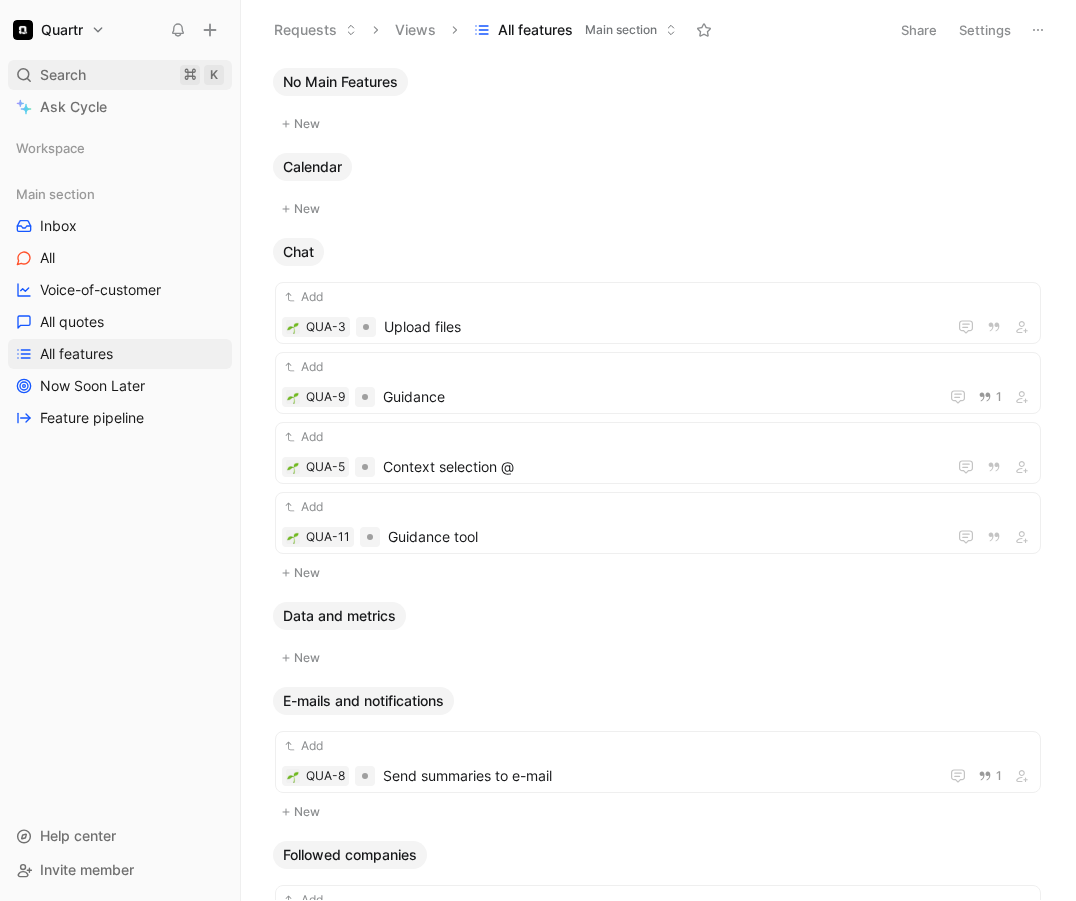scroll, scrollTop: 0, scrollLeft: 0, axis: both 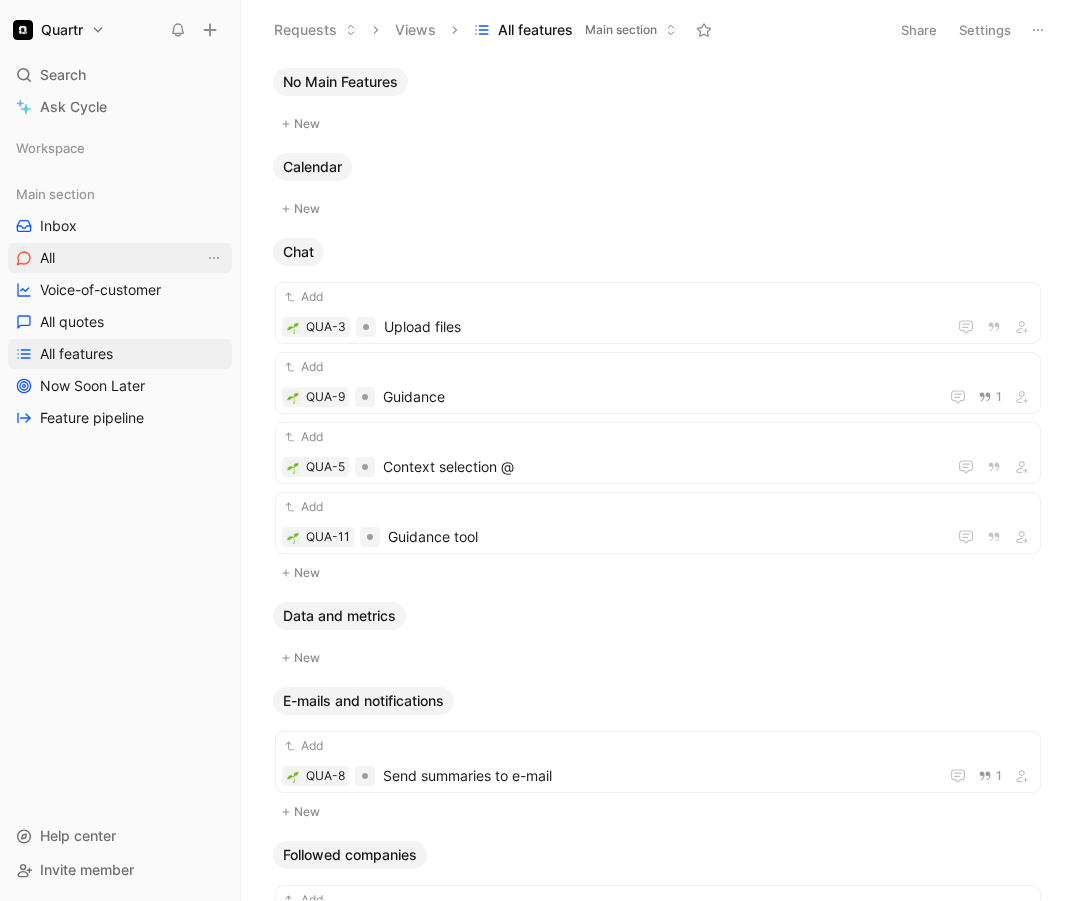 click on "All" at bounding box center [120, 258] 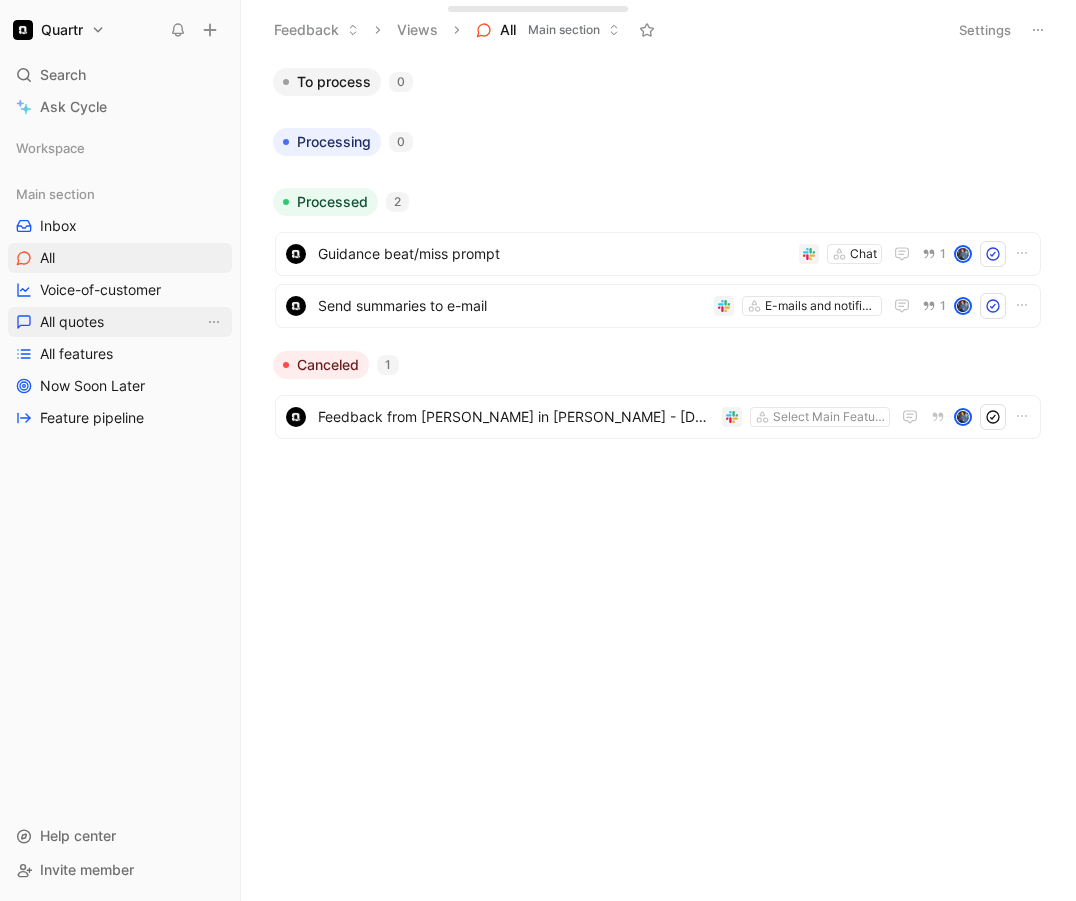 click on "All quotes" at bounding box center [120, 322] 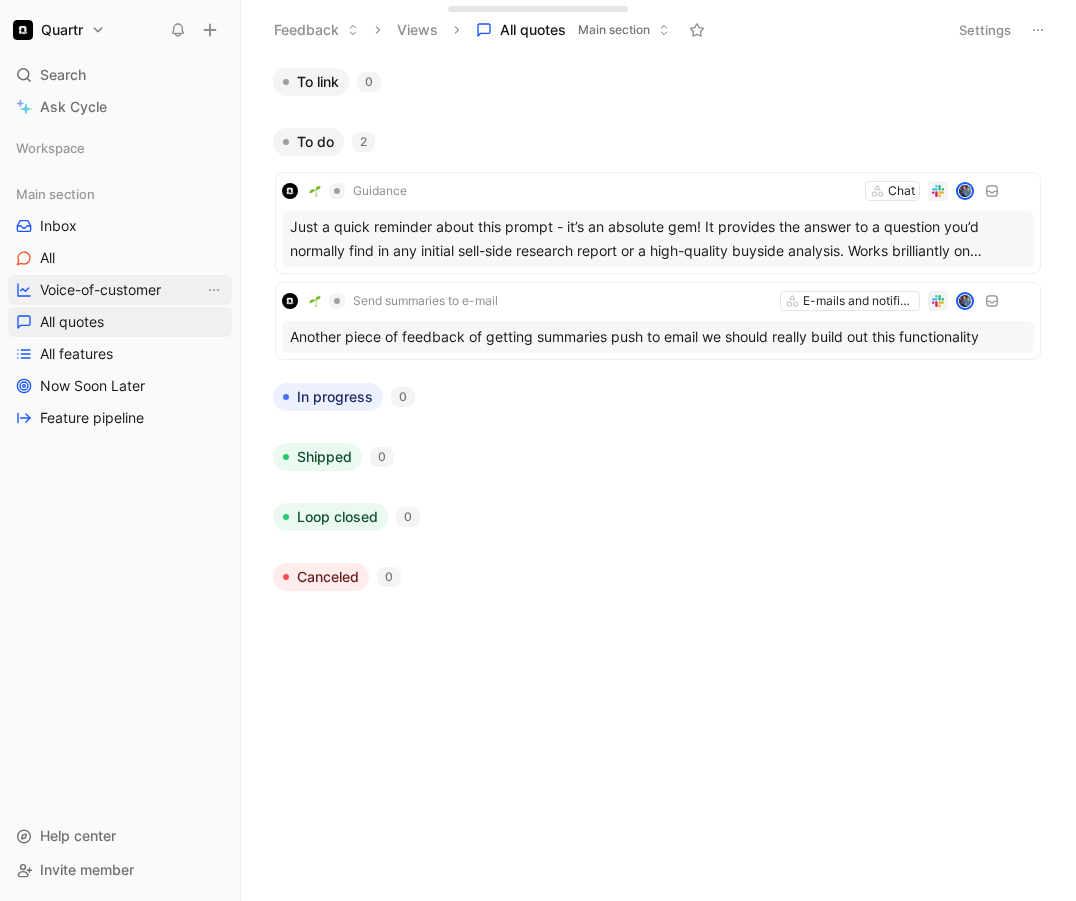 click on "Voice-of-customer" at bounding box center (100, 290) 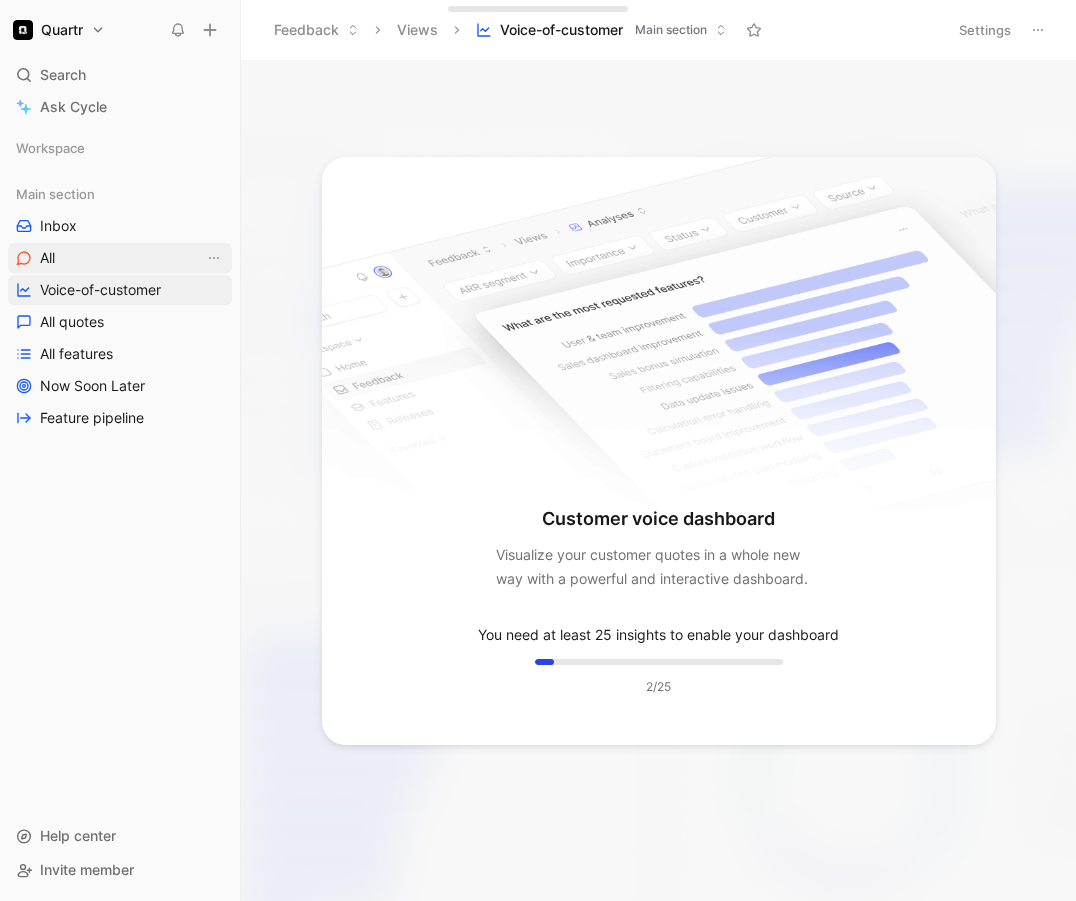 click on "All" at bounding box center [120, 258] 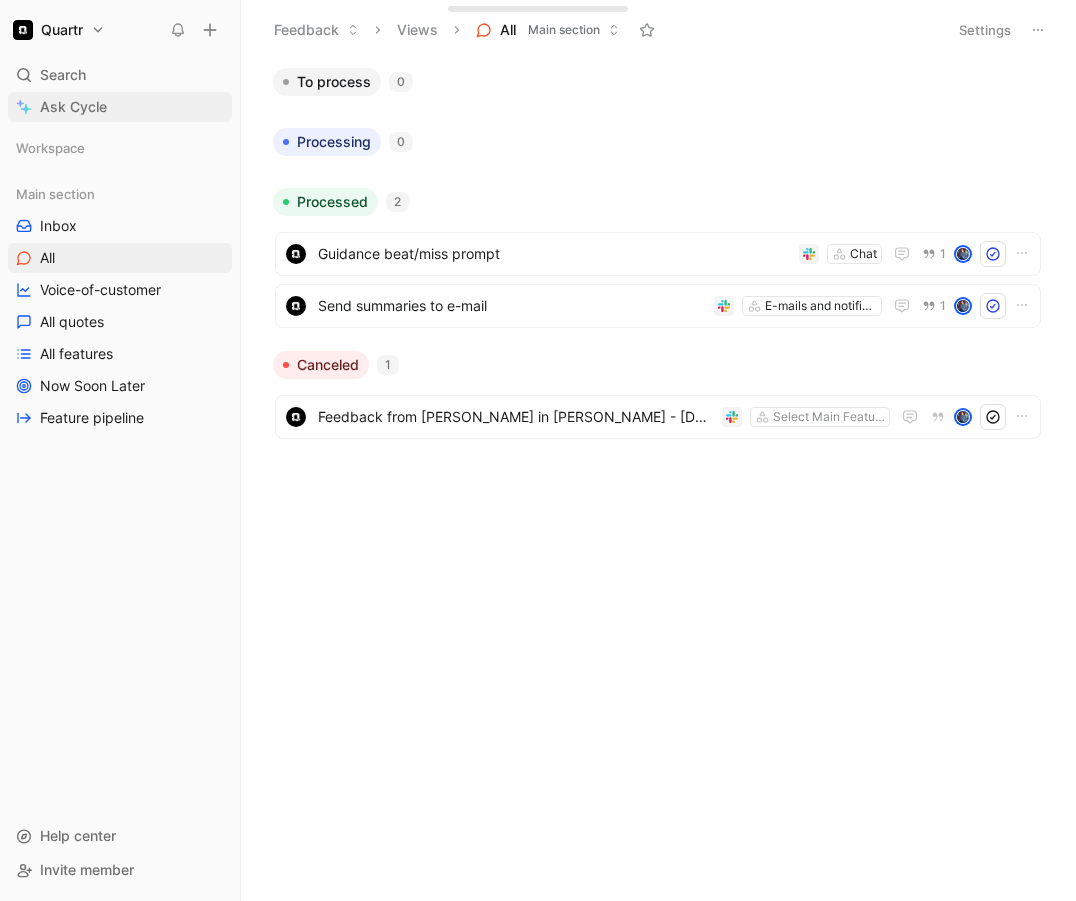 click on "Ask Cycle" at bounding box center (73, 107) 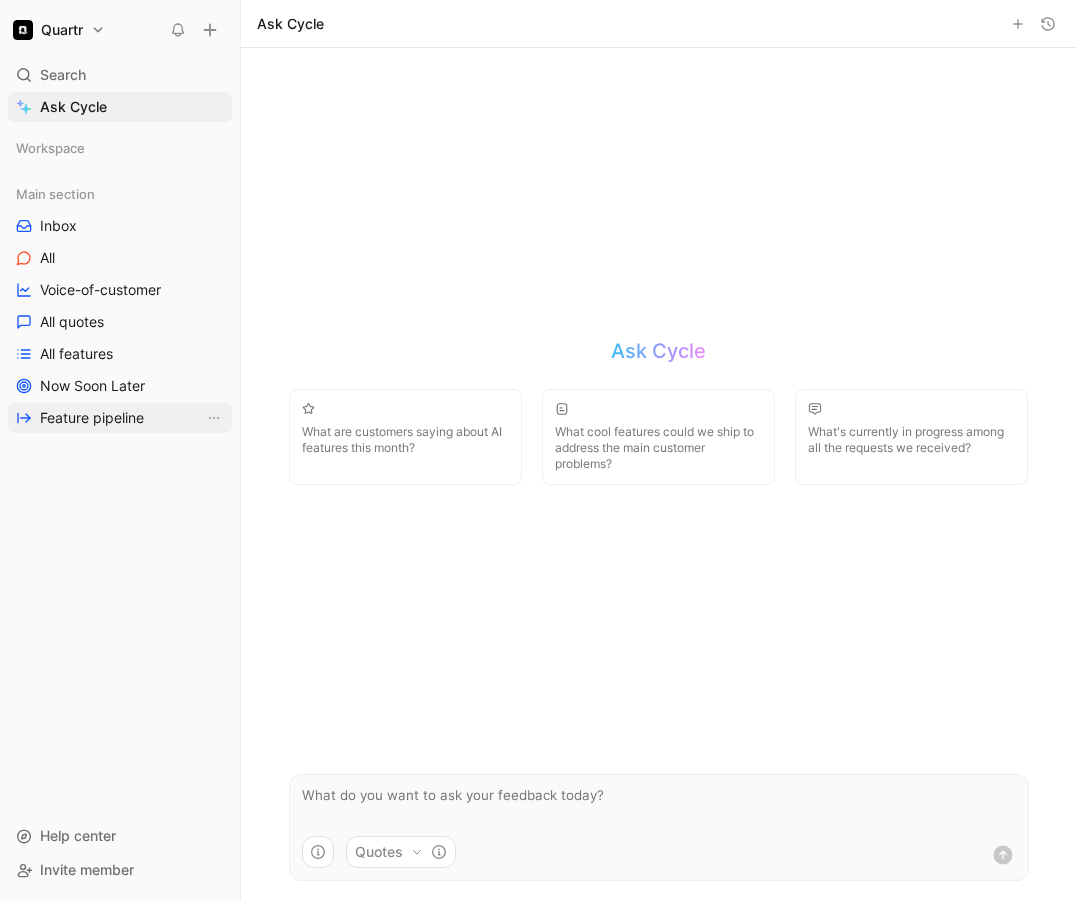 click on "Feature pipeline" at bounding box center (92, 418) 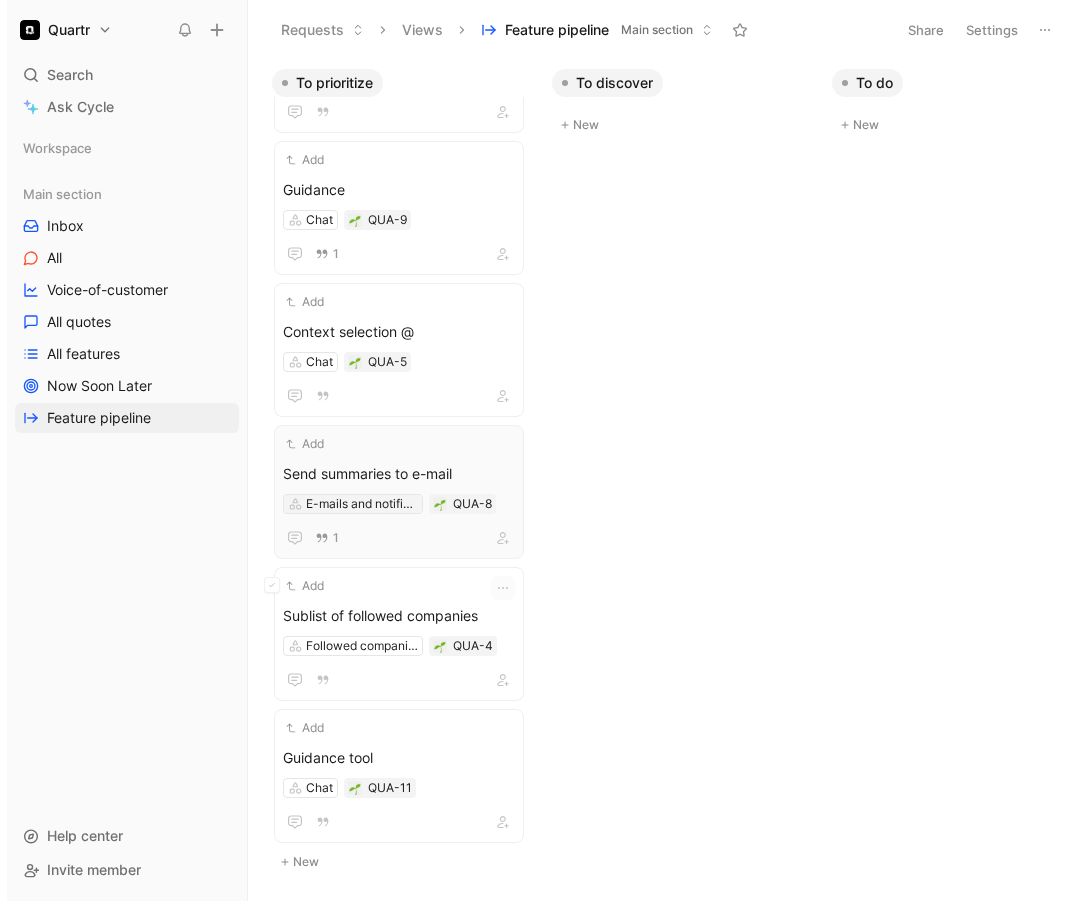 scroll, scrollTop: 0, scrollLeft: 0, axis: both 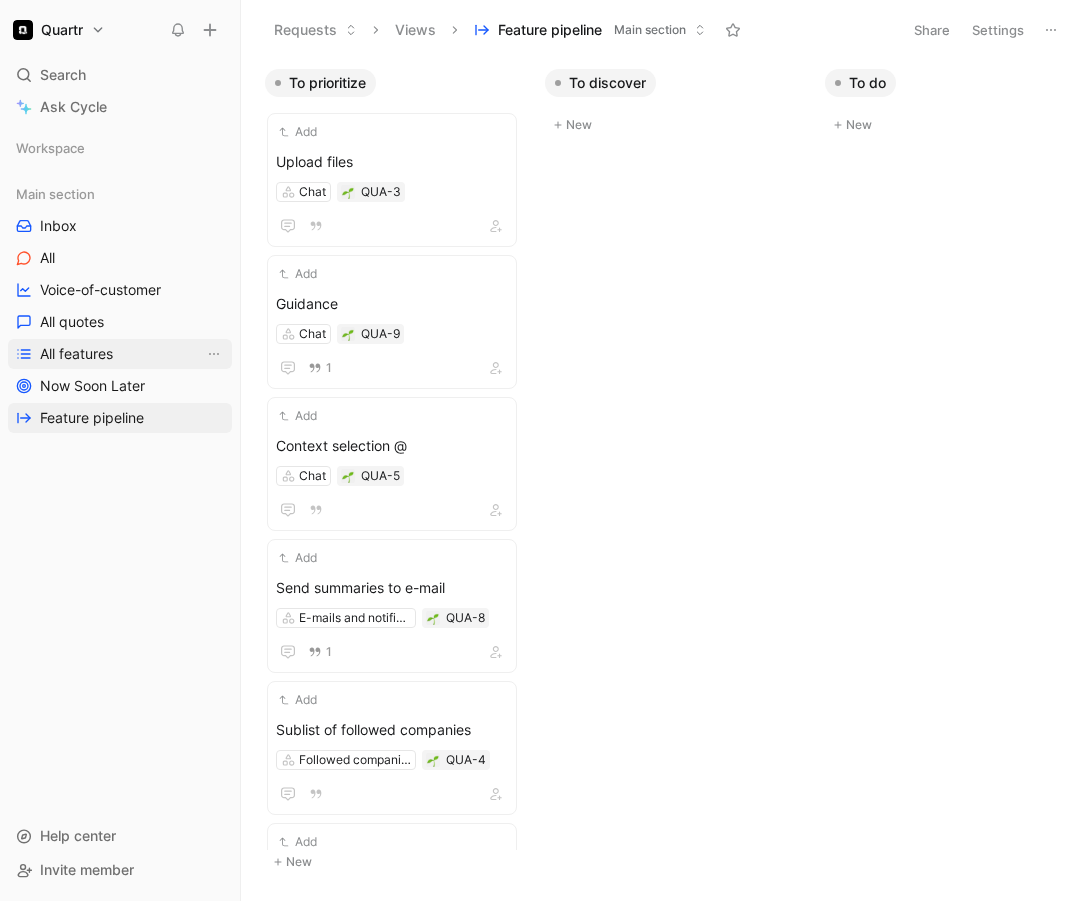 click on "All features" at bounding box center [120, 354] 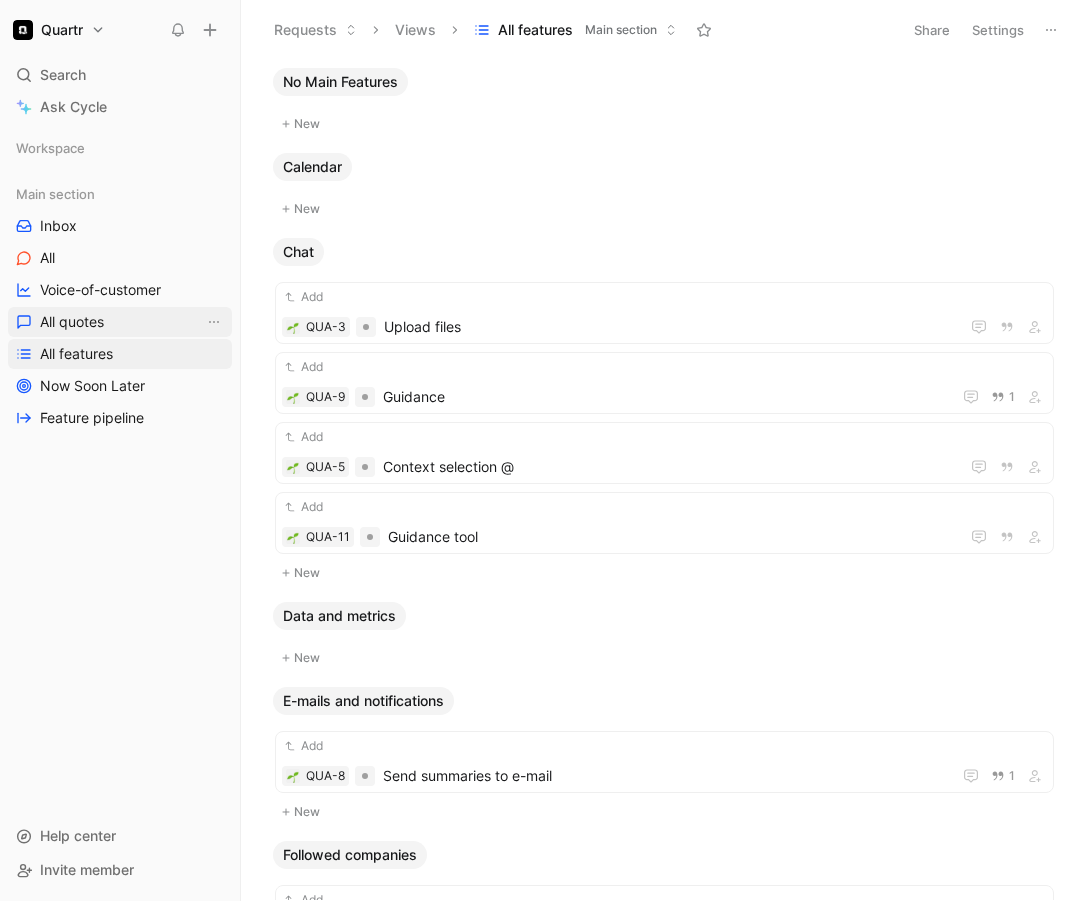 click on "All quotes" at bounding box center [120, 322] 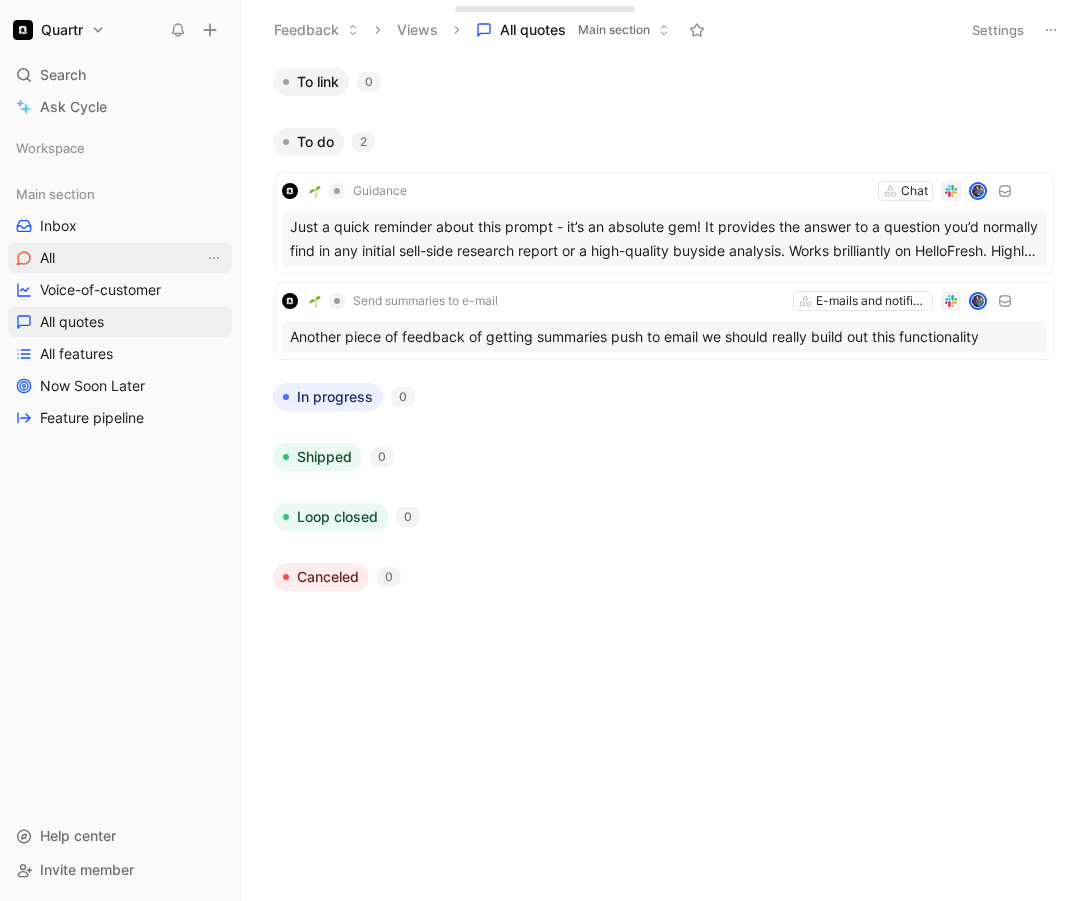 click on "All" at bounding box center [120, 258] 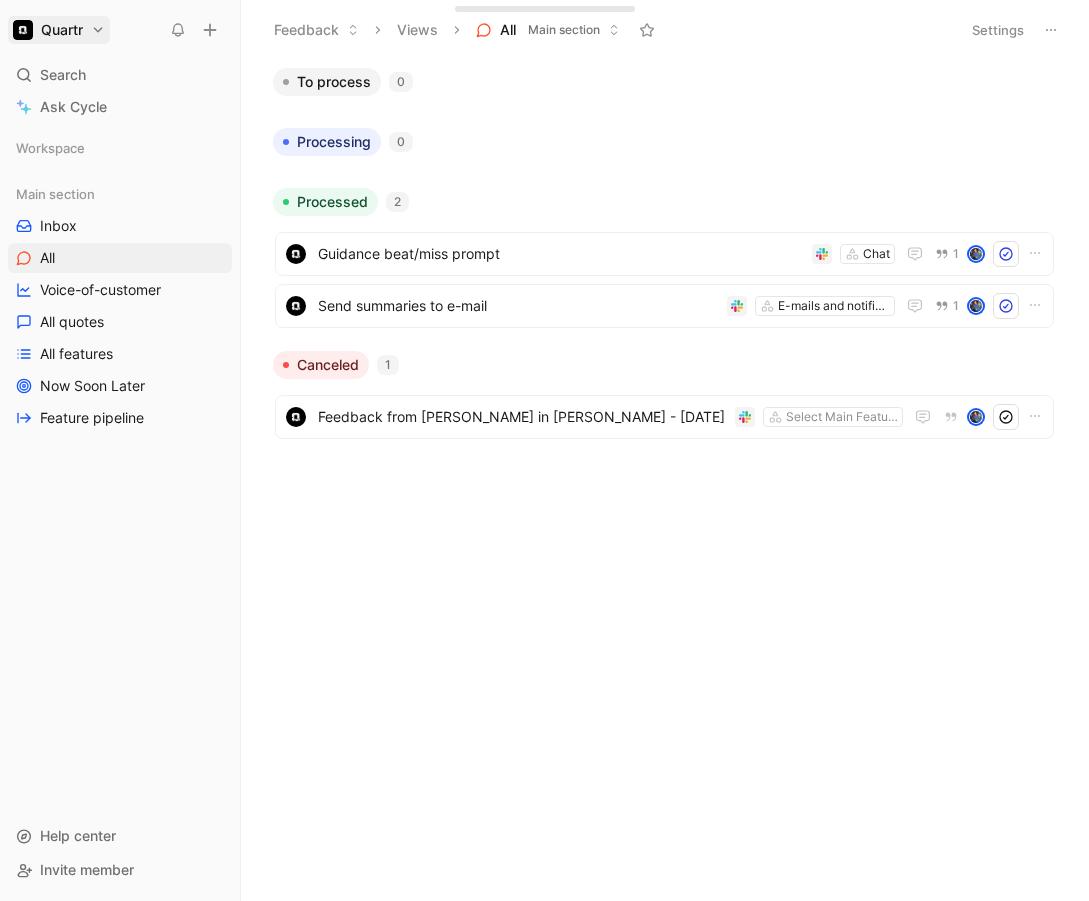 click on "Quartr Search ⌘ K Ask Cycle Workspace Main section Inbox All Voice-of-customer All quotes All features Now Soon Later Feature pipeline
To pick up a draggable item, press the space bar.
While dragging, use the arrow keys to move the item.
Press space again to drop the item in its new position, or press escape to cancel.
Help center Invite member Feedback Views All Main section Settings To process 0 Processing 0 Processed 2 Guidance beat/miss prompt Chat 1 Send summaries to e-mail E-mails and notifications 1 Canceled 1 Feedback from [PERSON_NAME] in [PERSON_NAME] - [DATE] Select Main Features
To pick up a draggable item, press the space bar.
While dragging, use the arrow keys to move the item.
Press space again to drop the item in its new position, or press escape to cancel.
Drop anything here to capture feedback Docs, images, videos, audio files, links & more [PERSON_NAME] [PERSON_NAME][EMAIL_ADDRESS][PERSON_NAME][DOMAIN_NAME] Account settings Switch to dark mode T then S Workspace settings" at bounding box center [544, 450] 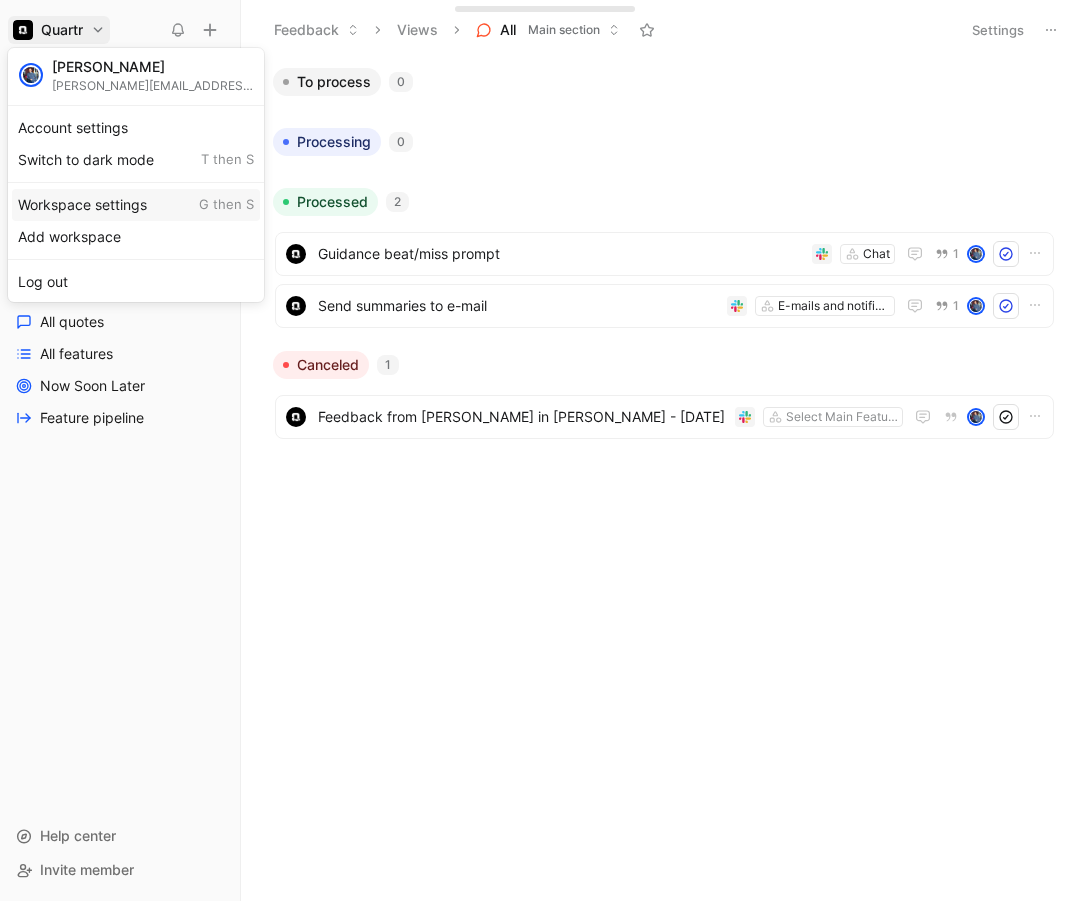 click on "Workspace settings G then S" at bounding box center [136, 205] 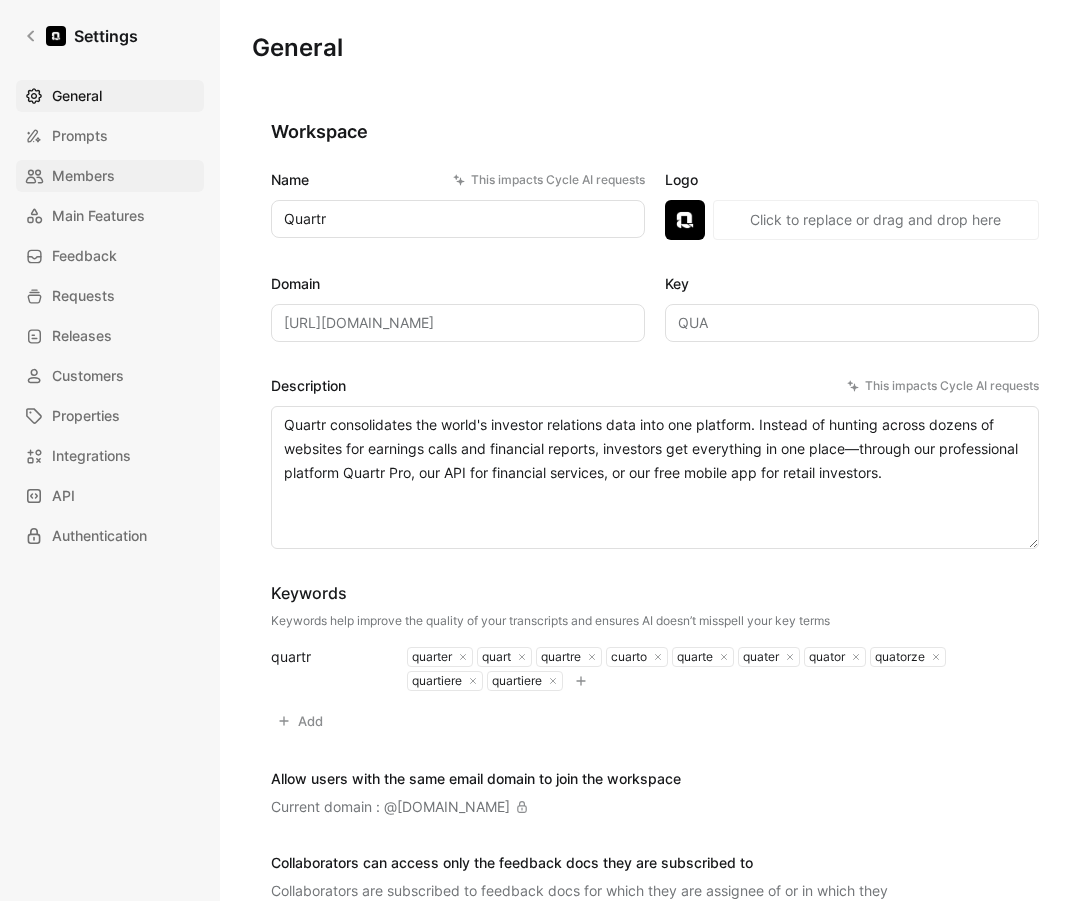 click on "Members" at bounding box center [83, 176] 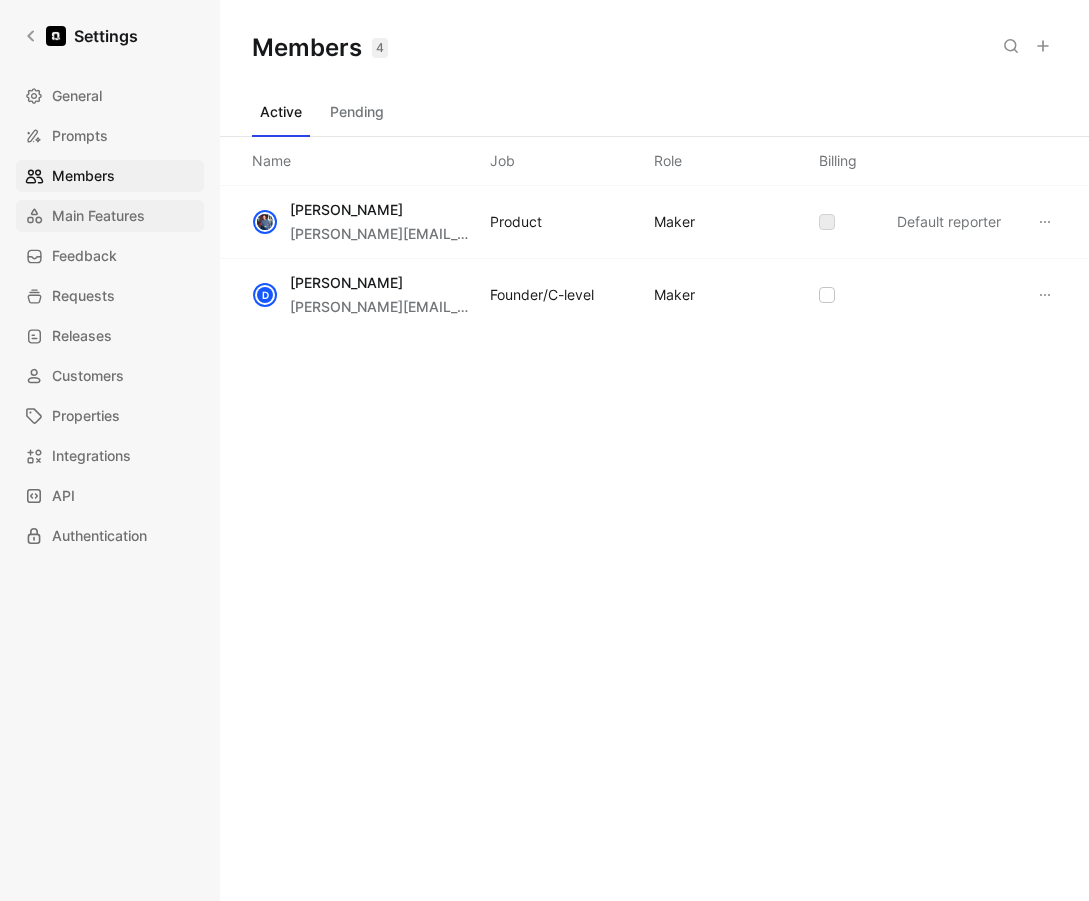 click on "Main Features" at bounding box center (98, 216) 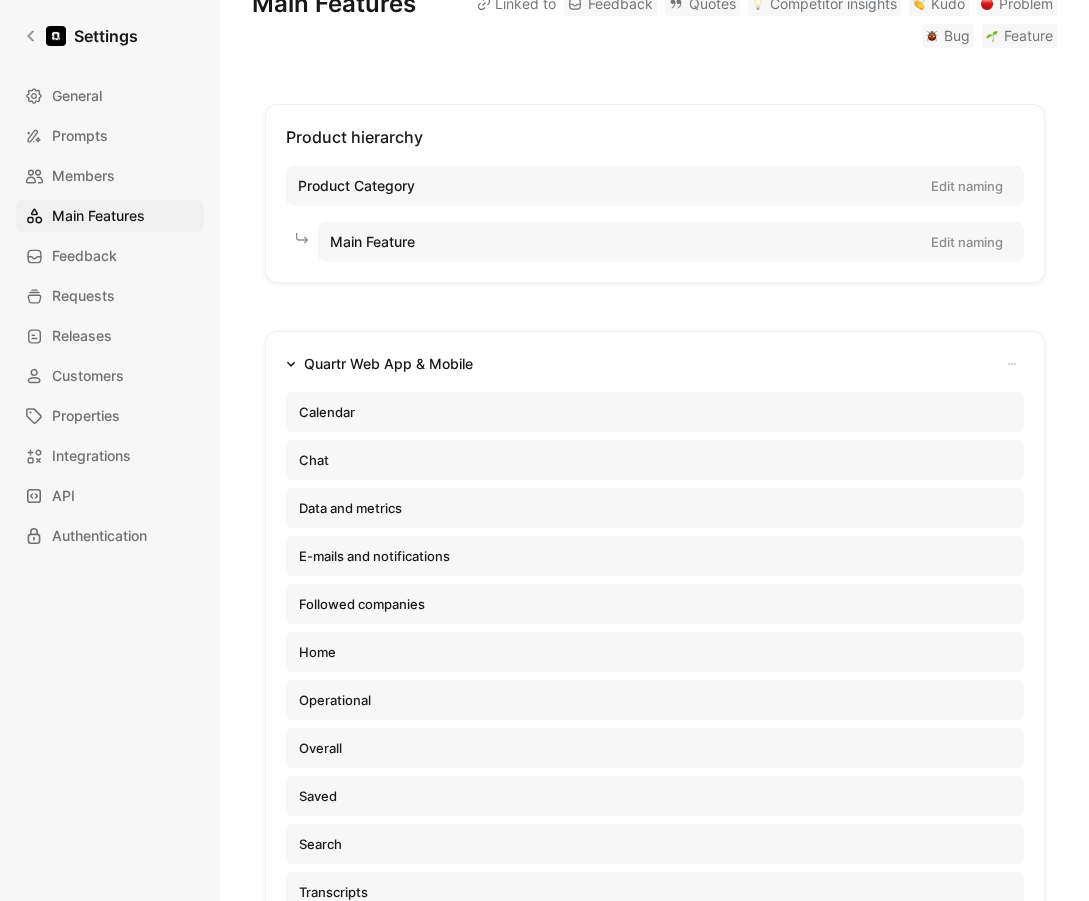scroll, scrollTop: 212, scrollLeft: 0, axis: vertical 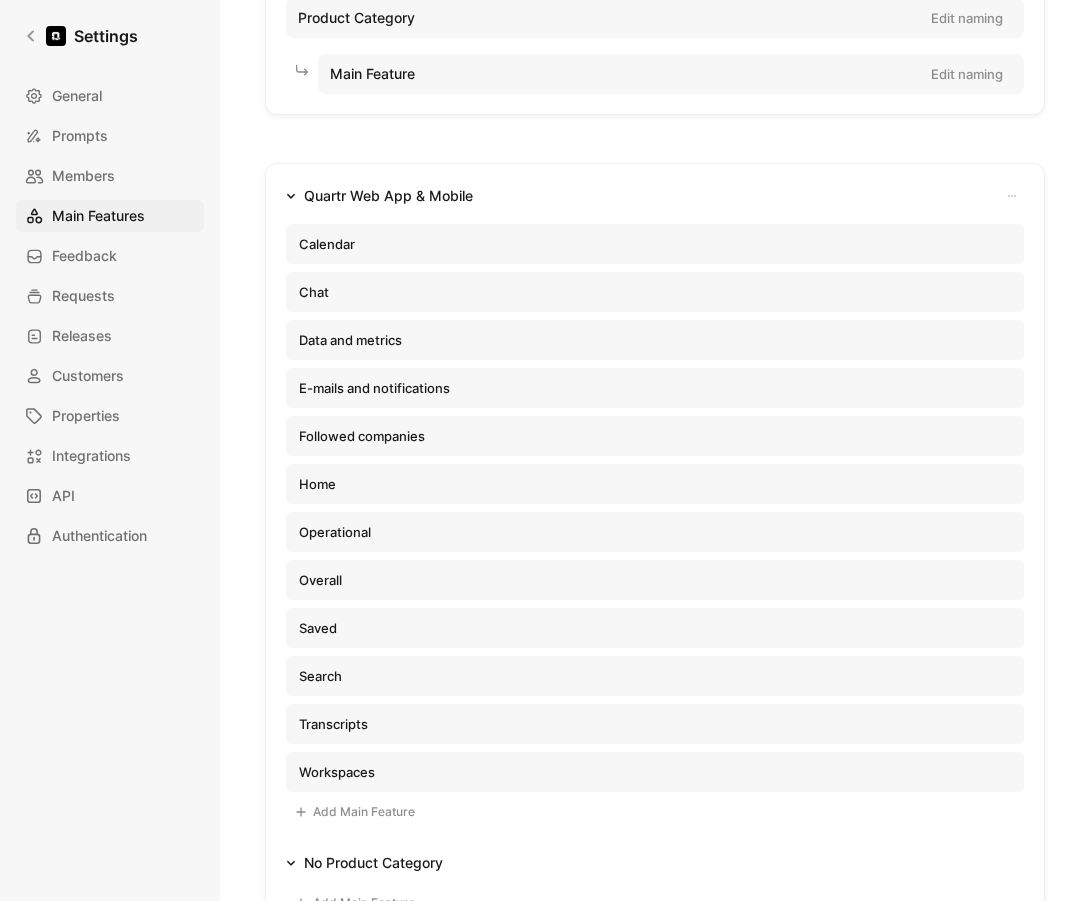 click on "Home" at bounding box center [655, 484] 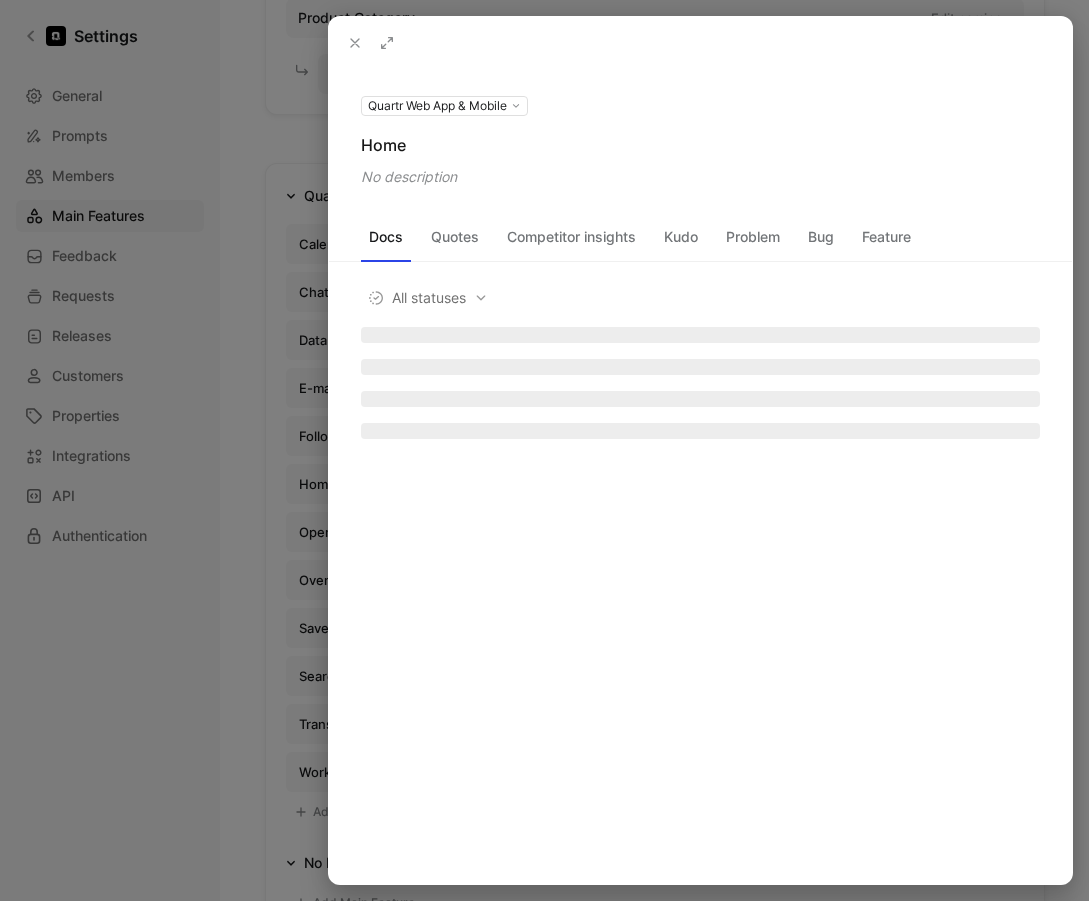 click on "No description" at bounding box center (700, 177) 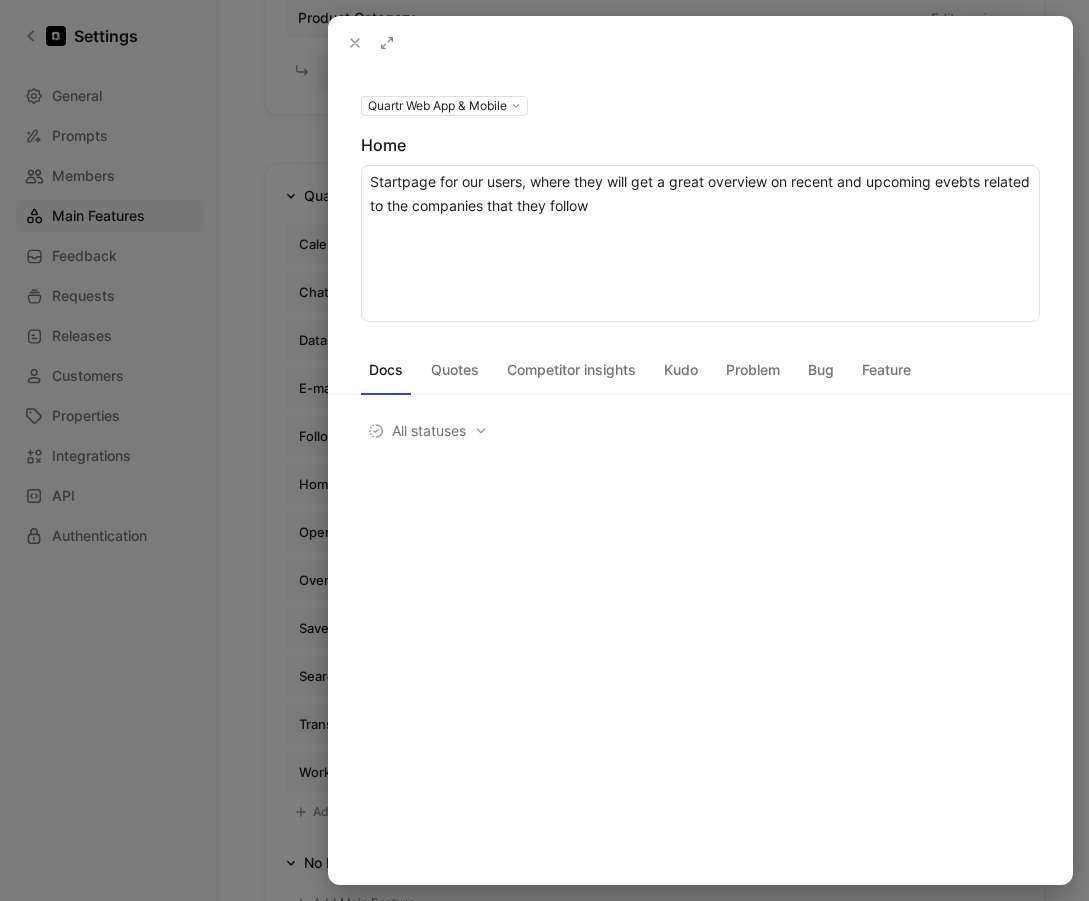 type on "Startpage for our users, where they will get a great overview on recent and upcoming evebts related to the companies that they follow." 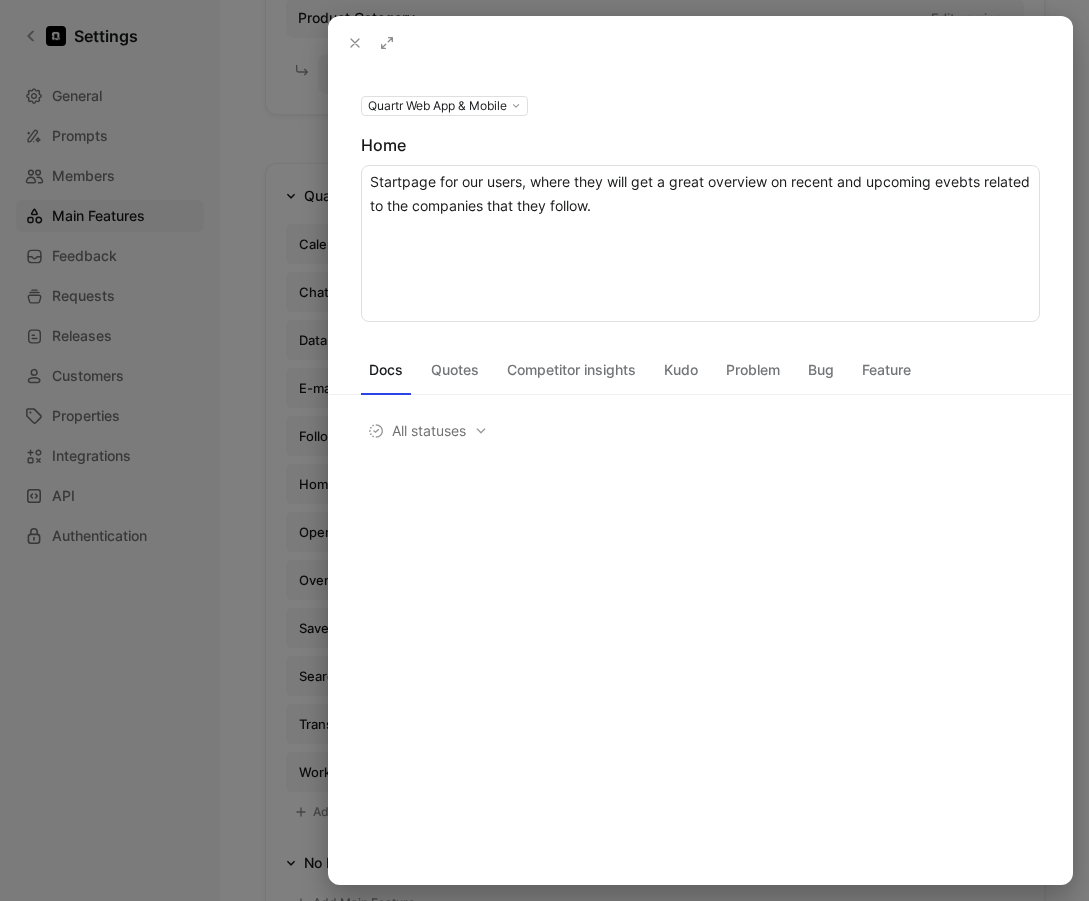 drag, startPoint x: 732, startPoint y: 221, endPoint x: 357, endPoint y: 189, distance: 376.36285 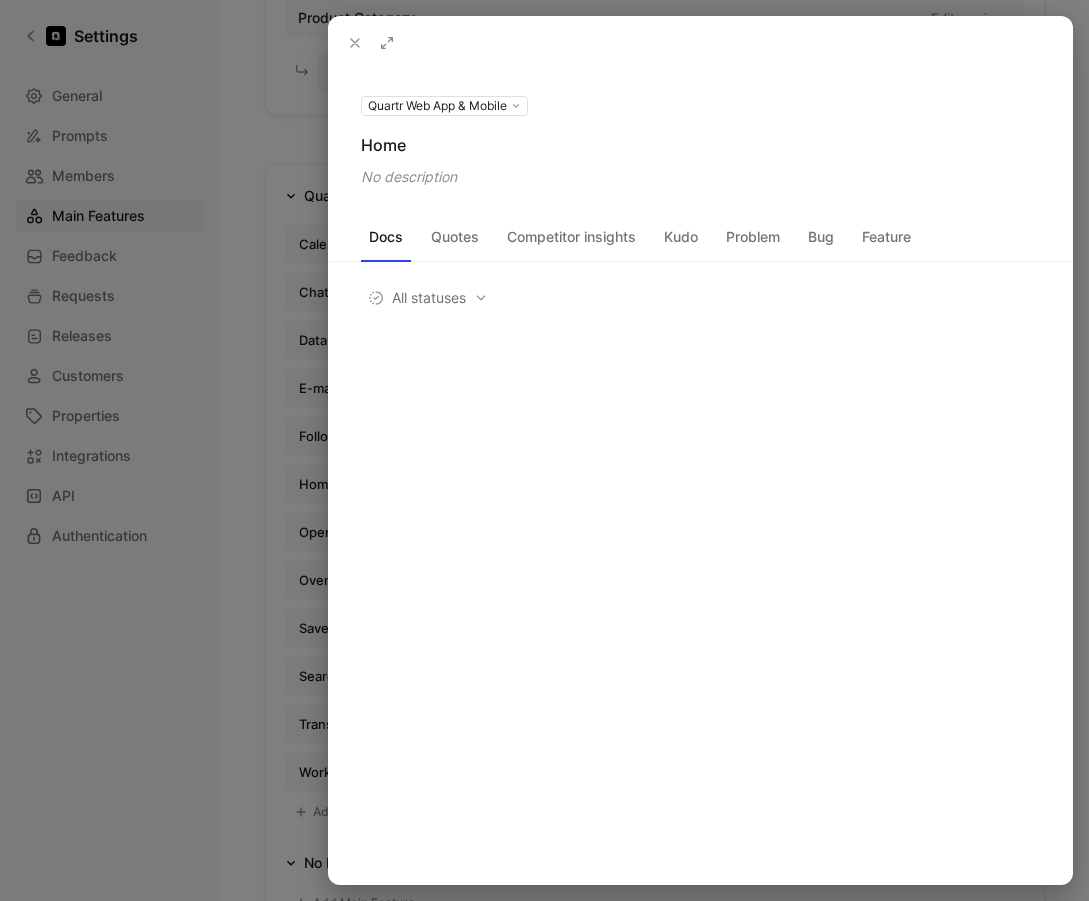 click on "Docs Quotes Competitor insights Kudo Problem Bug Feature All statuses" at bounding box center (700, 290) 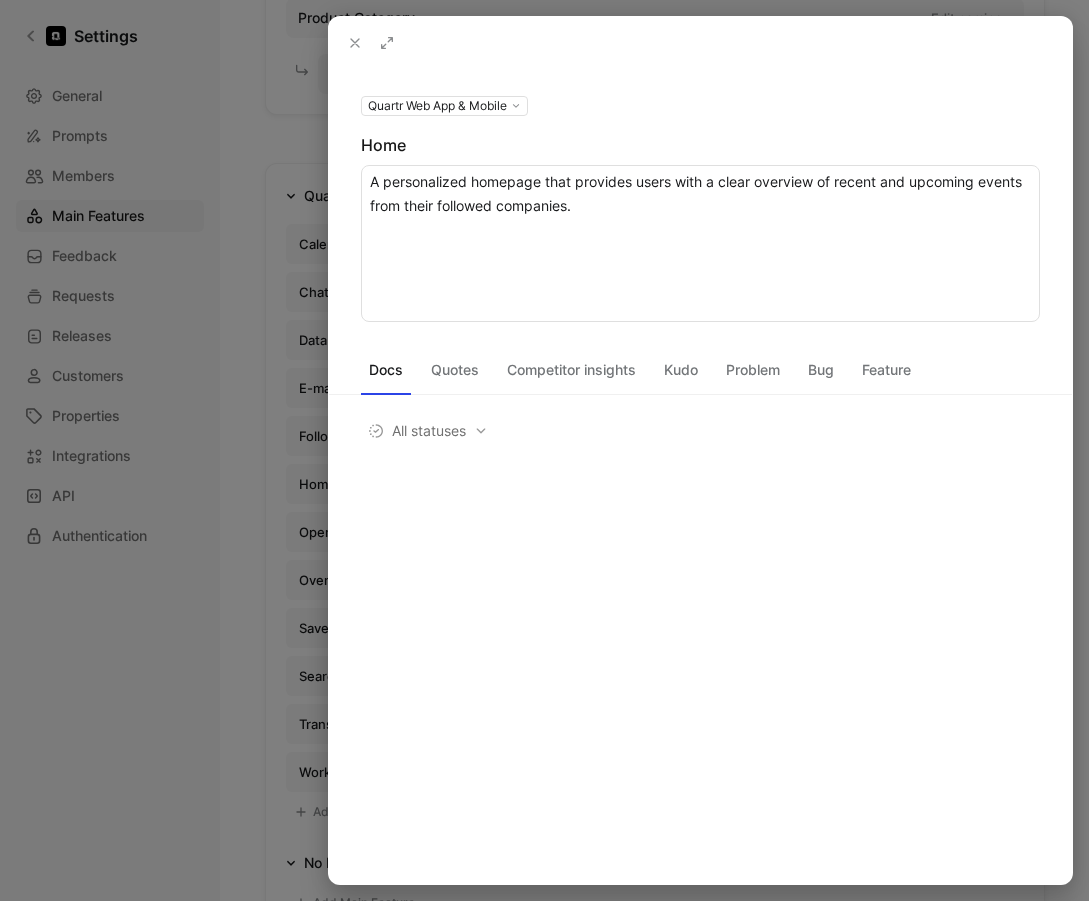 click on "A personalized homepage that provides users with a clear overview of recent and upcoming events from their followed companies." at bounding box center (700, 243) 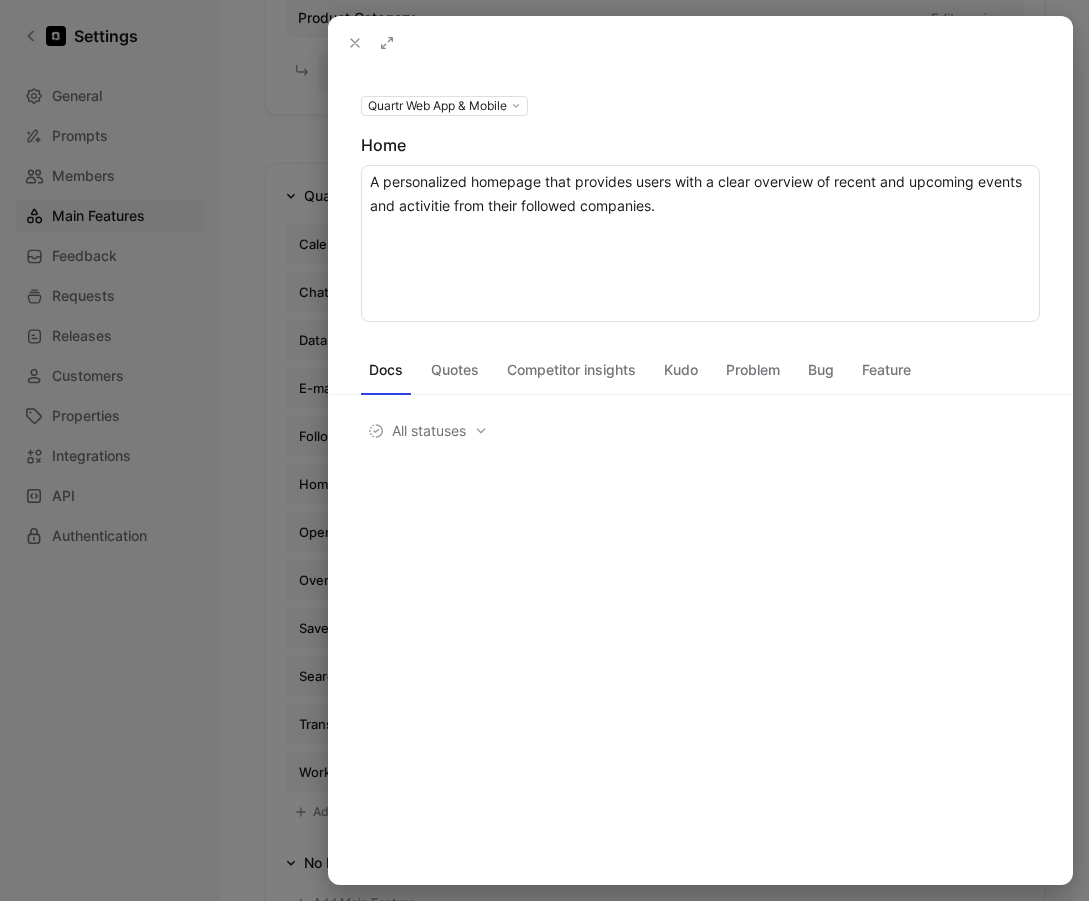 type on "A personalized homepage that provides users with a clear overview of recent and upcoming events and activities from their followed companies." 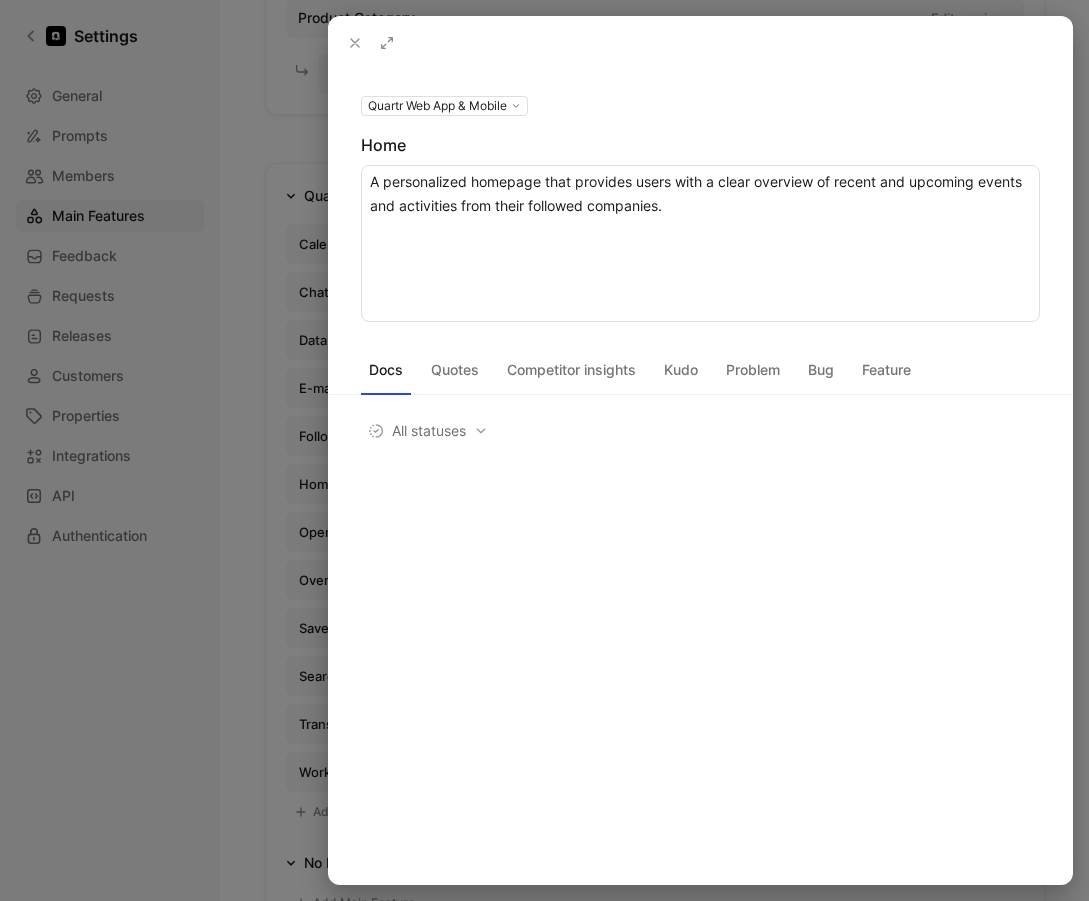 click on "Quartr Web App & Mobile Home A personalized homepage that provides users with a clear overview of recent and upcoming events and activities from their followed companies." at bounding box center (700, 207) 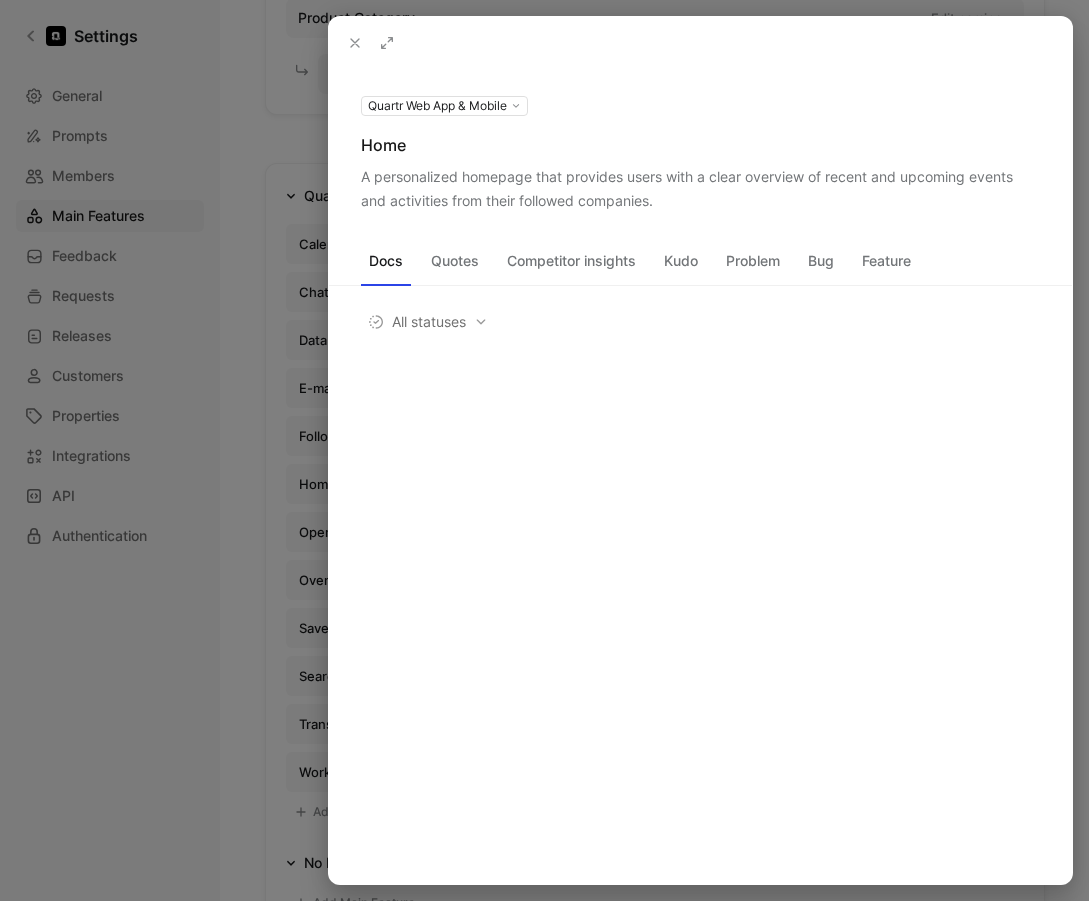 click 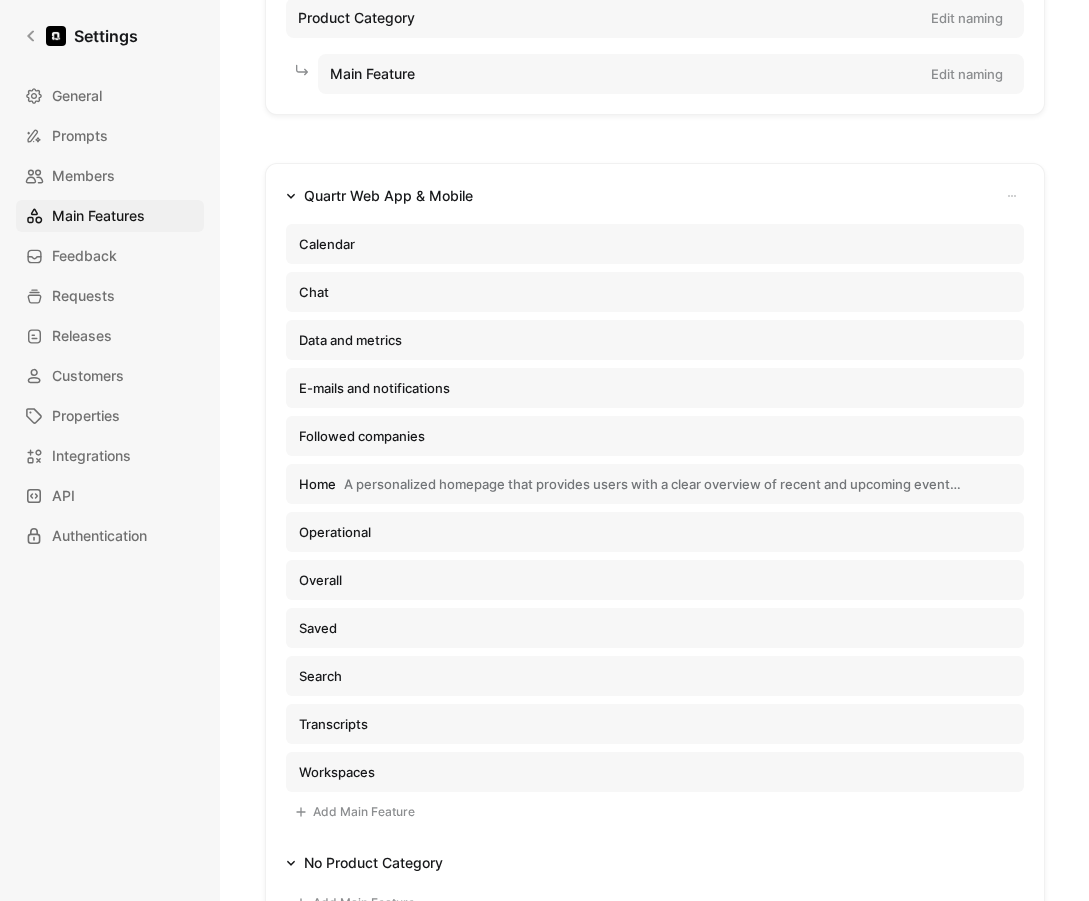 click on "Overall" at bounding box center [655, 580] 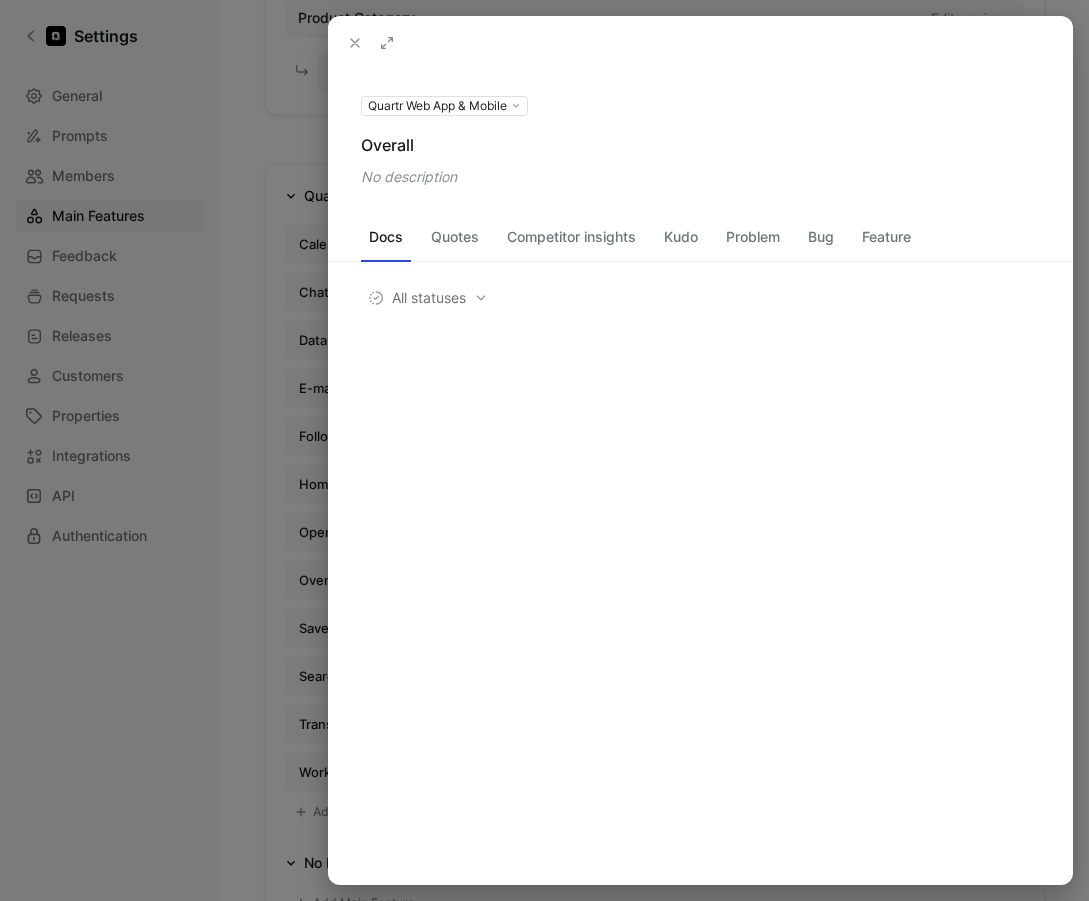 click on "No description" at bounding box center (700, 177) 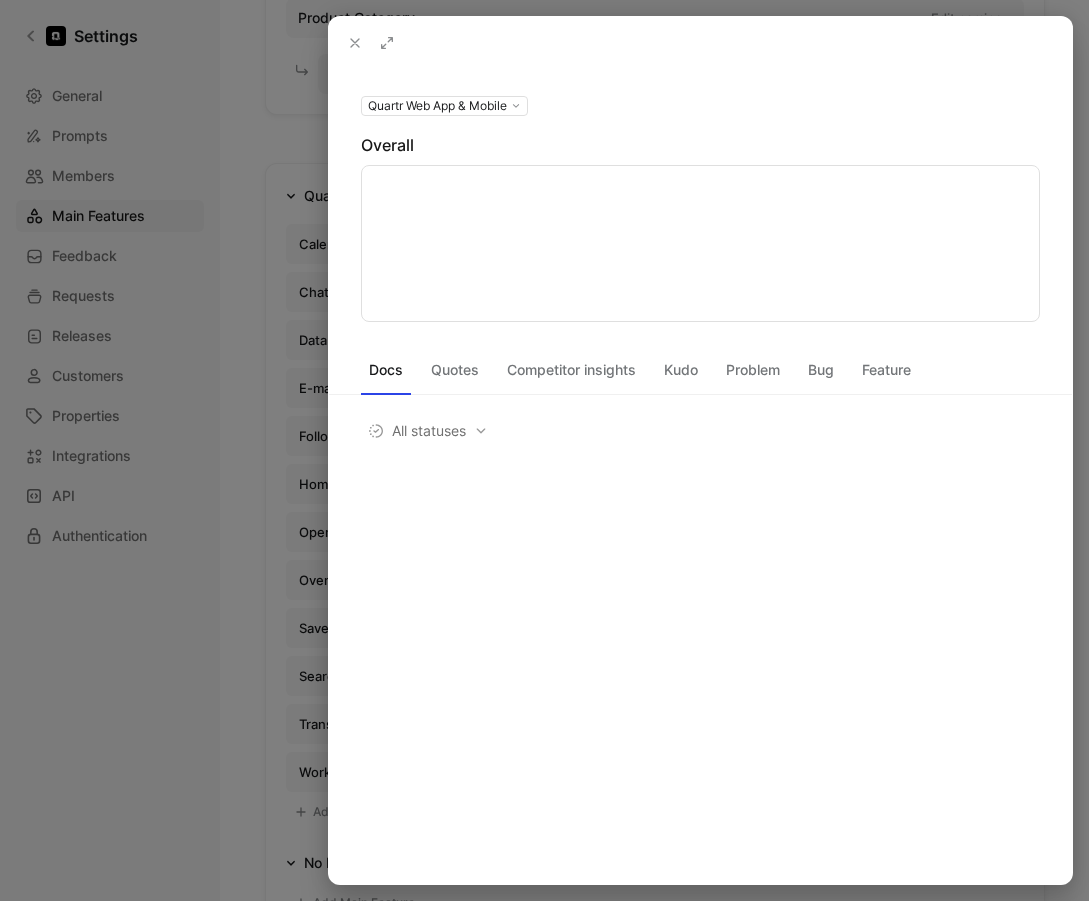 type on "Elements that impact the overall user experience in Quartr, including user preferences, settings, design elements, and interface configurations." 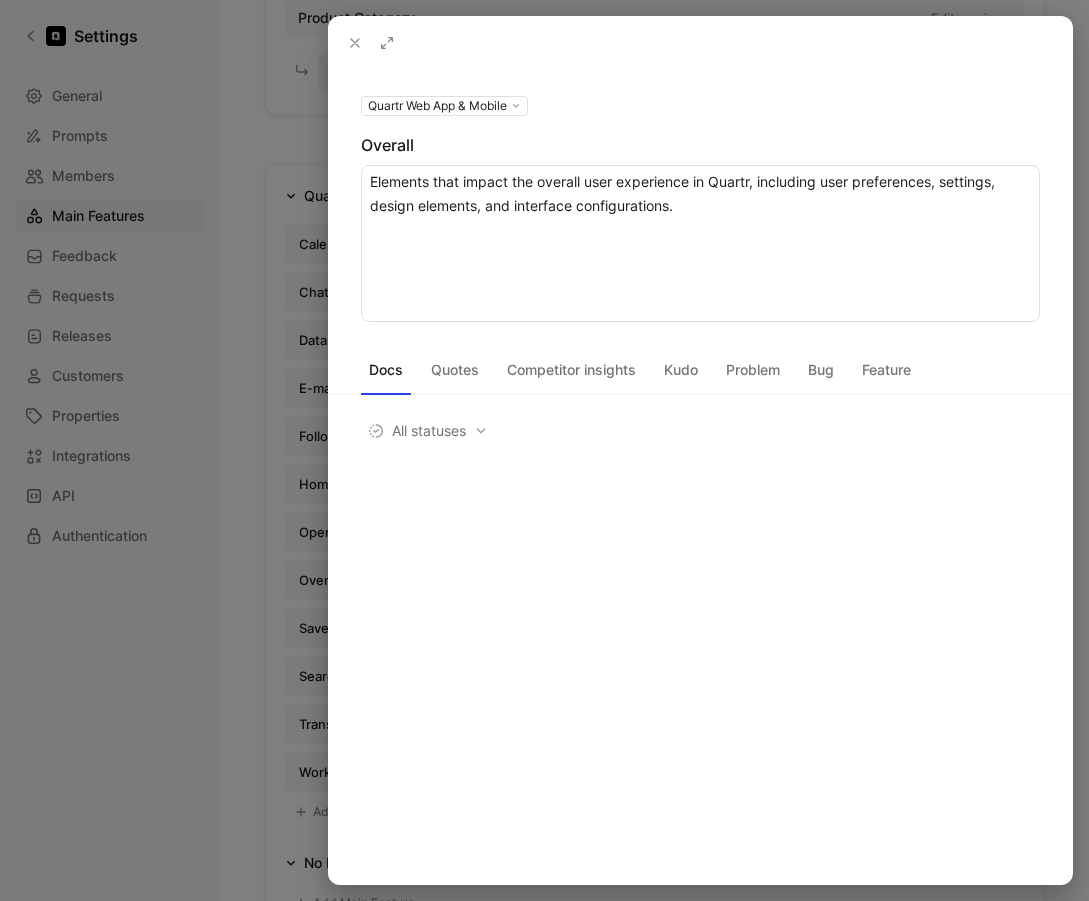 click on "Docs Quotes Competitor insights Kudo Problem Bug Feature All statuses" at bounding box center [700, 423] 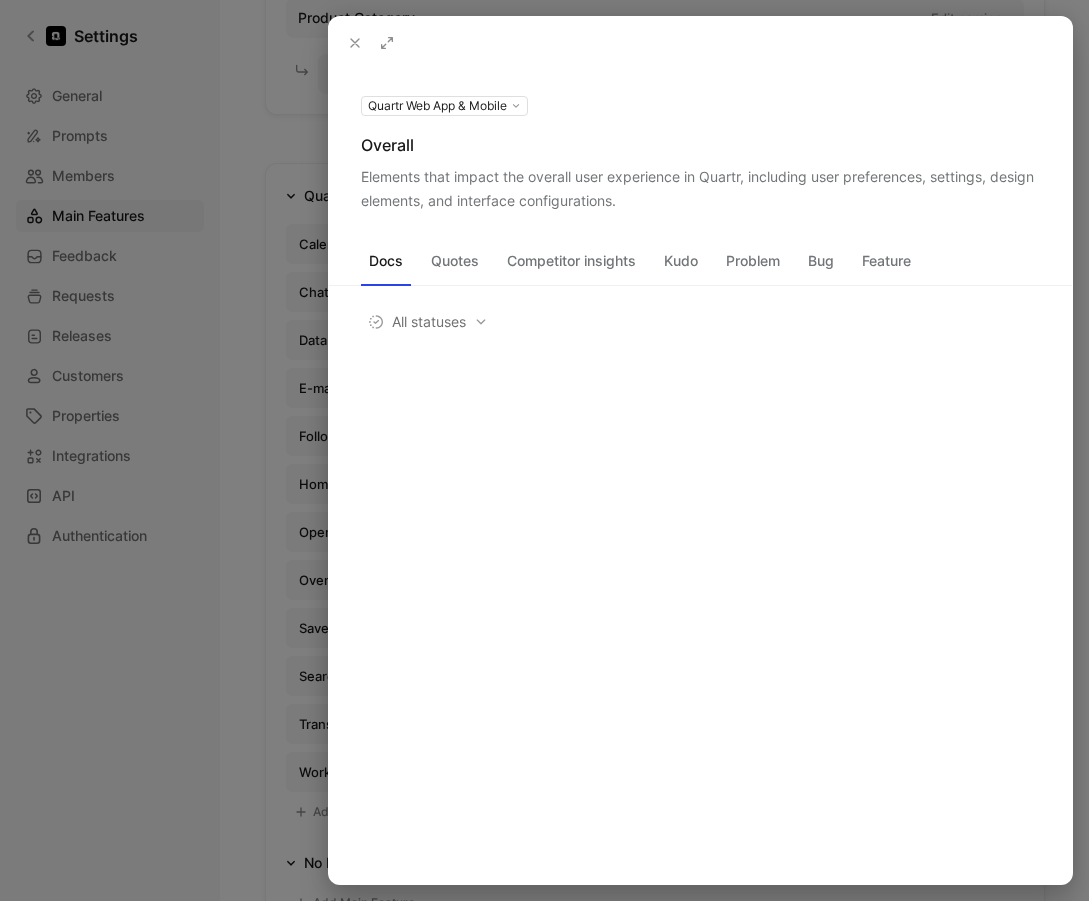 click 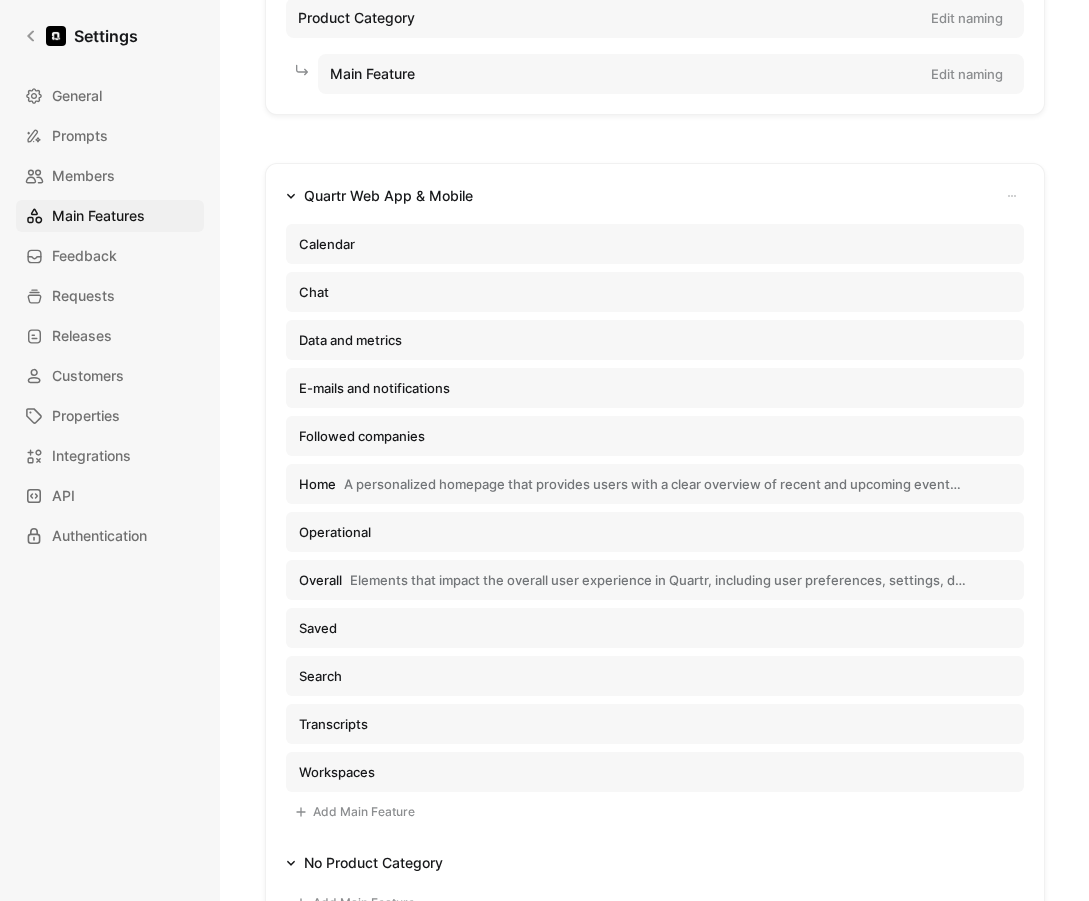 click on "Operational" at bounding box center [335, 532] 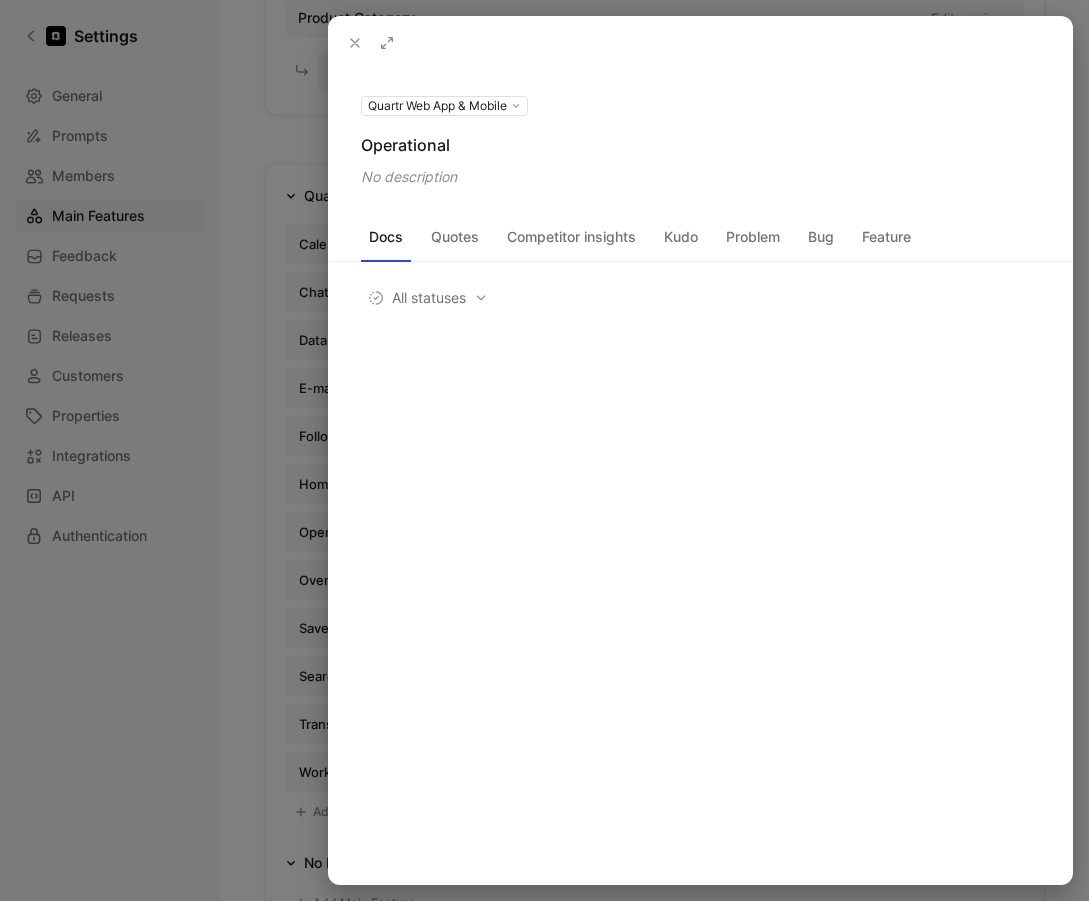 click on "No description" at bounding box center (700, 177) 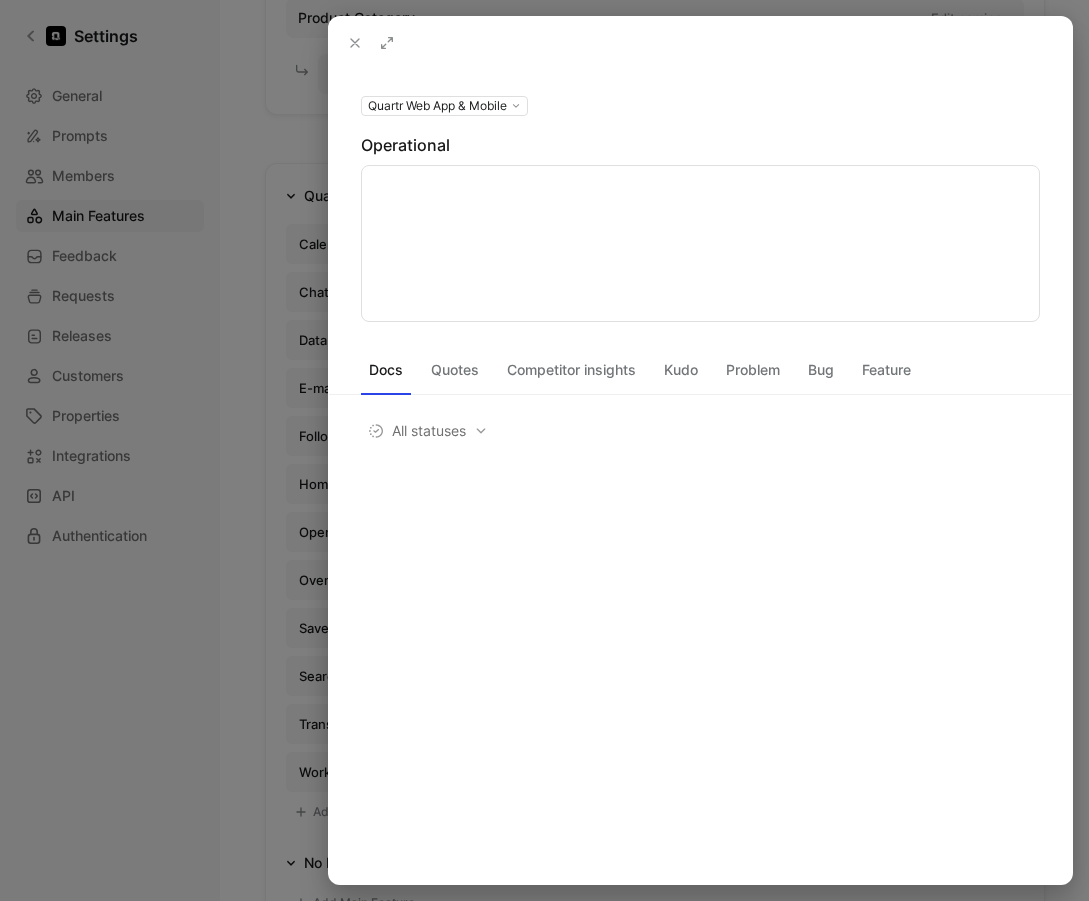 type on "Automation capabilities that reduce manual workload and drive operational excellence." 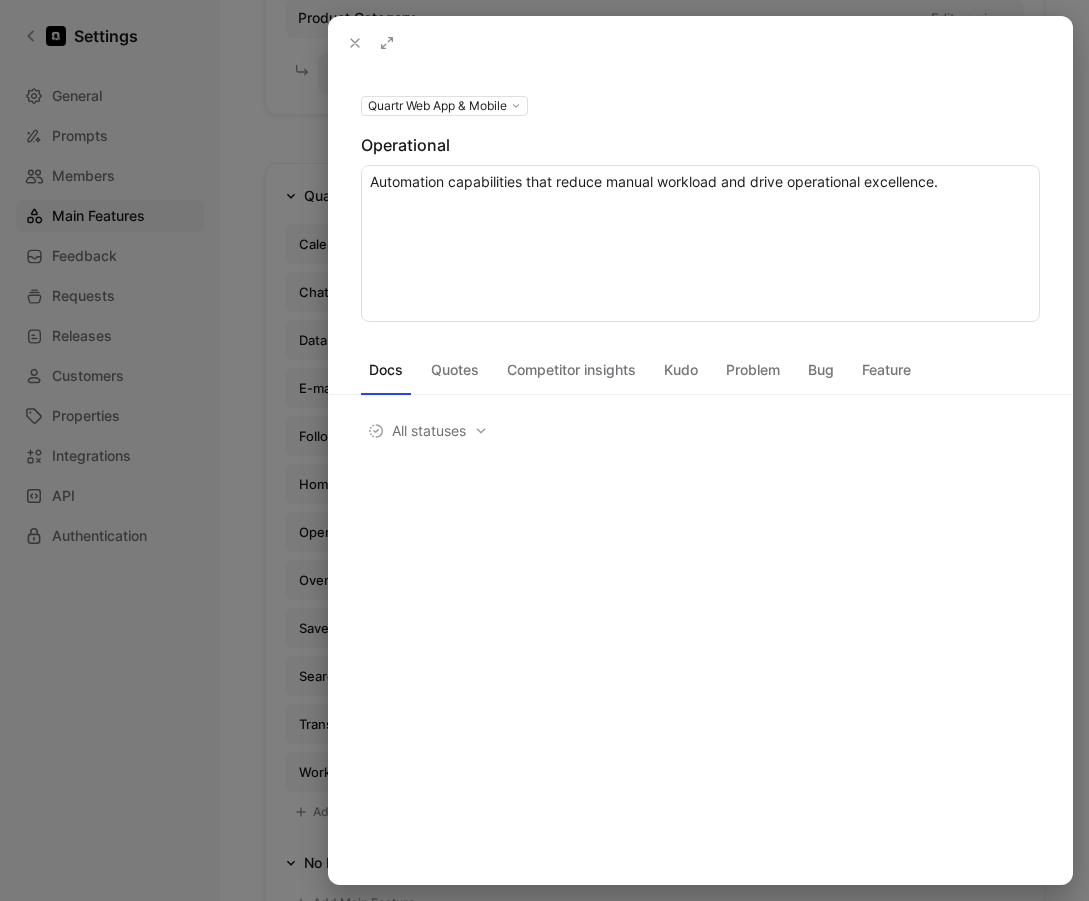 click on "Quartr Web App & Mobile Operational Automation capabilities that reduce manual workload and drive operational excellence." at bounding box center (700, 207) 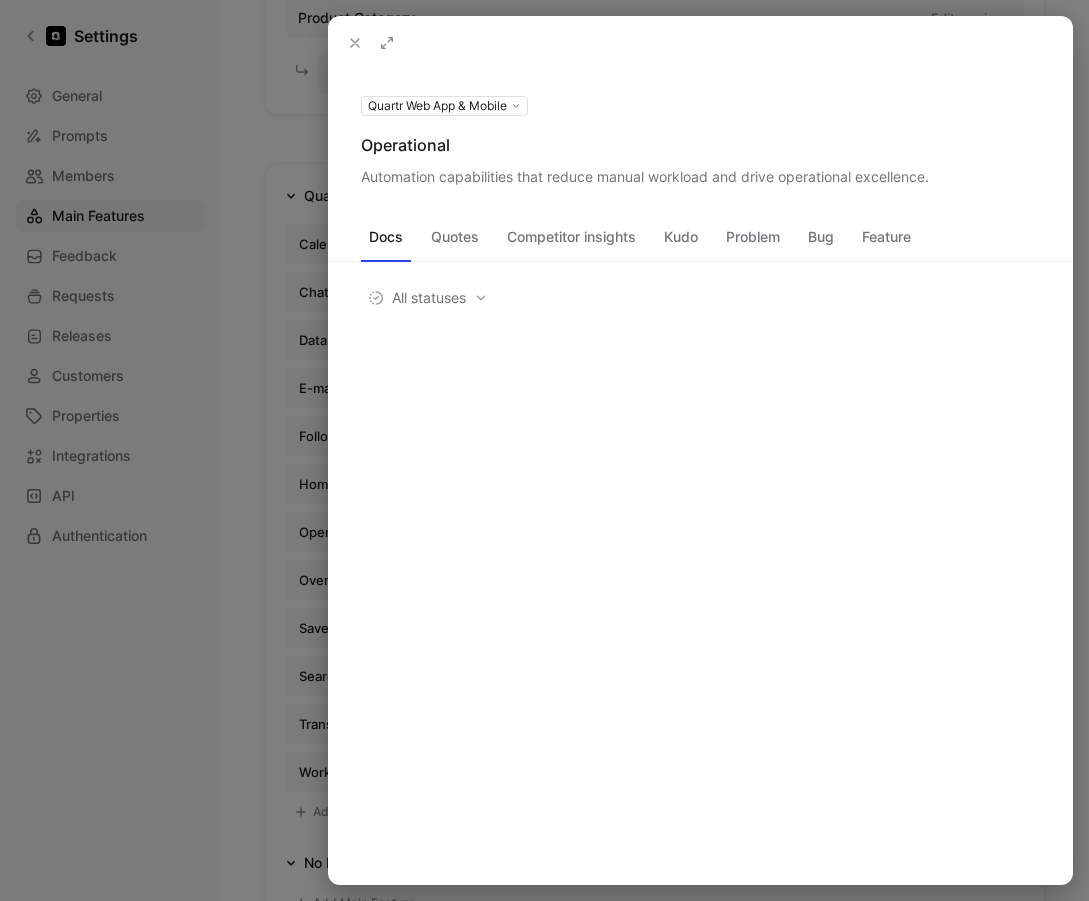 click 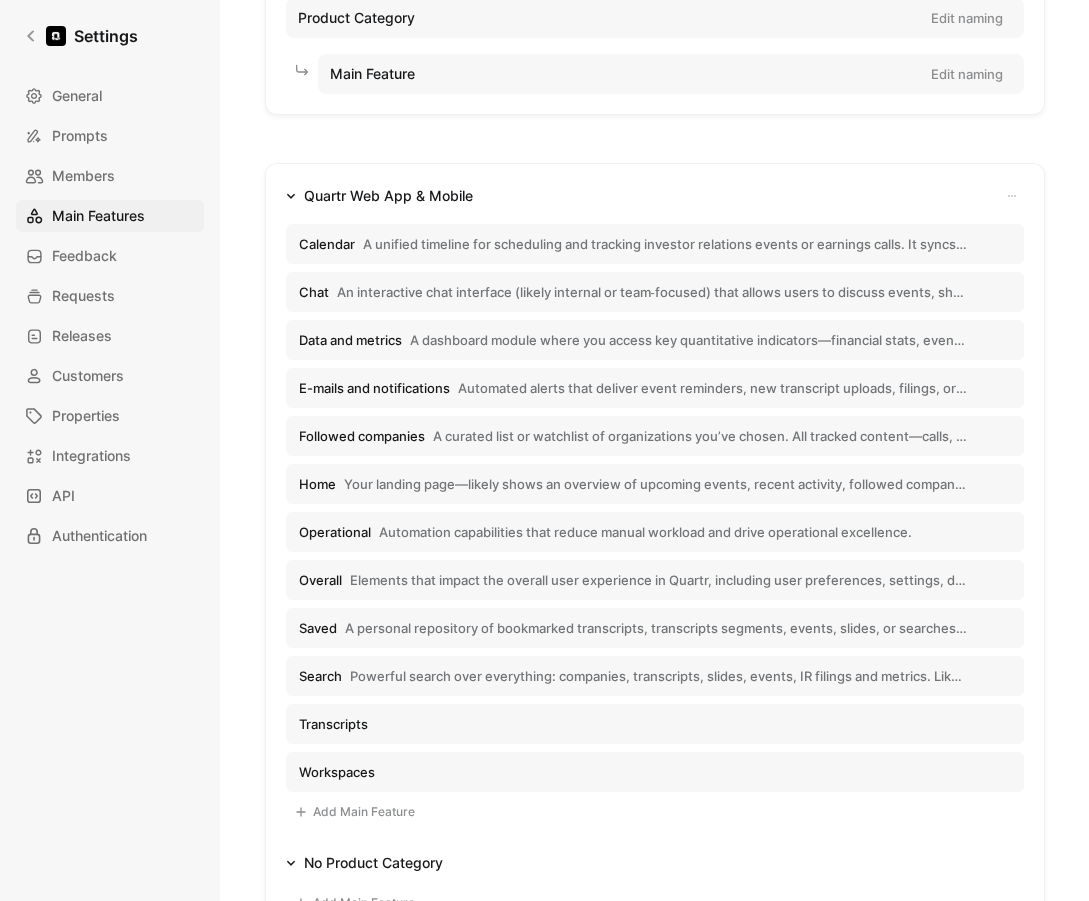 click on "A unified timeline for scheduling and tracking investor relations events or earnings calls. It syncs live calls, transcripts, slide decks, and filings—giving you one view for upcoming and past events tied to companies you follow." at bounding box center [665, 244] 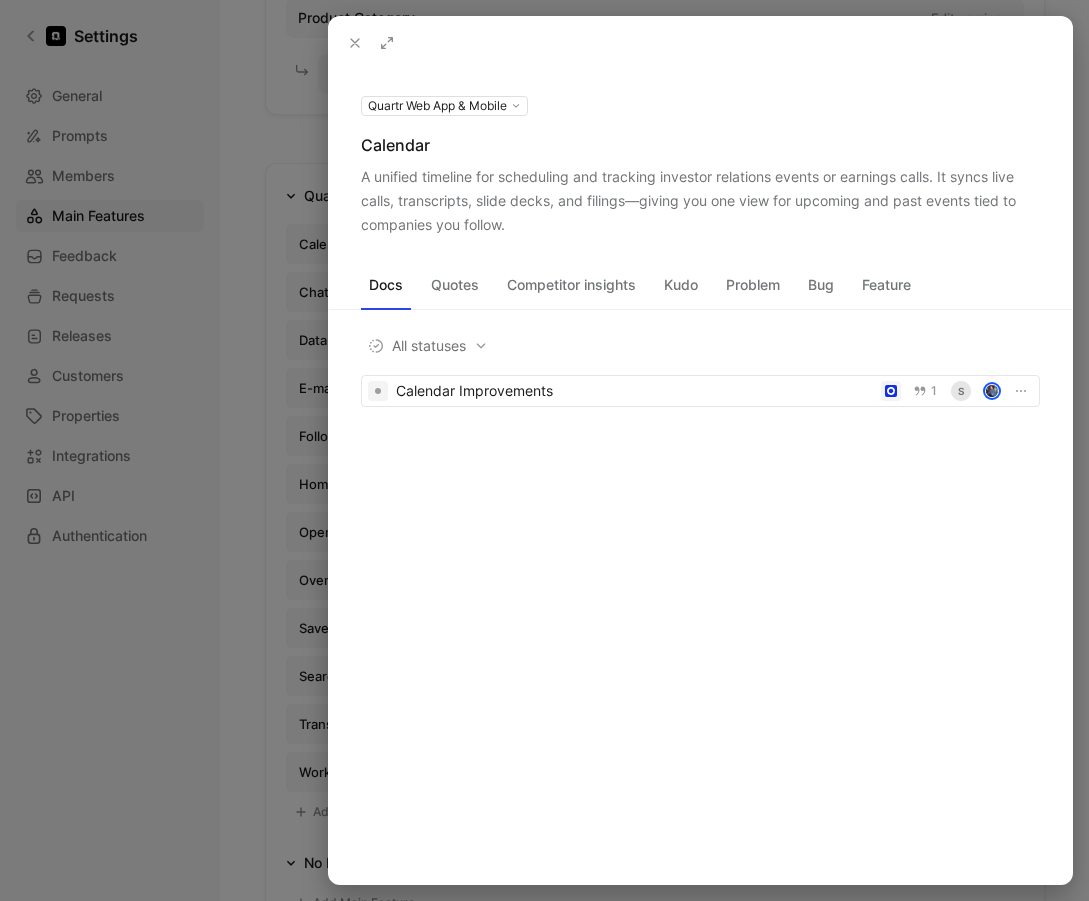click 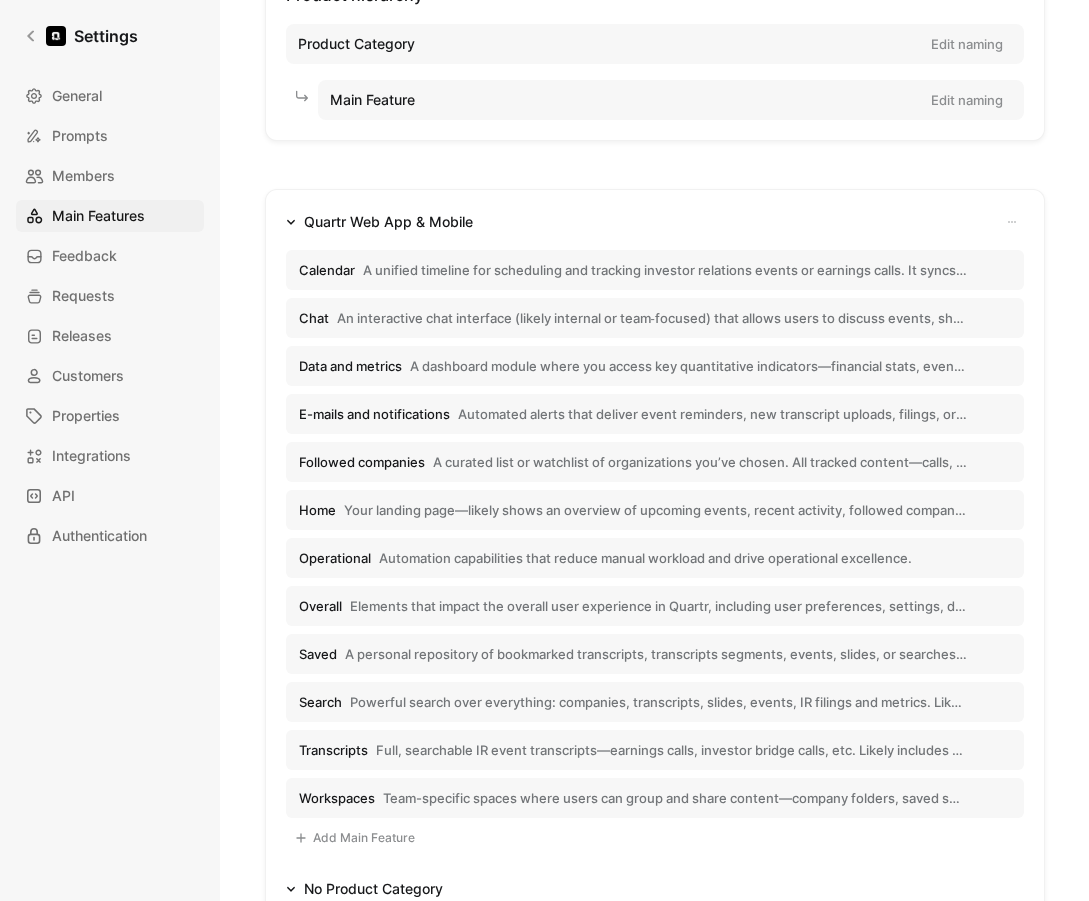 scroll, scrollTop: 0, scrollLeft: 0, axis: both 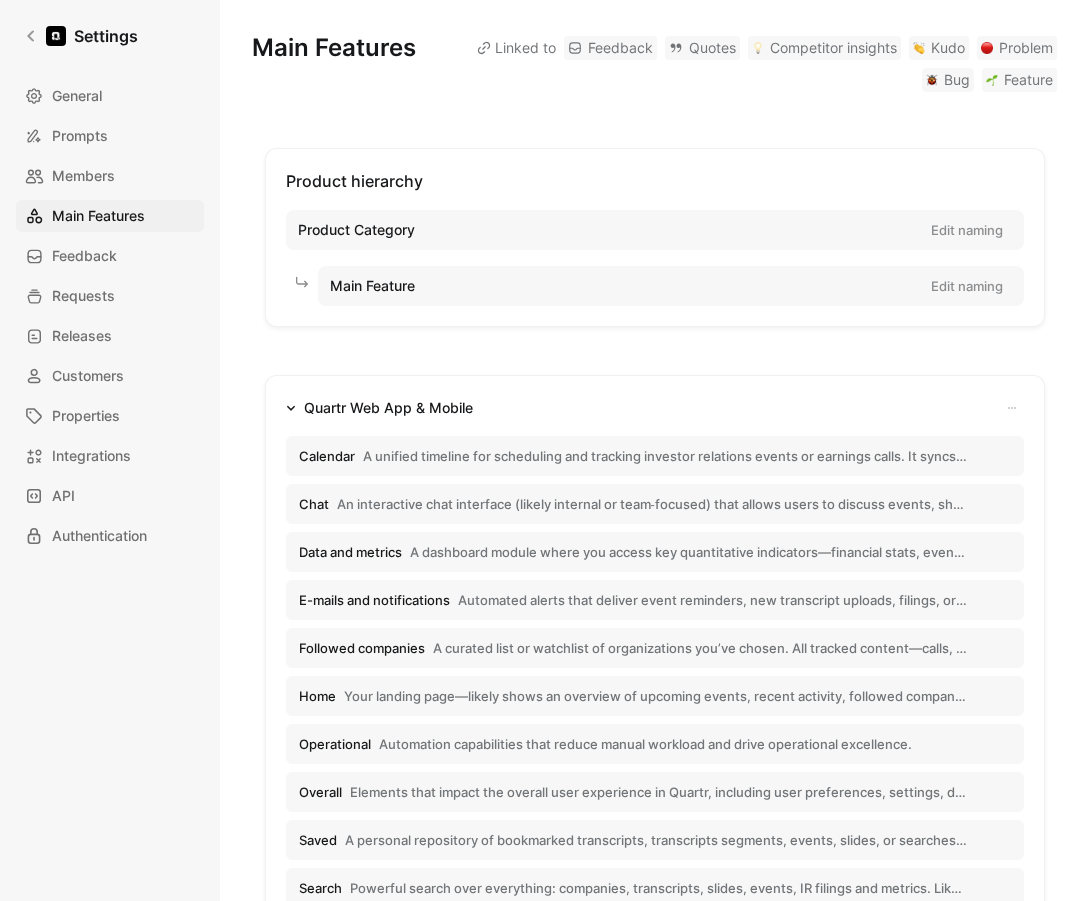 click on "A unified timeline for scheduling and tracking investor relations events or earnings calls. It syncs live calls, transcripts, slide decks, and filings—giving you one view for upcoming and past events tied to companies you follow." at bounding box center (665, 456) 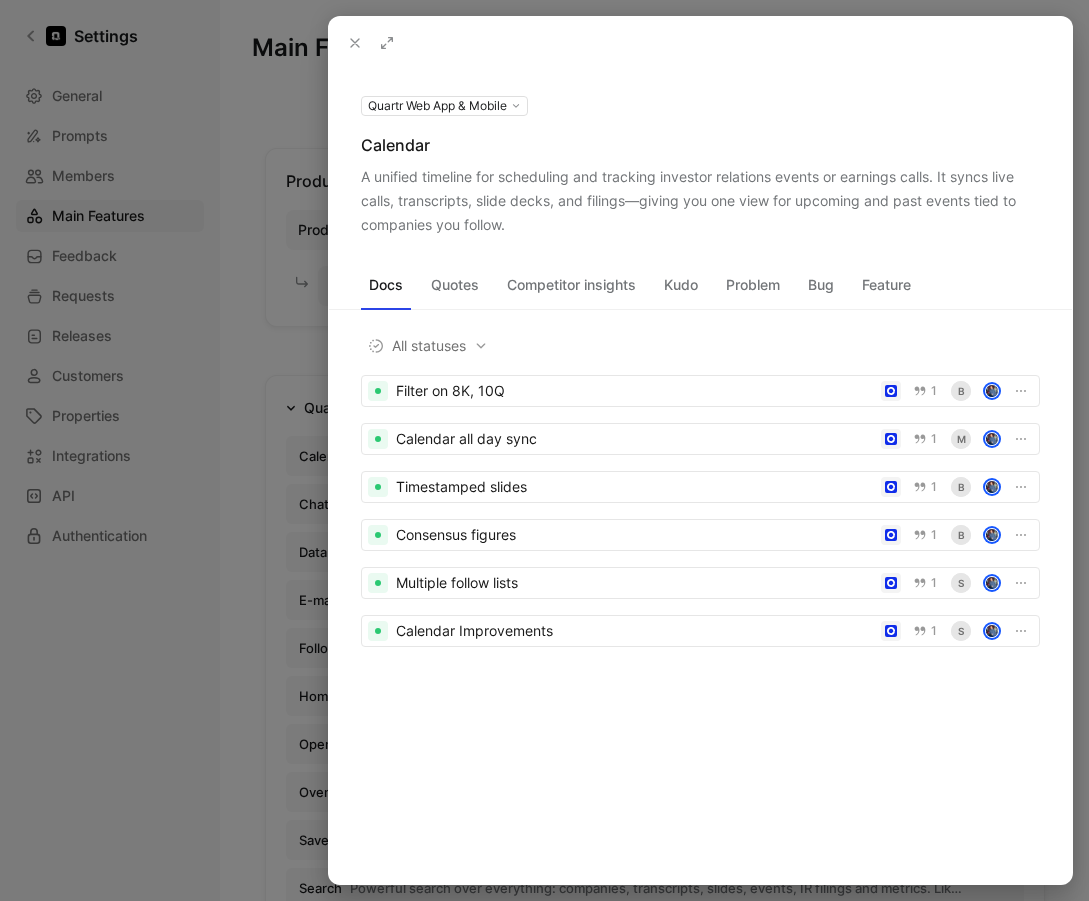click 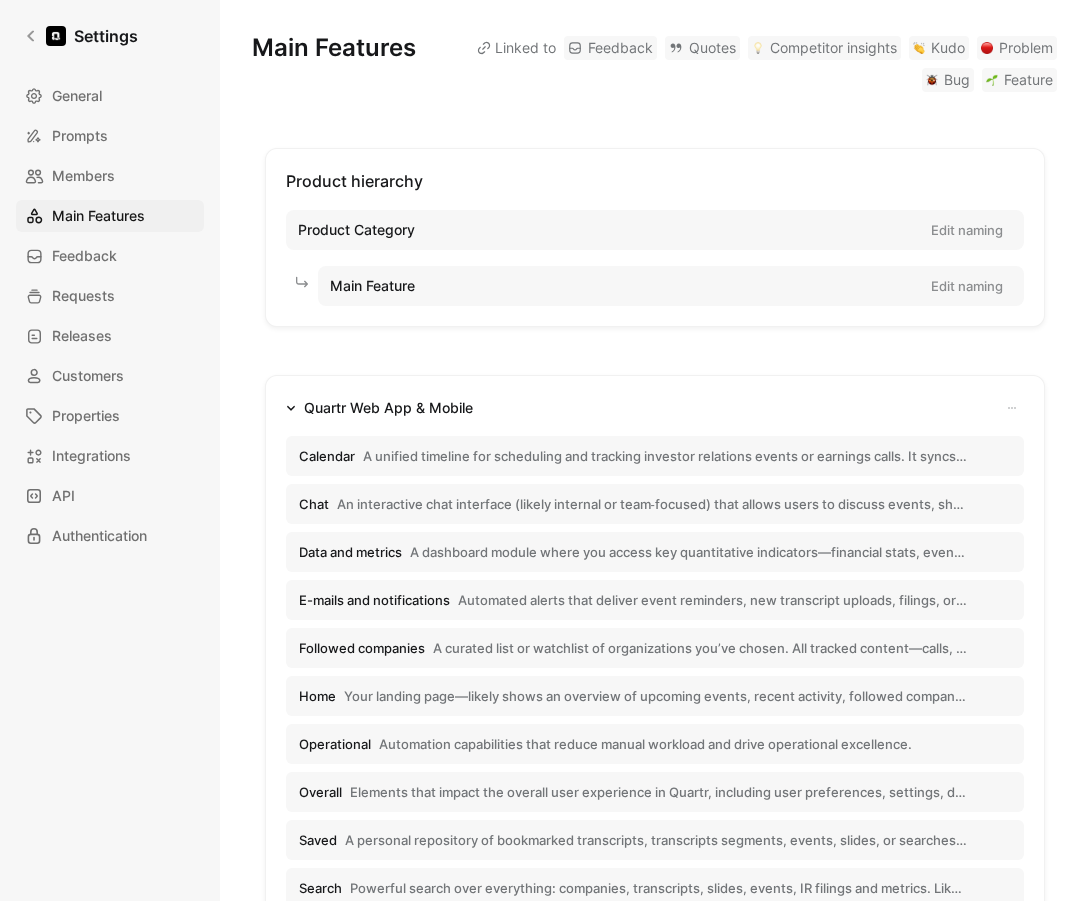 click on "A unified timeline for scheduling and tracking investor relations events or earnings calls. It syncs live calls, transcripts, slide decks, and filings—giving you one view for upcoming and past events tied to companies you follow." at bounding box center [665, 456] 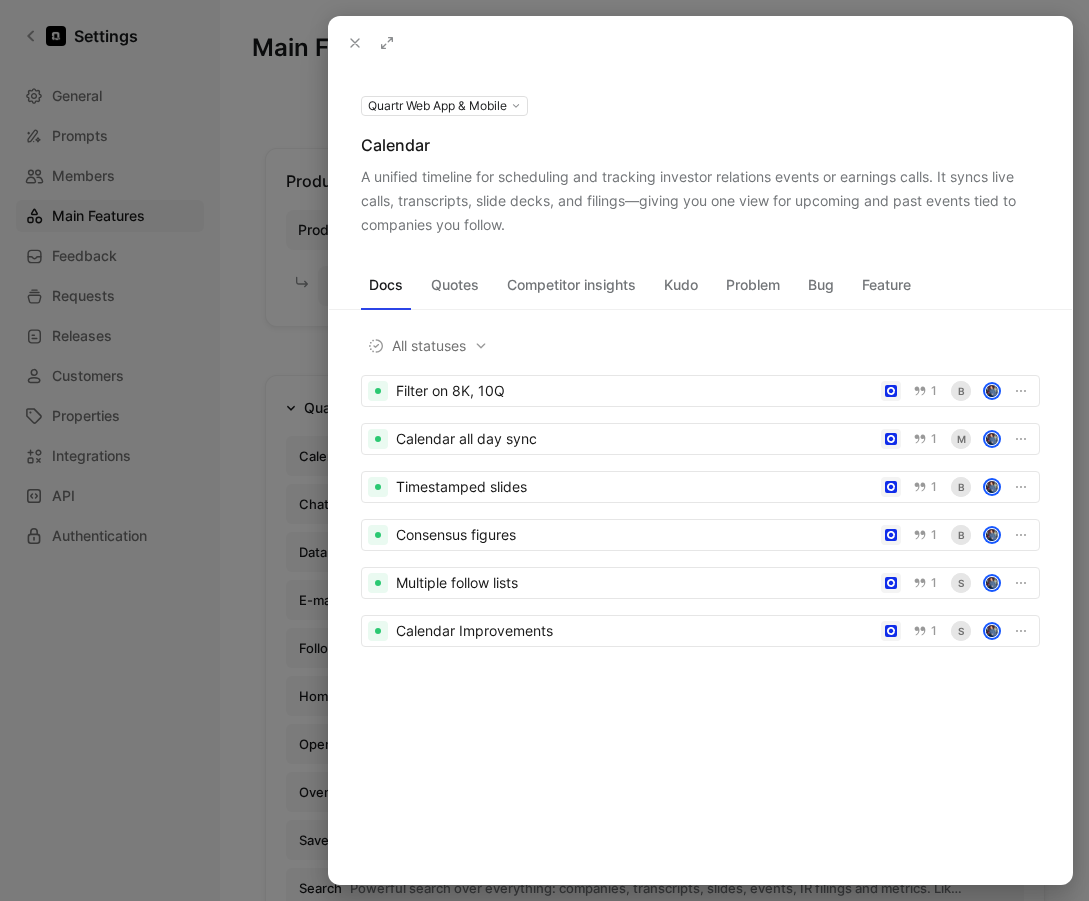 click on "A unified timeline for scheduling and tracking investor relations events or earnings calls. It syncs live calls, transcripts, slide decks, and filings—giving you one view for upcoming and past events tied to companies you follow." at bounding box center [700, 201] 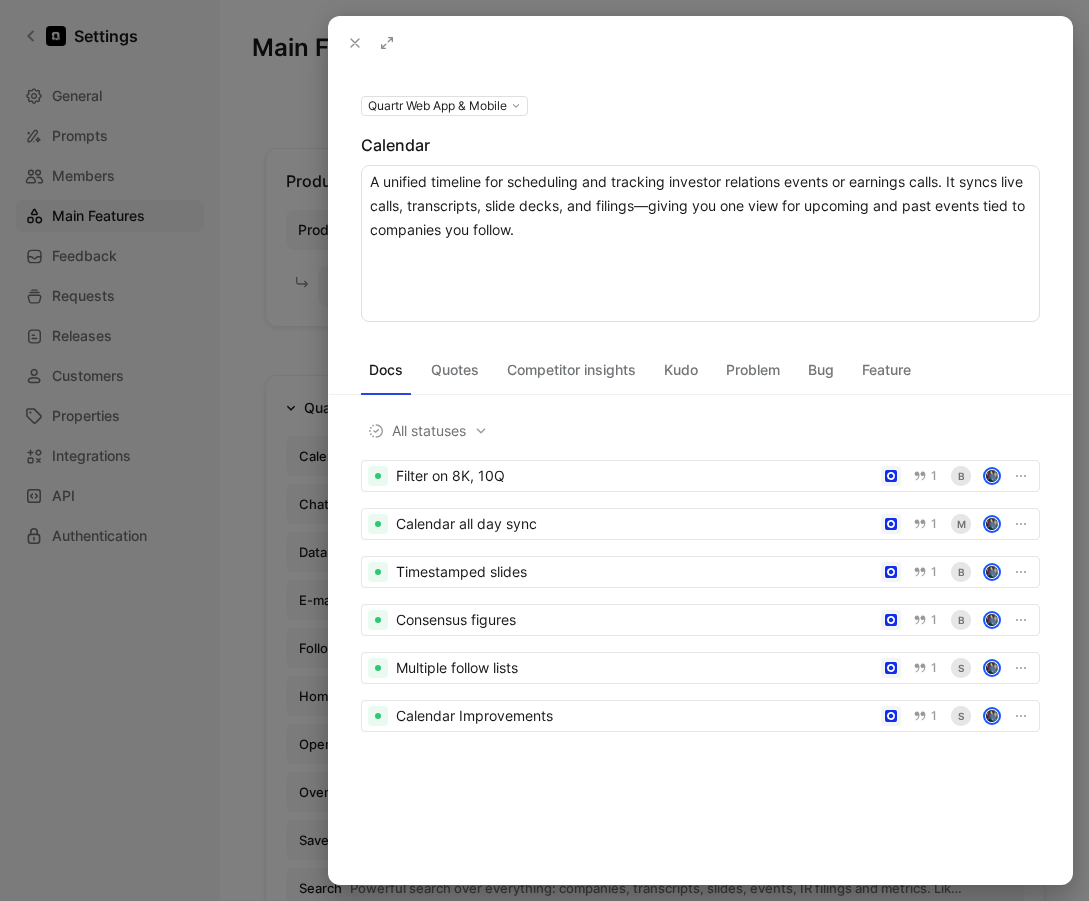 drag, startPoint x: 536, startPoint y: 232, endPoint x: 342, endPoint y: 171, distance: 203.36421 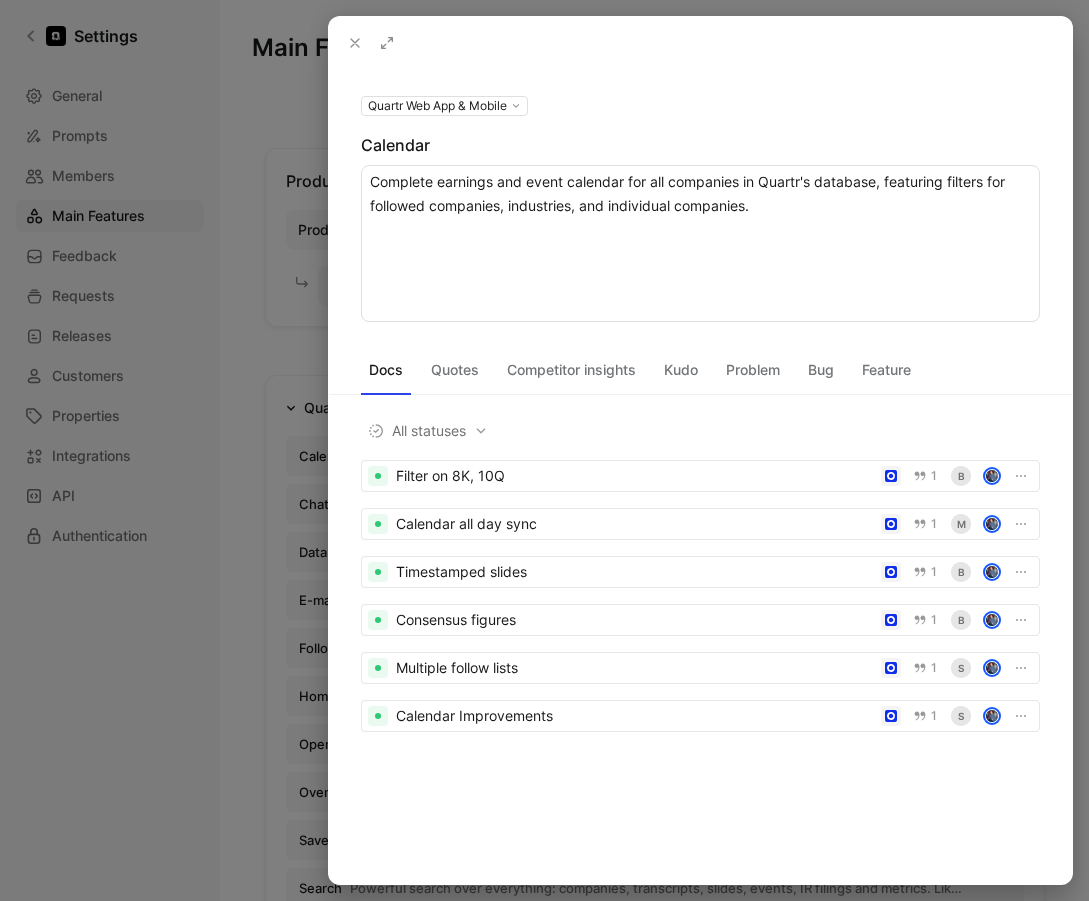 click on "Quartr Web App & Mobile Calendar Complete earnings and event calendar for all companies in Quartr's database, featuring filters for followed companies, industries, and individual companies.
Docs Quotes Competitor insights Kudo Problem Bug Feature All statuses Filter on 8K, 10Q 1 B Calendar all day sync 1 M Timestamped slides 1 B Consensus figures 1 B Multiple follow lists 1 S Calendar Improvements 1 S" at bounding box center (700, 476) 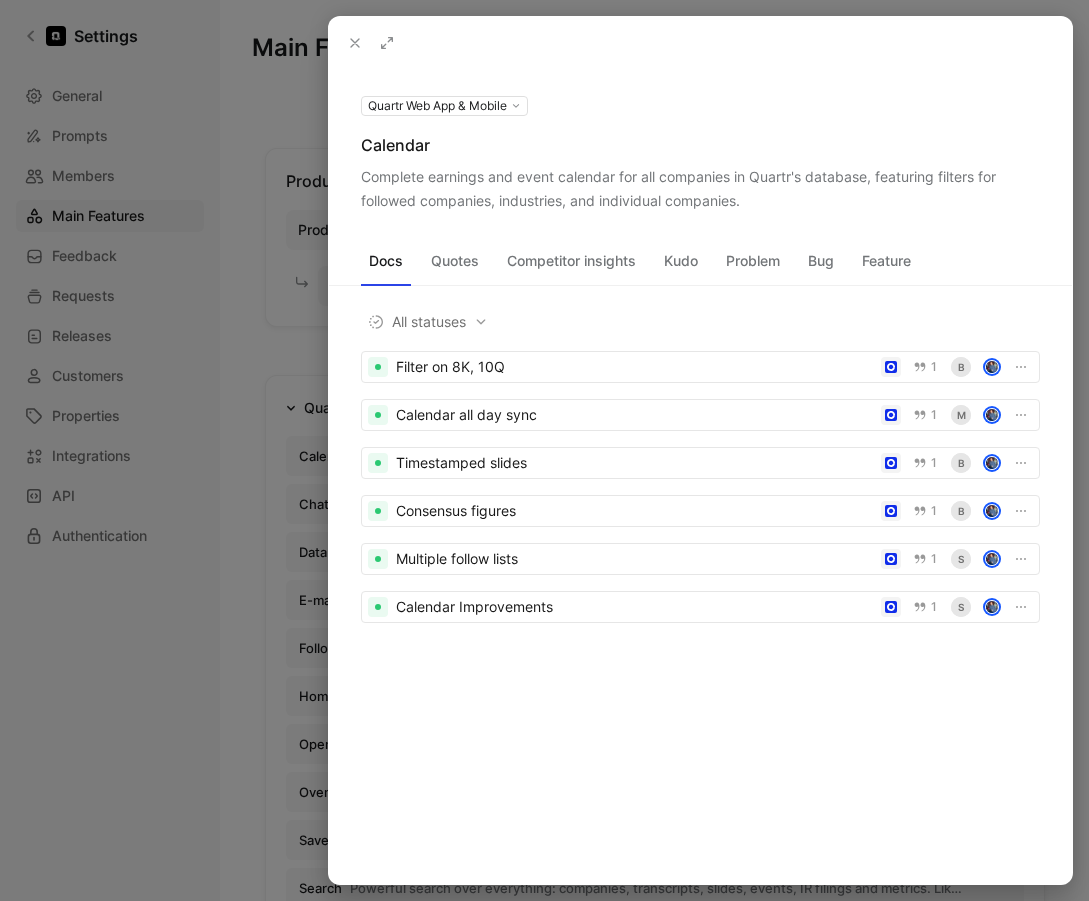 click 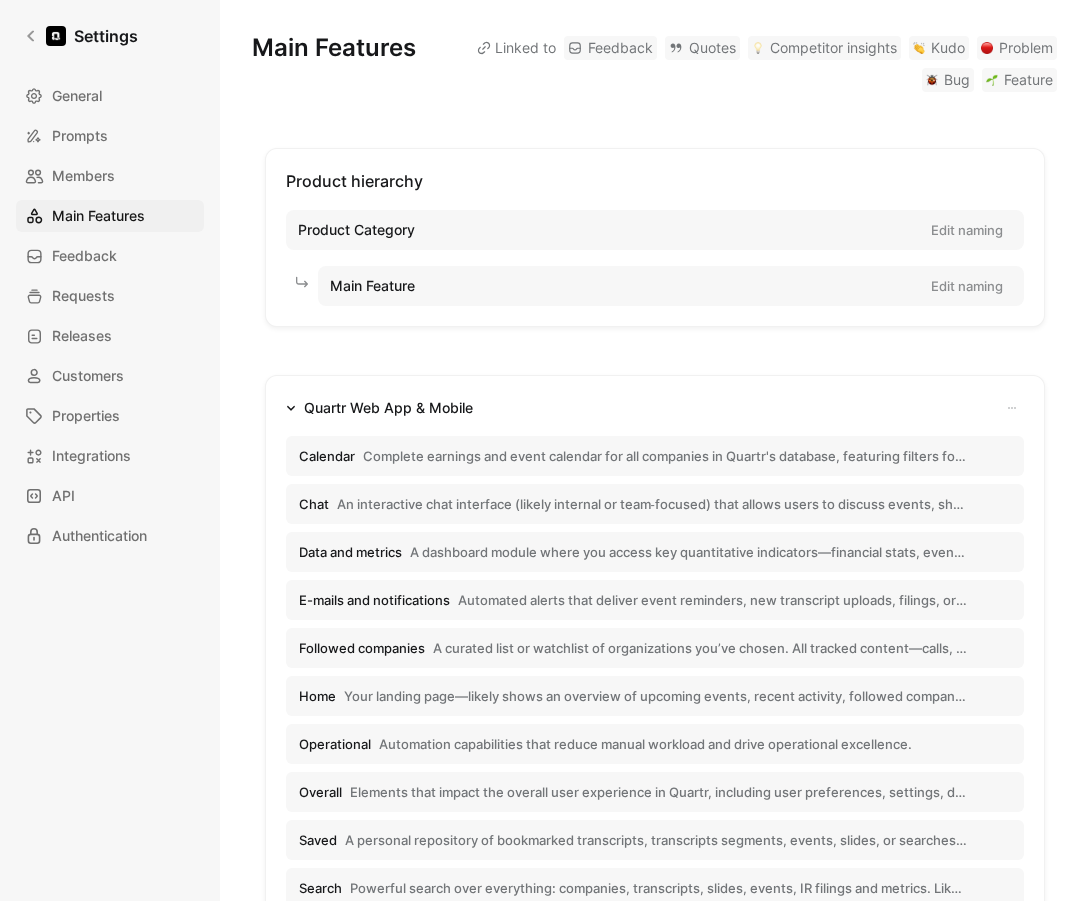 click on "An interactive chat interface (likely internal or team‑focused) that allows users to discuss events, share notes, or collaborate in real time around financial content like transcripts or slides." at bounding box center (652, 504) 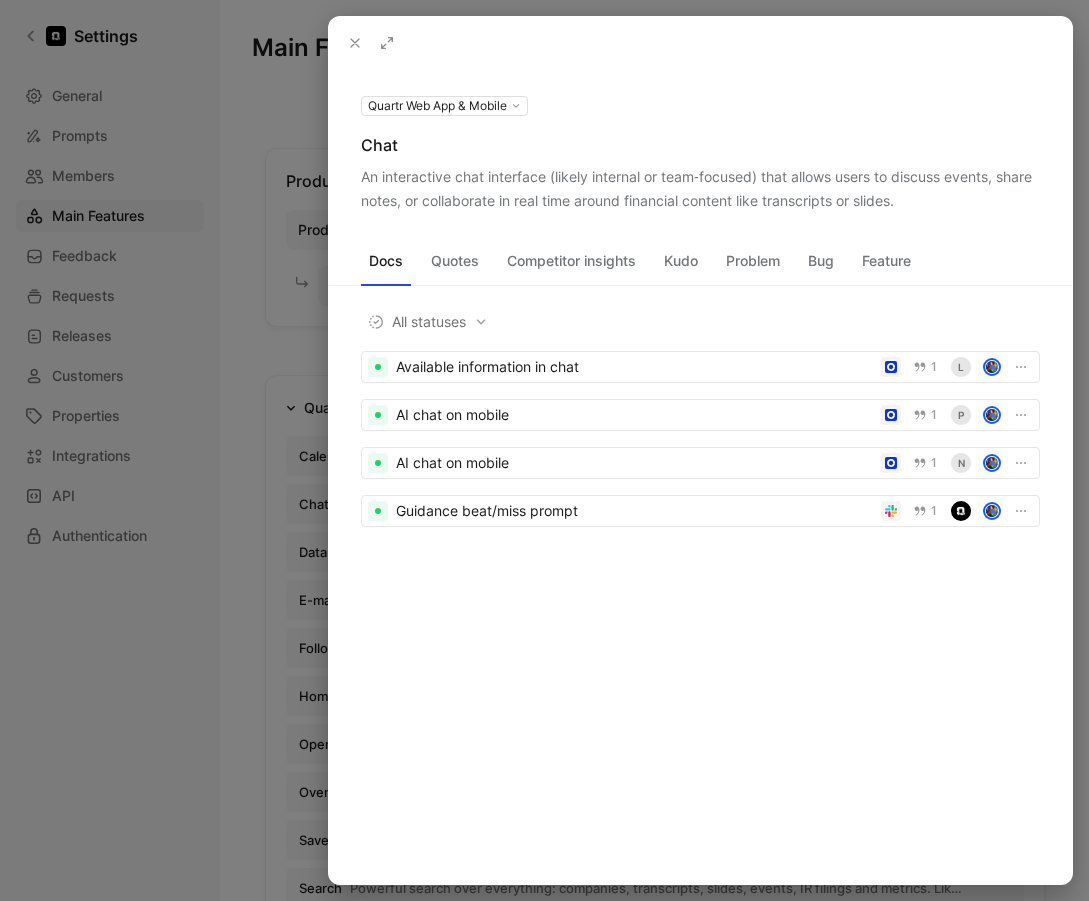 click on "An interactive chat interface (likely internal or team‑focused) that allows users to discuss events, share notes, or collaborate in real time around financial content like transcripts or slides." at bounding box center [700, 189] 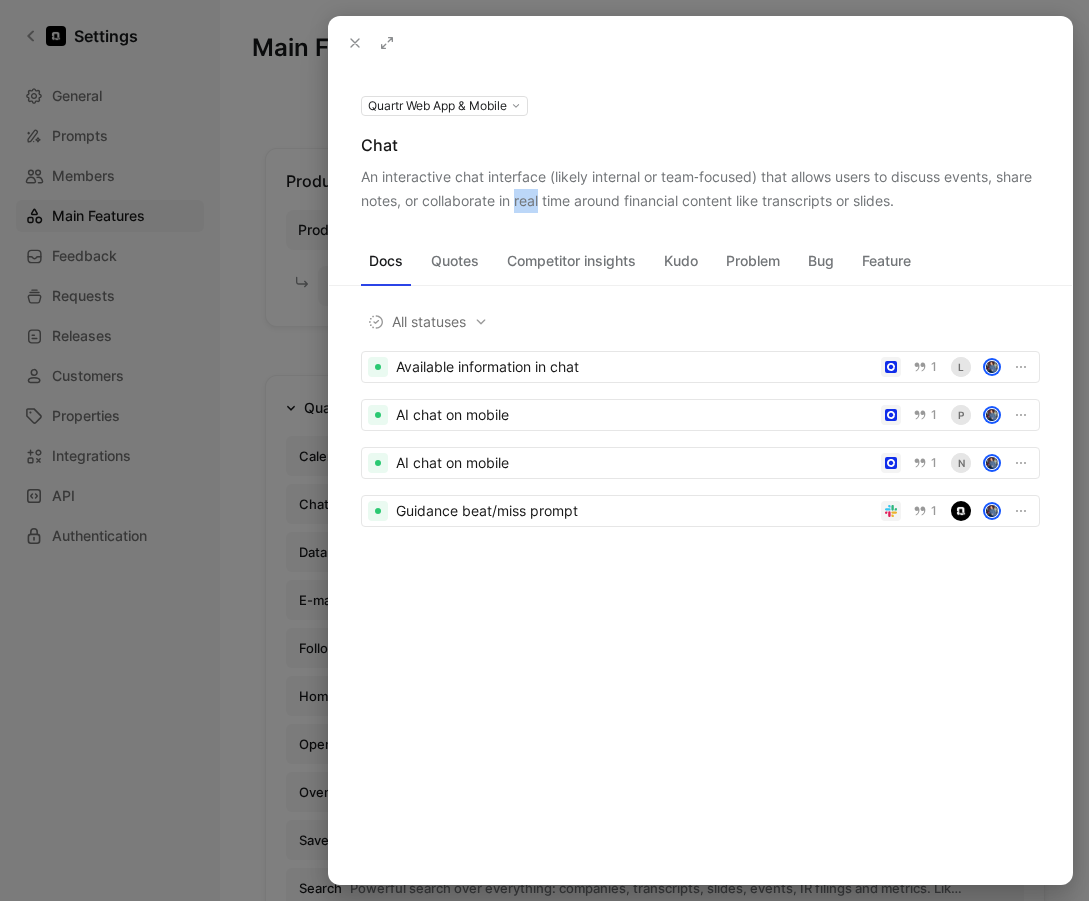 click on "An interactive chat interface (likely internal or team‑focused) that allows users to discuss events, share notes, or collaborate in real time around financial content like transcripts or slides." at bounding box center [700, 189] 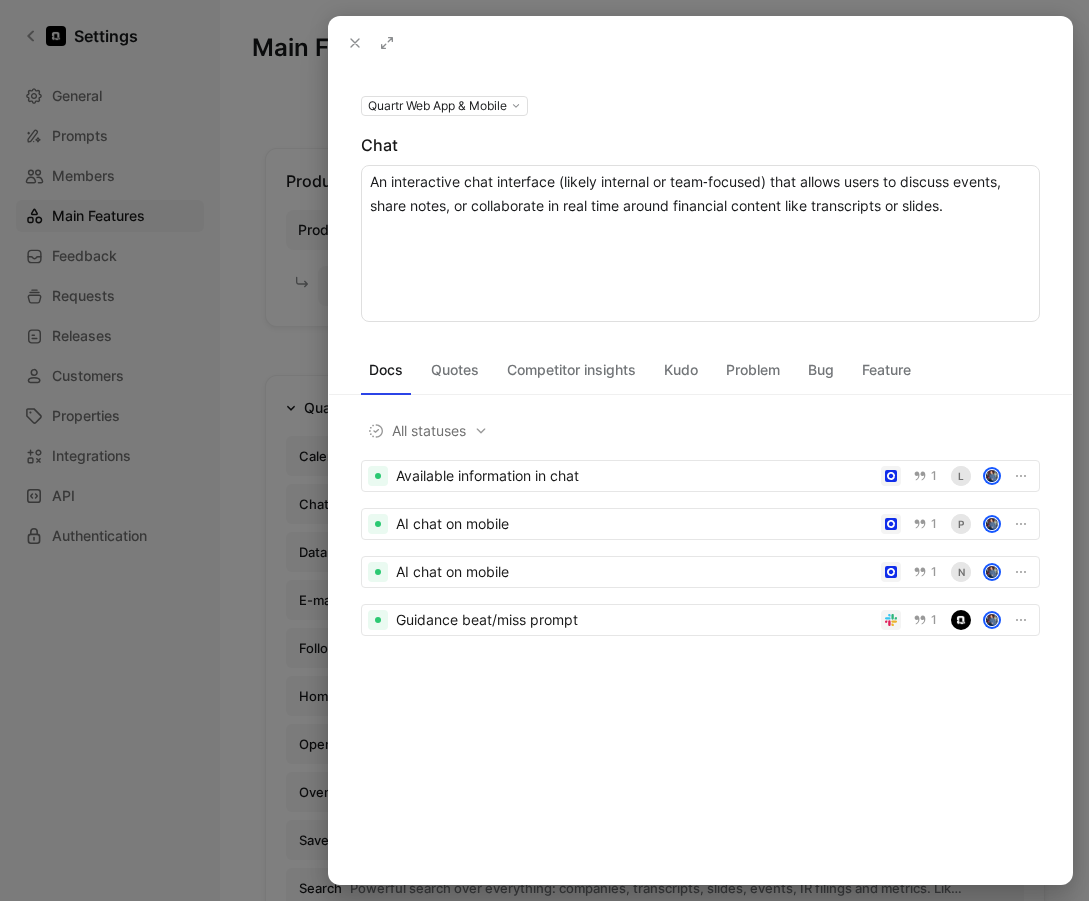 drag, startPoint x: 962, startPoint y: 210, endPoint x: 336, endPoint y: 186, distance: 626.4599 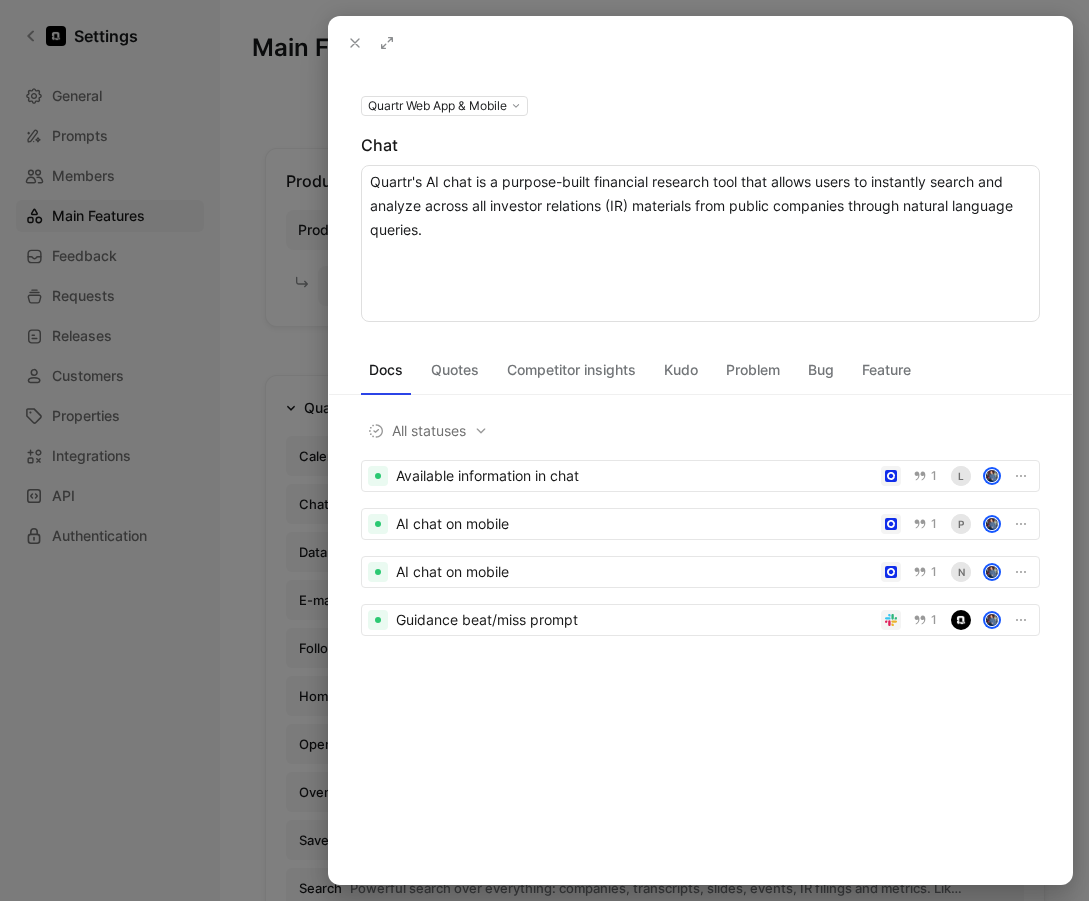click on "Quartr Web App & Mobile Chat Quartr's AI chat is a purpose-built financial research tool that allows users to instantly search and analyze across all investor relations (IR) materials from public companies through natural language queries." at bounding box center (700, 207) 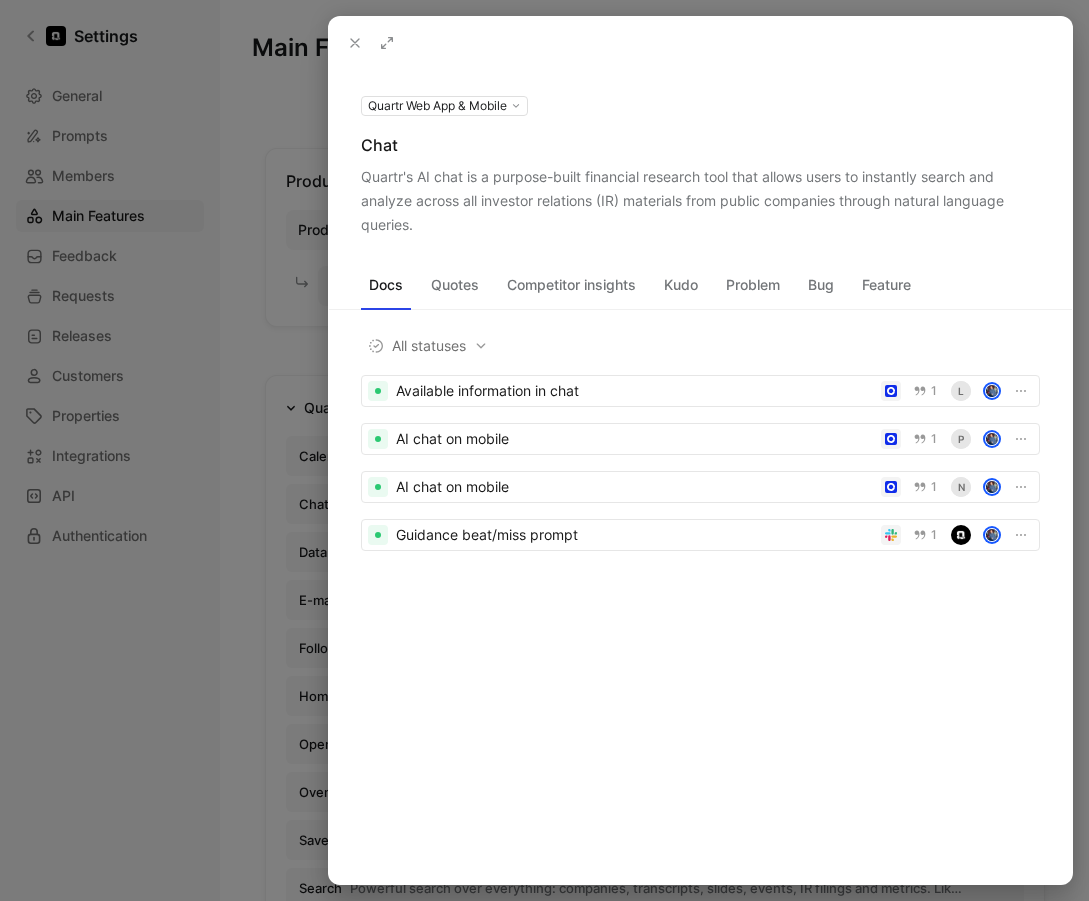 click on "Quotes" at bounding box center (455, 285) 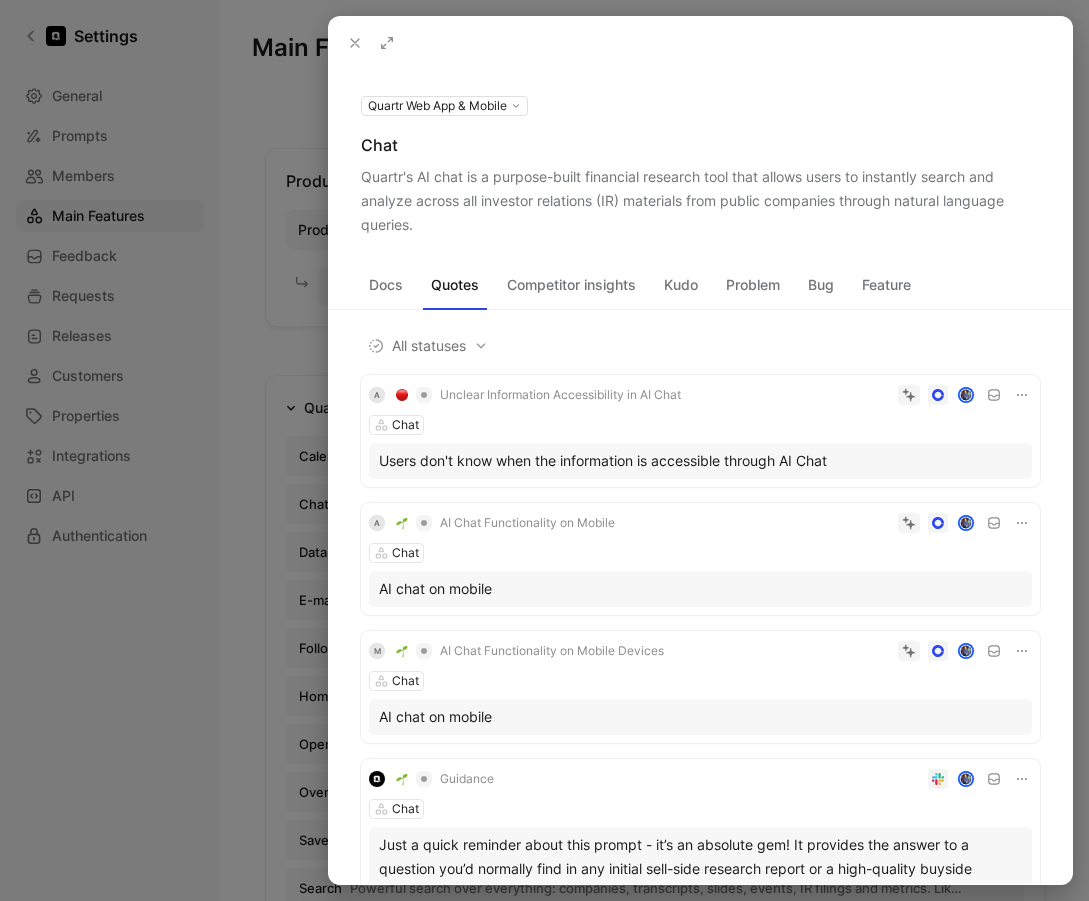 click on "Competitor insights" at bounding box center [571, 285] 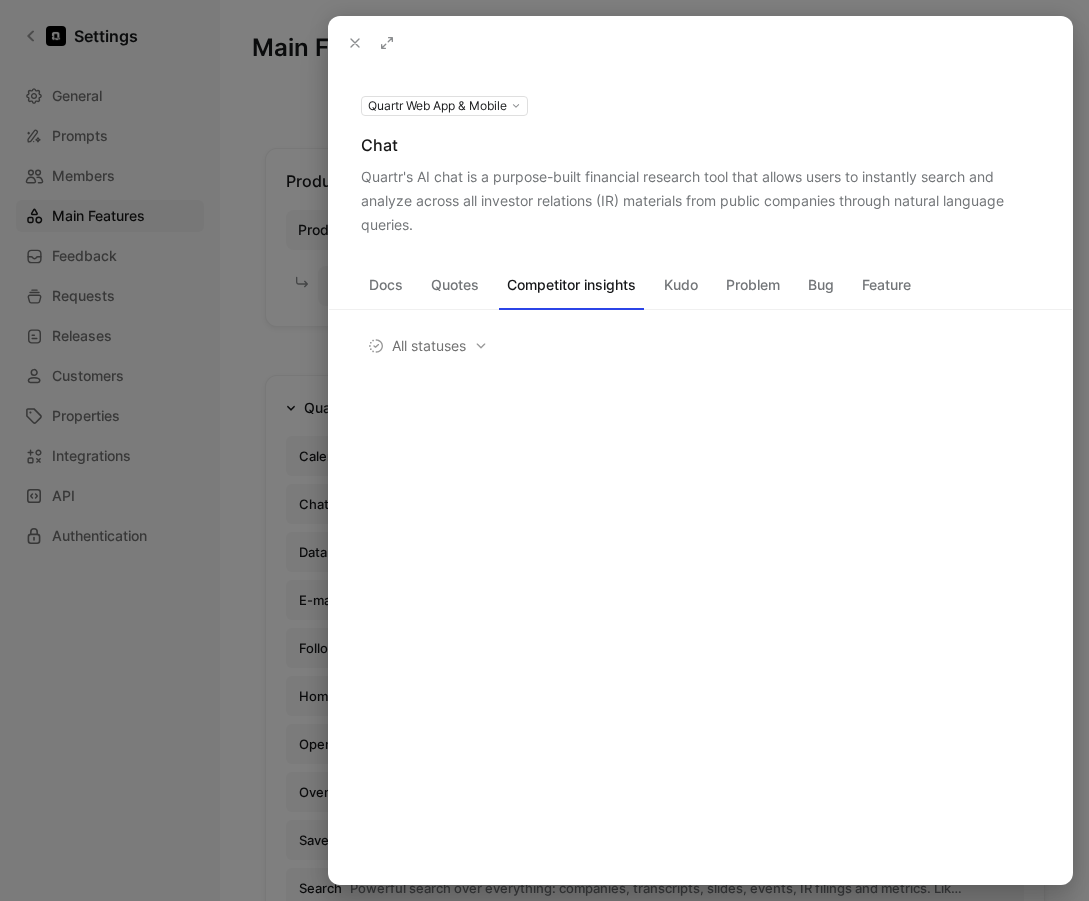 click on "Quotes" at bounding box center (455, 285) 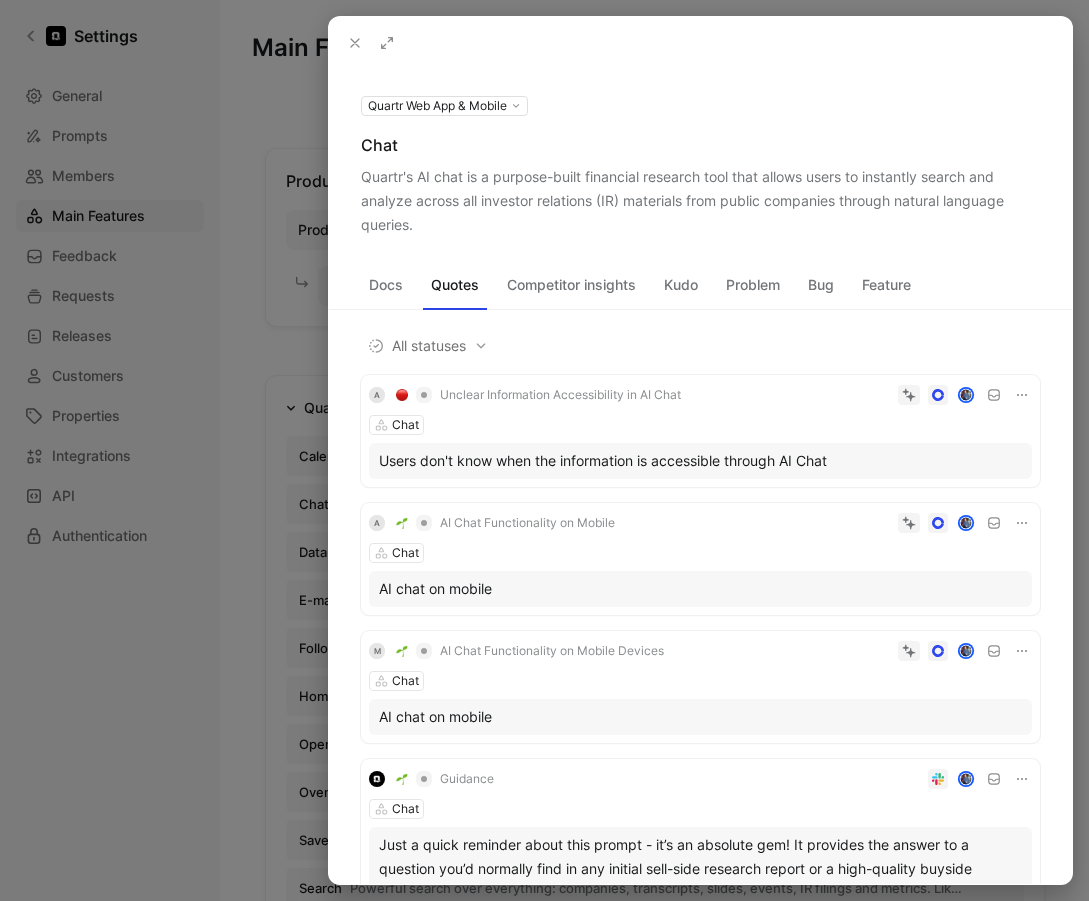 click on "Docs" at bounding box center [386, 285] 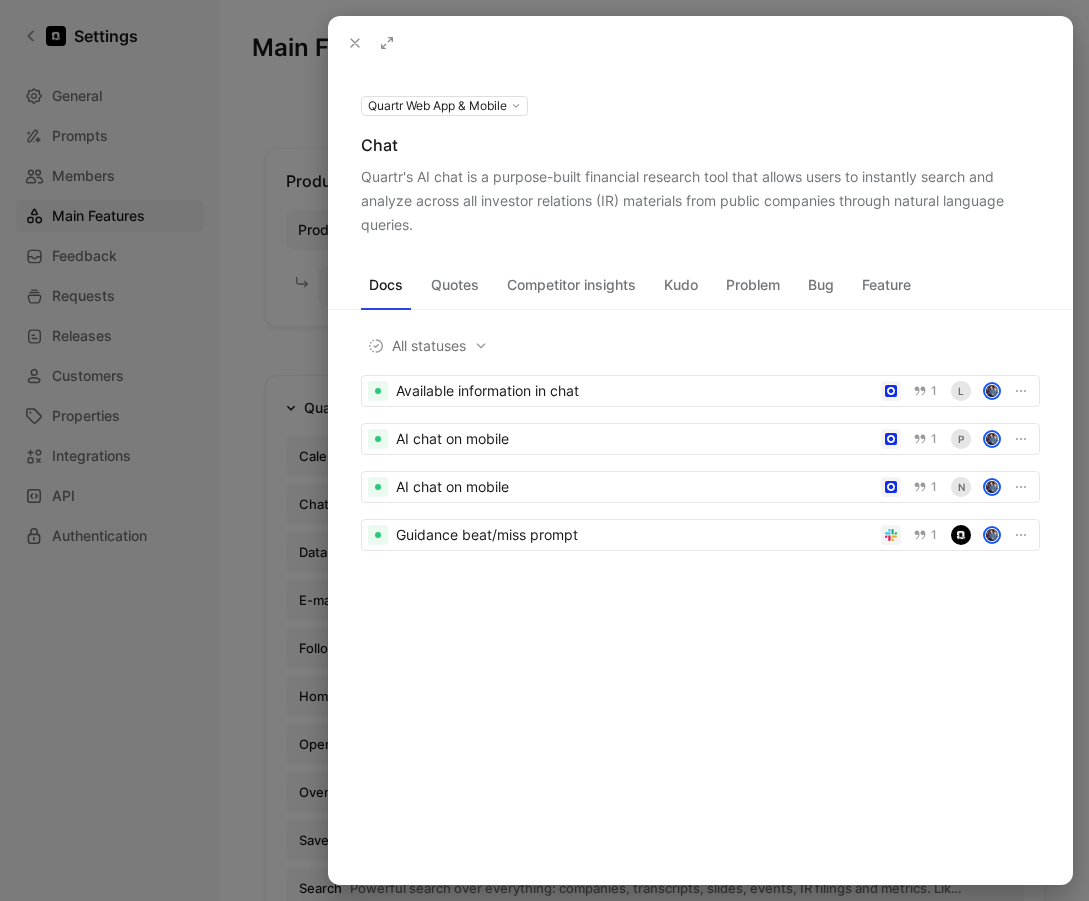 click on "Quotes" at bounding box center (455, 285) 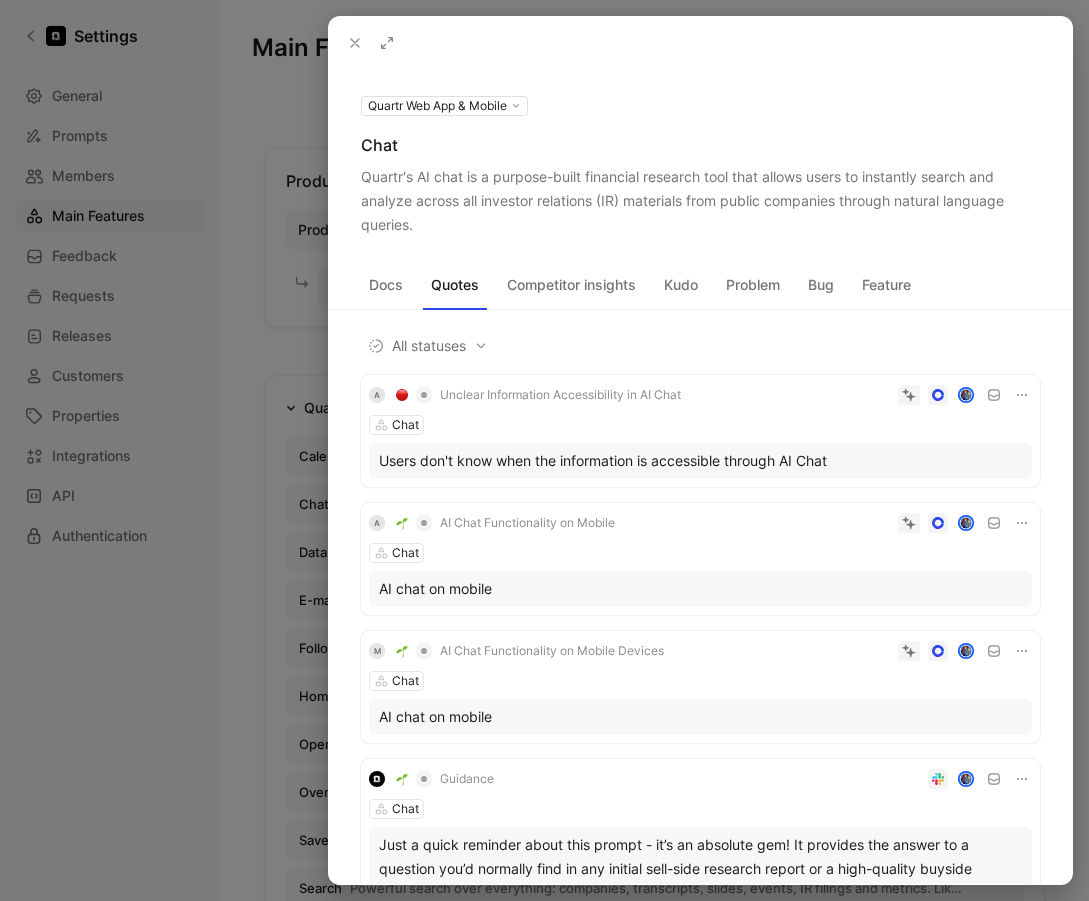 click on "Competitor insights" at bounding box center (571, 285) 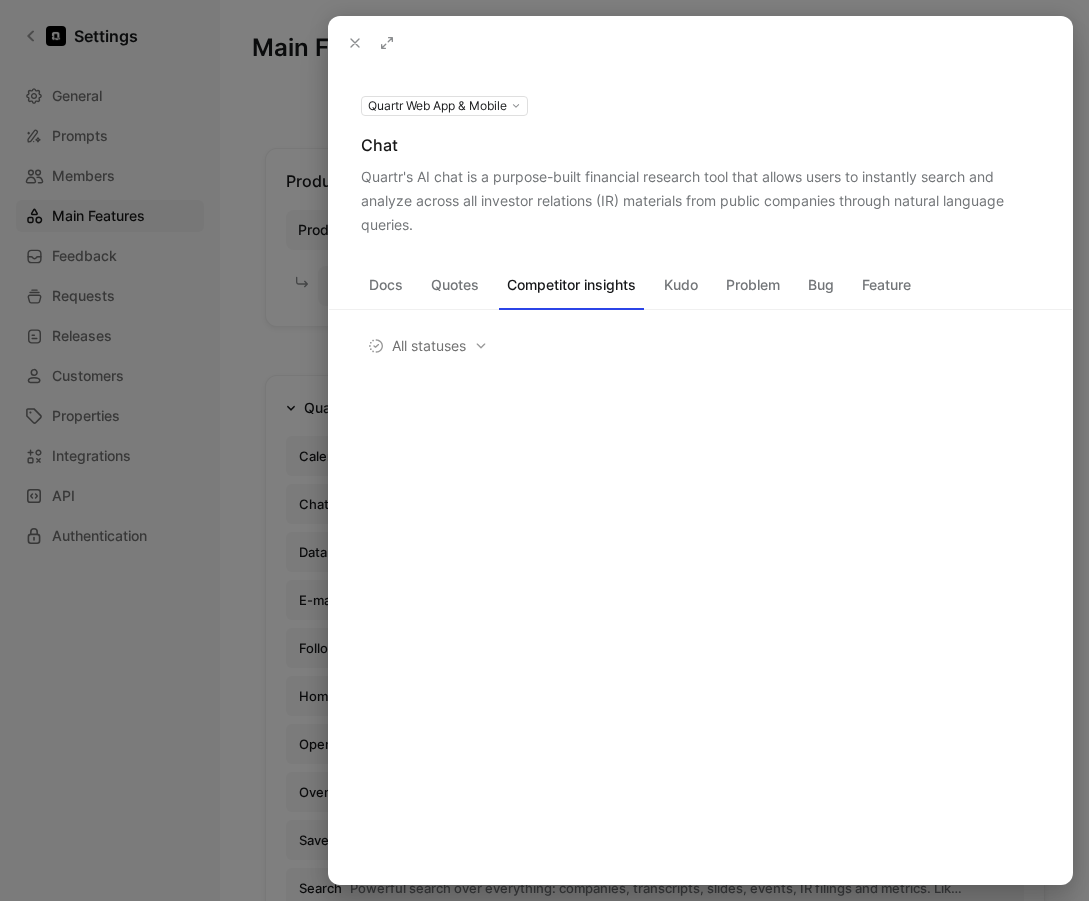 click on "Kudo" at bounding box center (681, 285) 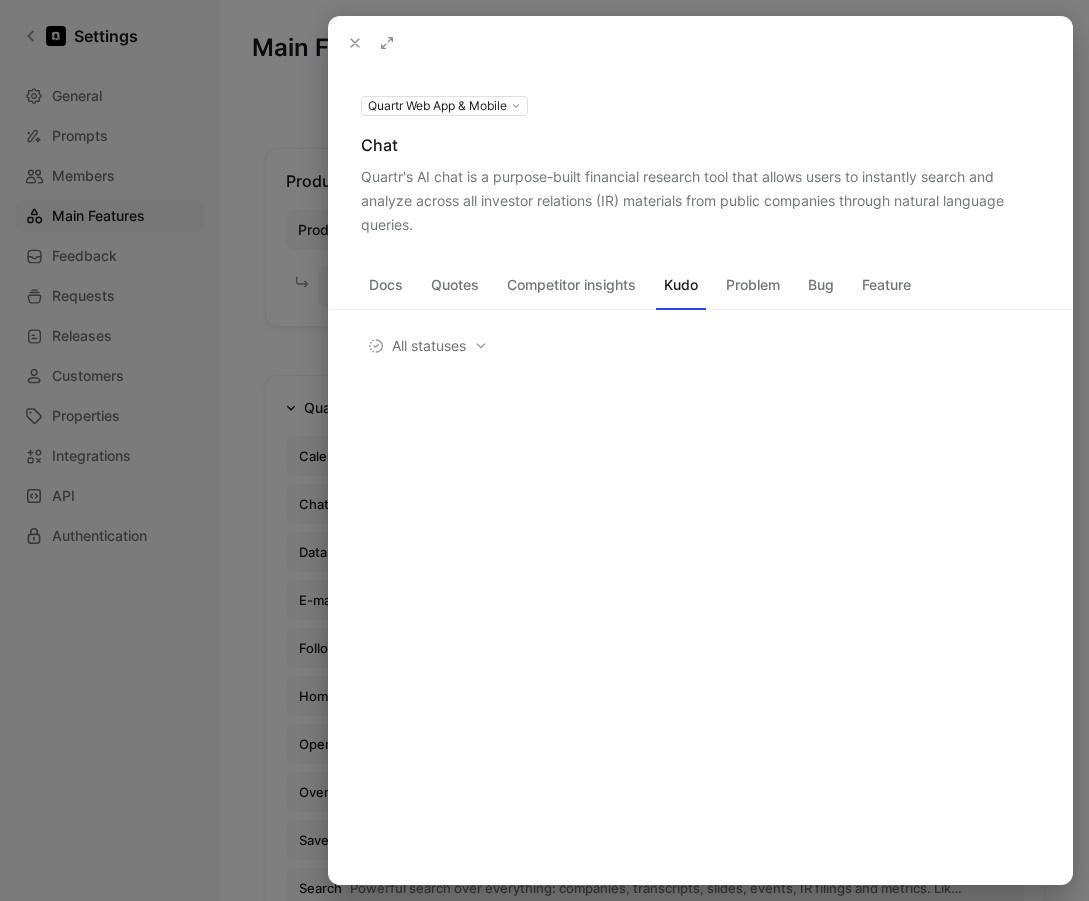 click on "Problem" at bounding box center [753, 285] 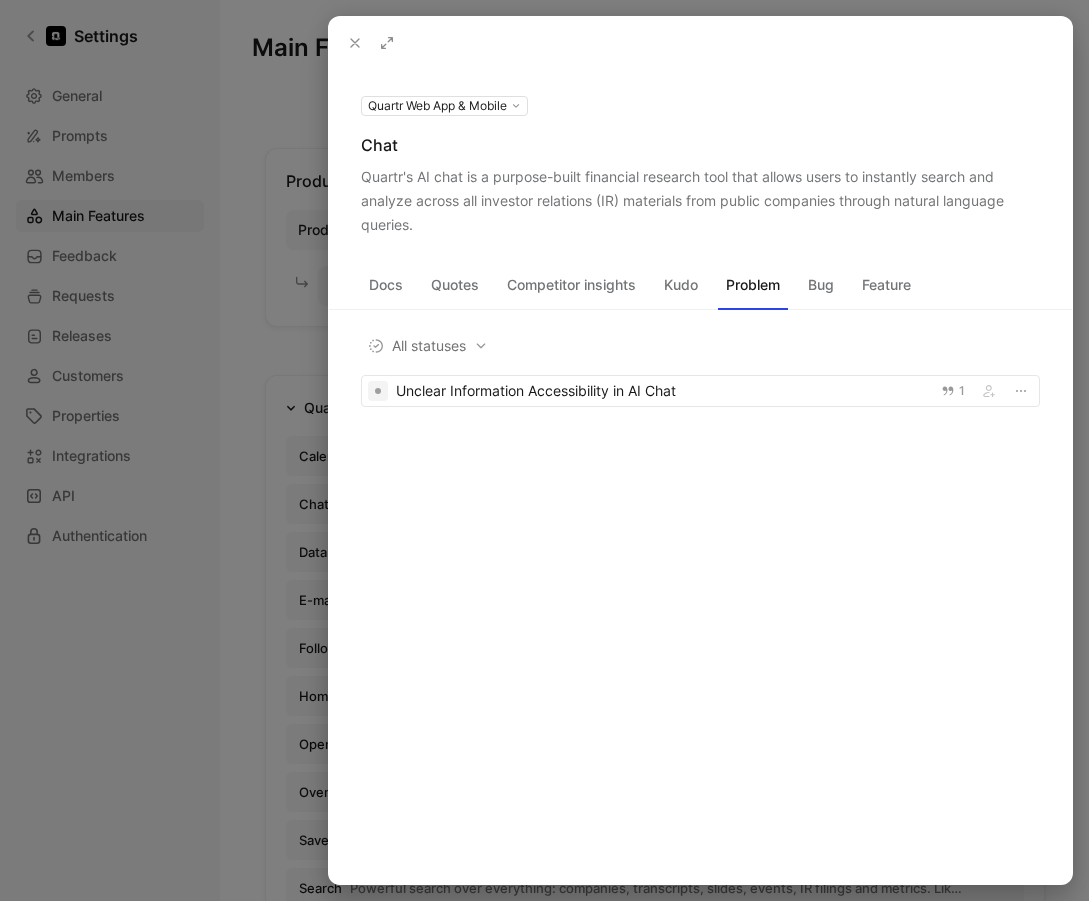 click on "Bug" at bounding box center (821, 285) 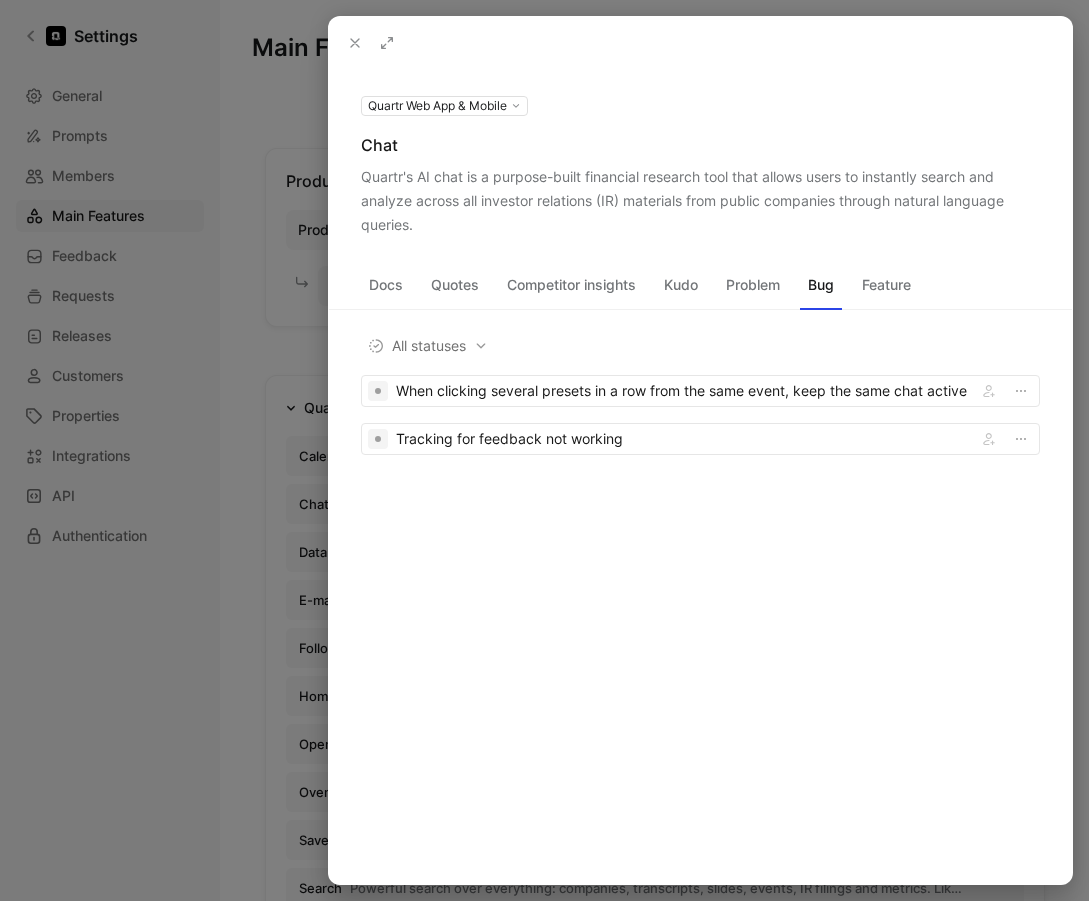 click on "Docs" at bounding box center (386, 285) 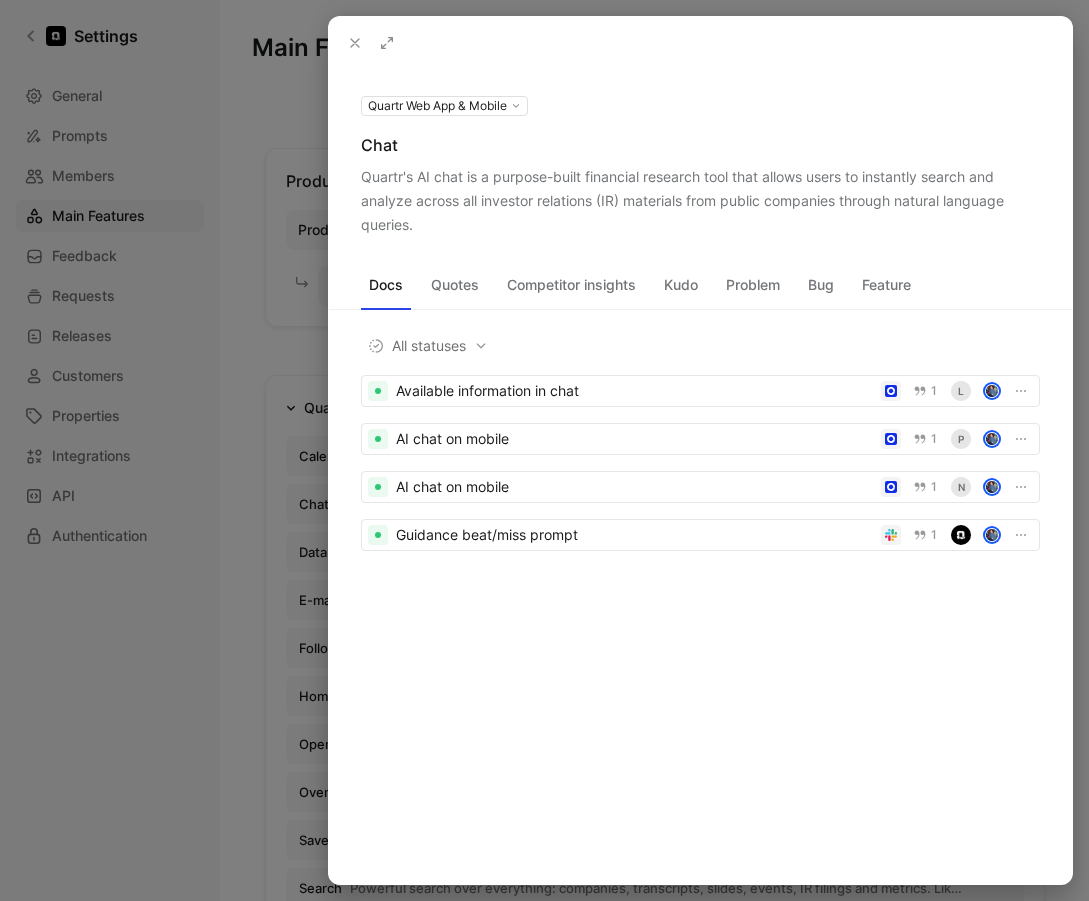 click 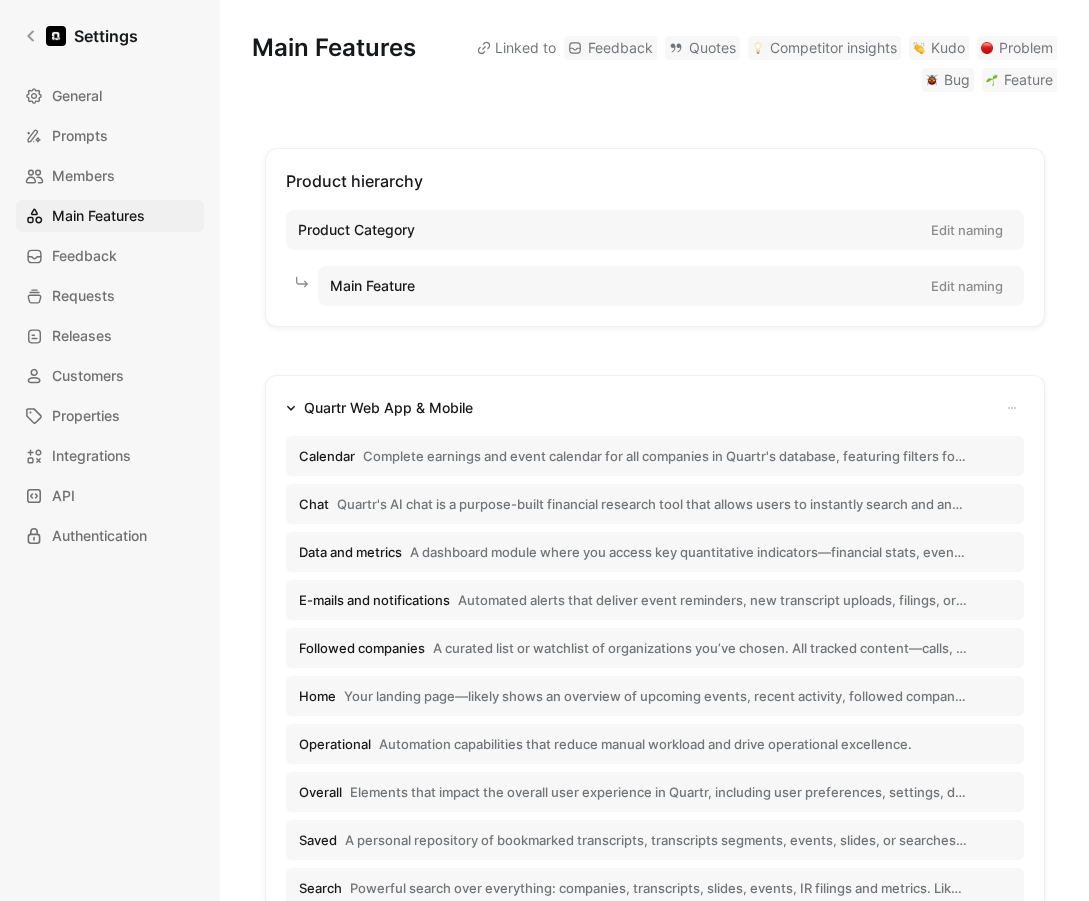 click on "A dashboard module where you access key quantitative indicators—financial stats, event counts, performance metrics—for tracked companies. Integrates with charts/graphs to spot trends.
-" at bounding box center (688, 552) 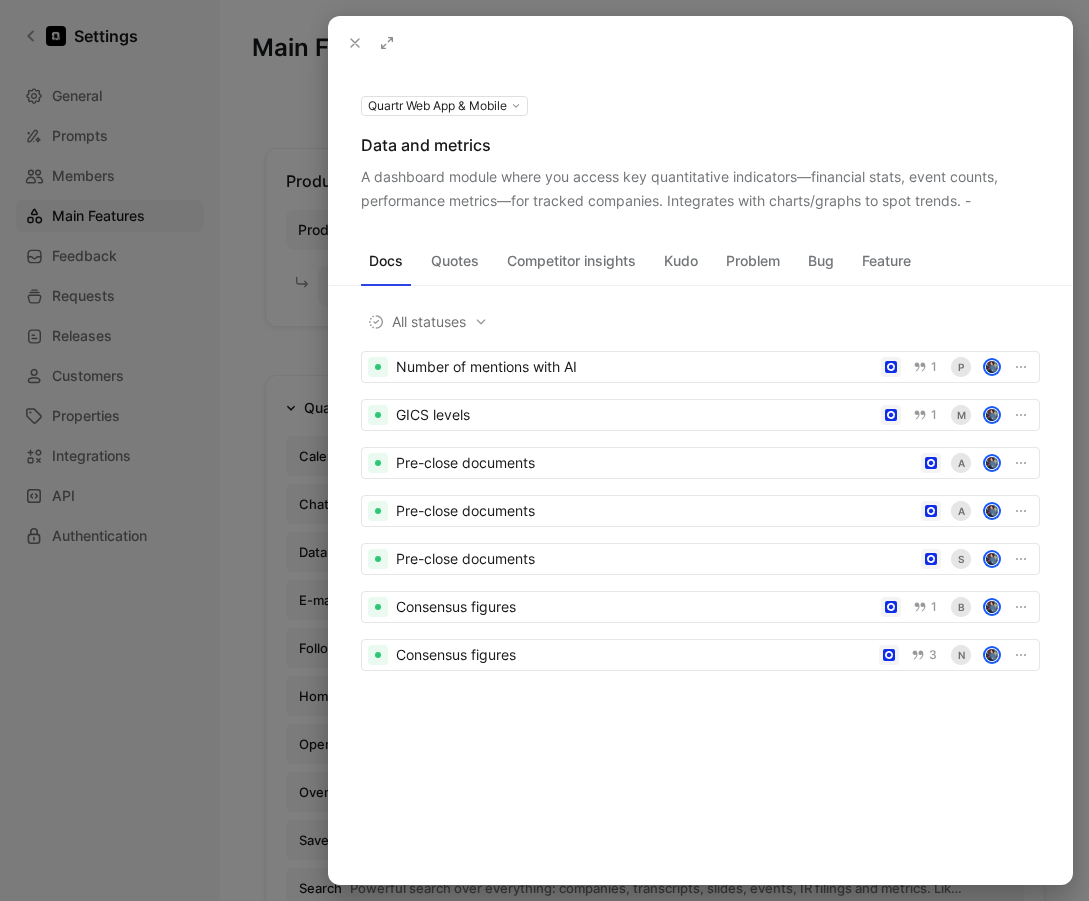 click 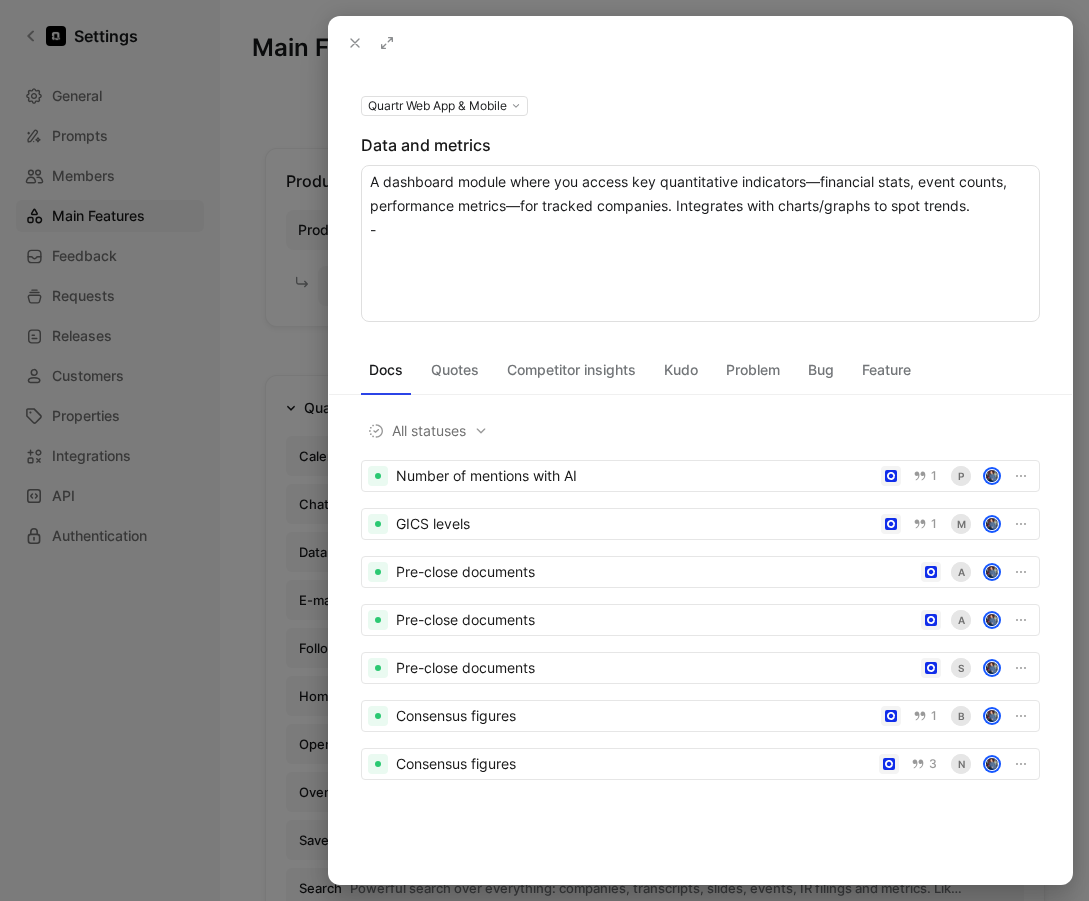 drag, startPoint x: 991, startPoint y: 207, endPoint x: 322, endPoint y: 171, distance: 669.9679 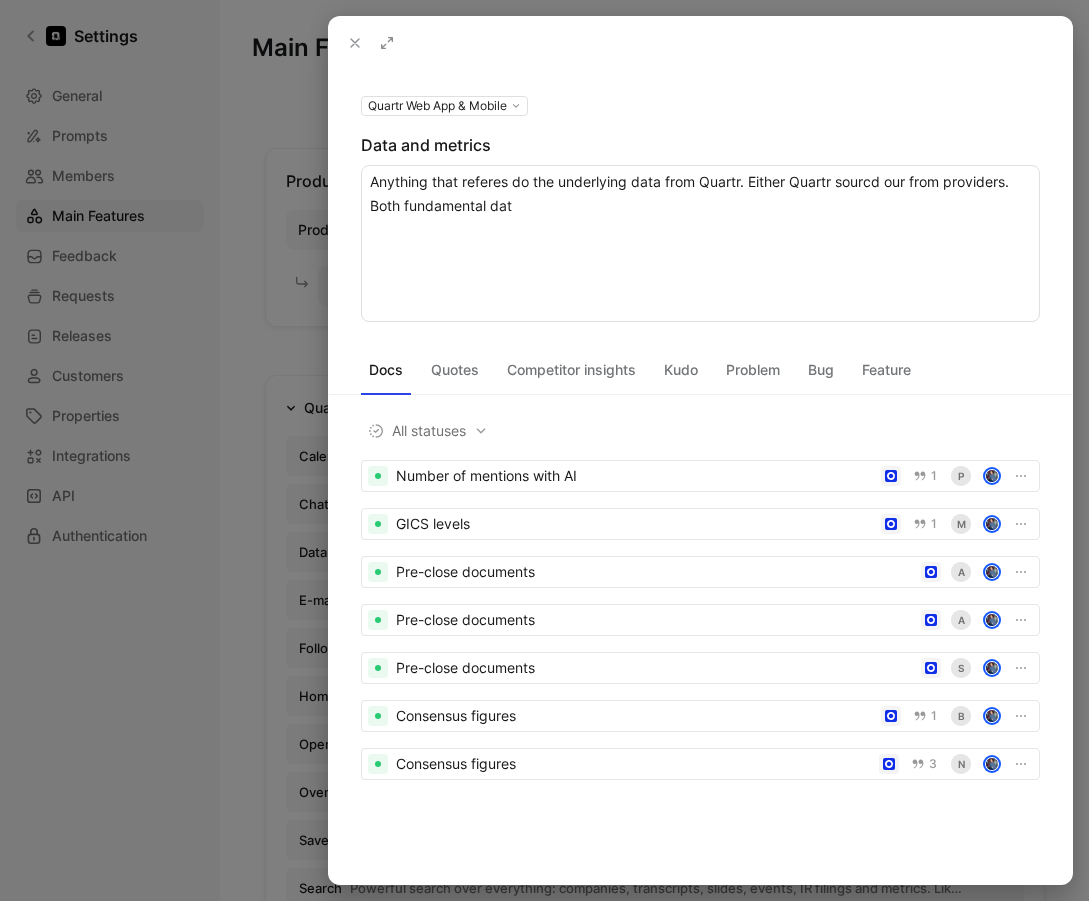type on "Anything that referes do the underlying data from Quartr. Either Quartr sourcd our from providers. Both fundamental data" 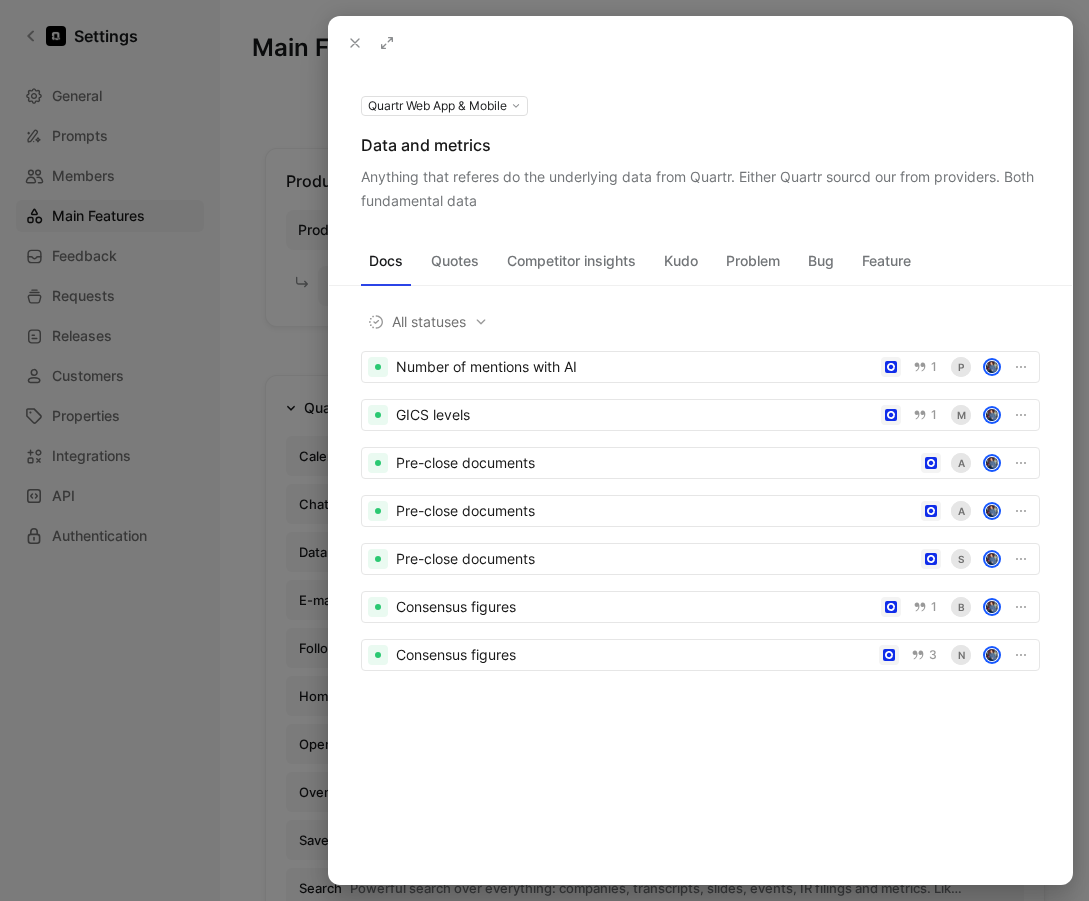 click on "Docs Quotes Competitor insights Kudo Problem Bug Feature All statuses Number of mentions with AI 1 P GICS levels 1 M Pre-close documents A Pre-close documents A Pre-close documents S Consensus figures 1 B Consensus figures 3 N" at bounding box center (700, 474) 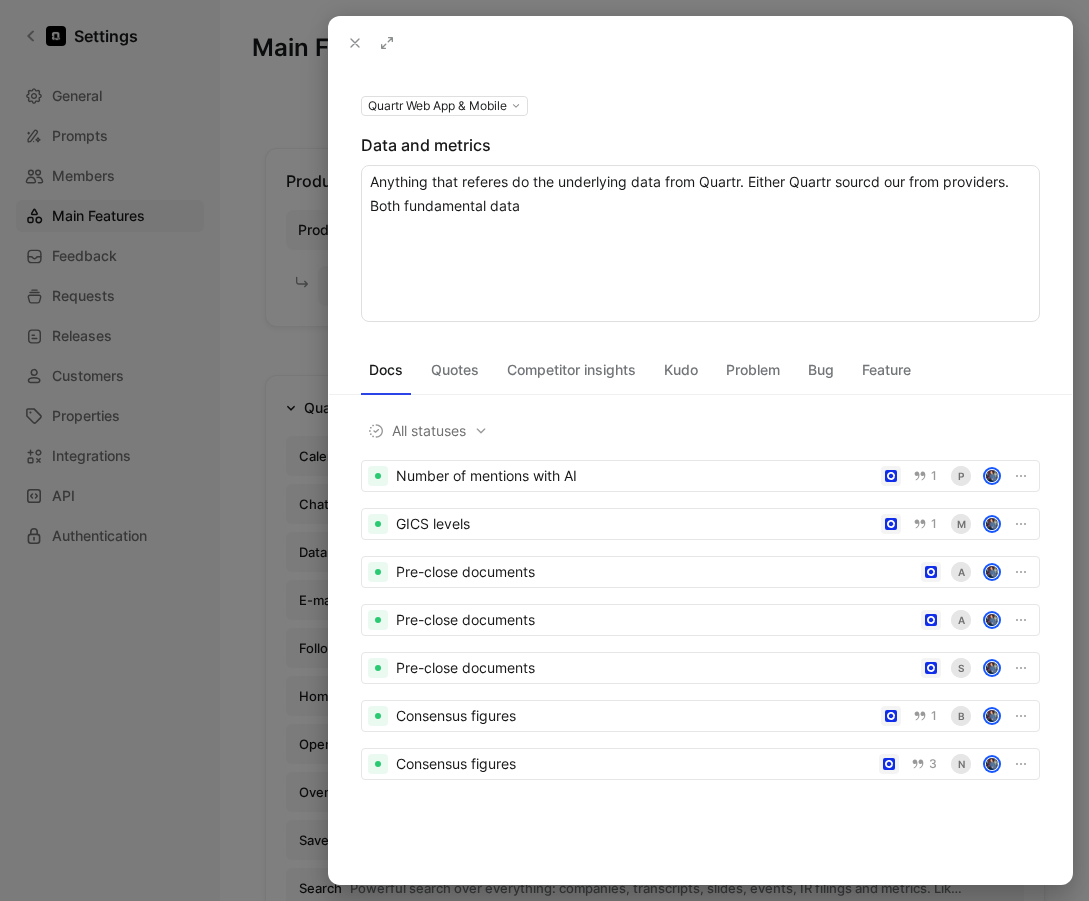 drag, startPoint x: 546, startPoint y: 208, endPoint x: 311, endPoint y: 164, distance: 239.08366 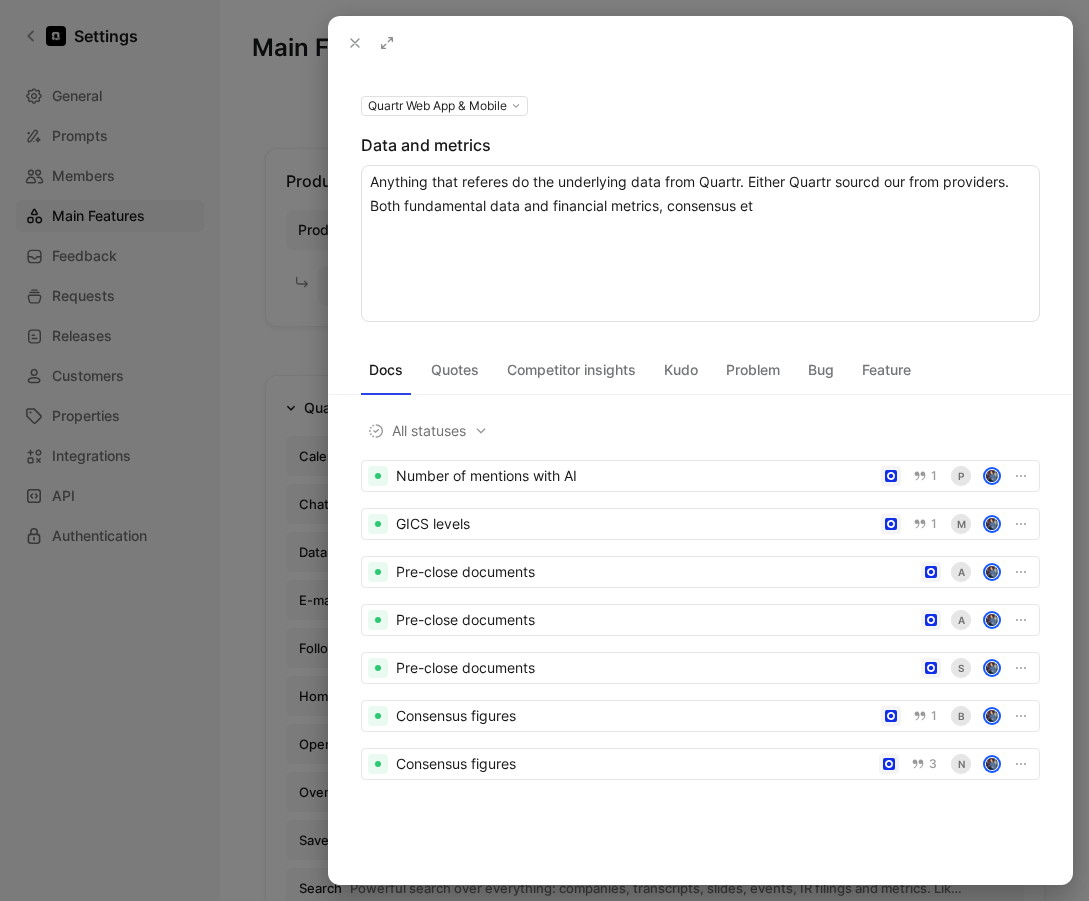 type on "Anything that referes do the underlying data from Quartr. Either Quartr sourcd our from providers. Both fundamental data and financial metrics, consensus etc" 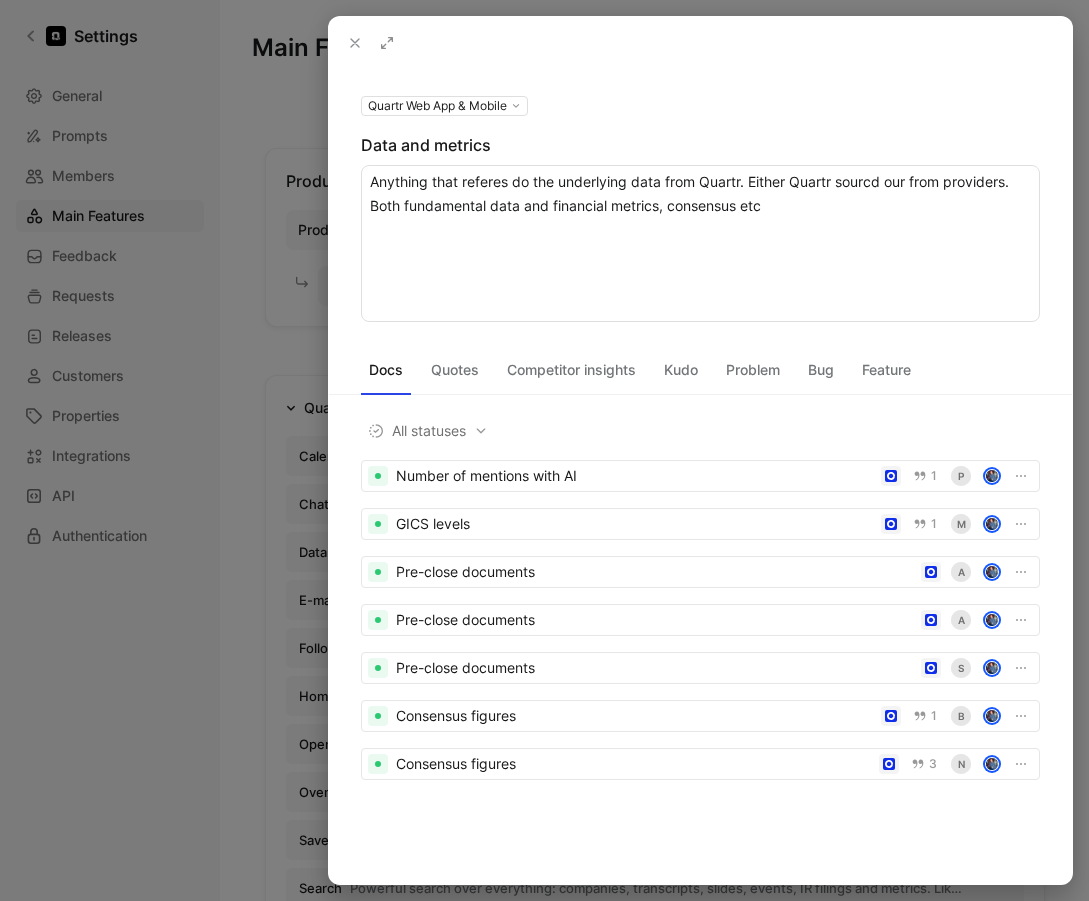 drag, startPoint x: 781, startPoint y: 208, endPoint x: 341, endPoint y: 188, distance: 440.4543 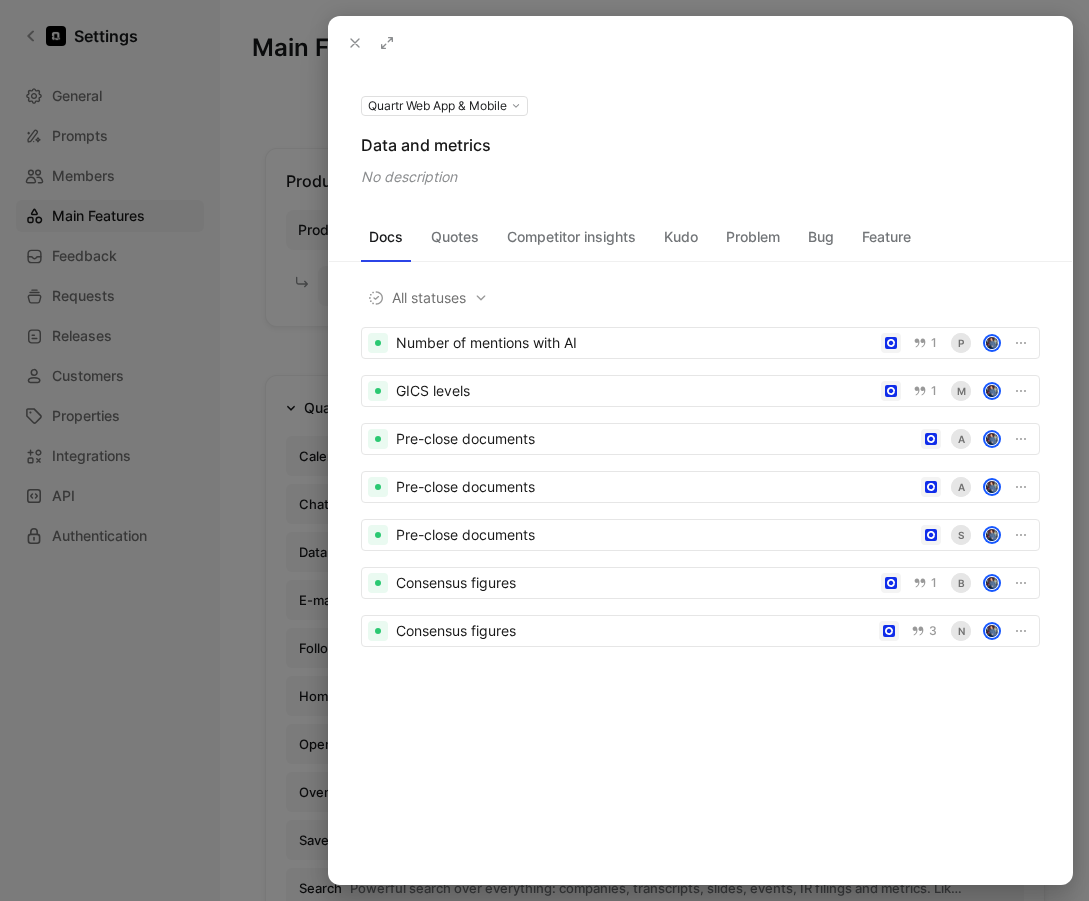 click on "No description" at bounding box center (700, 177) 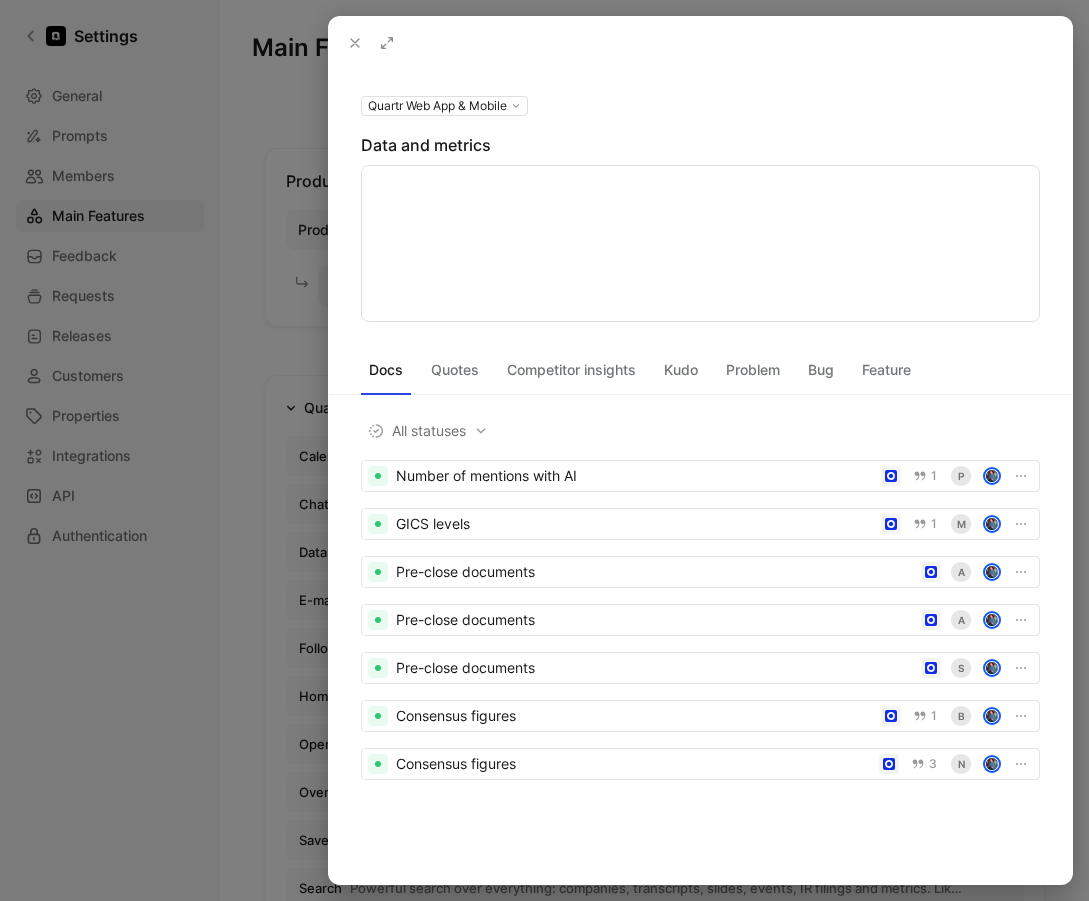 click at bounding box center (700, 243) 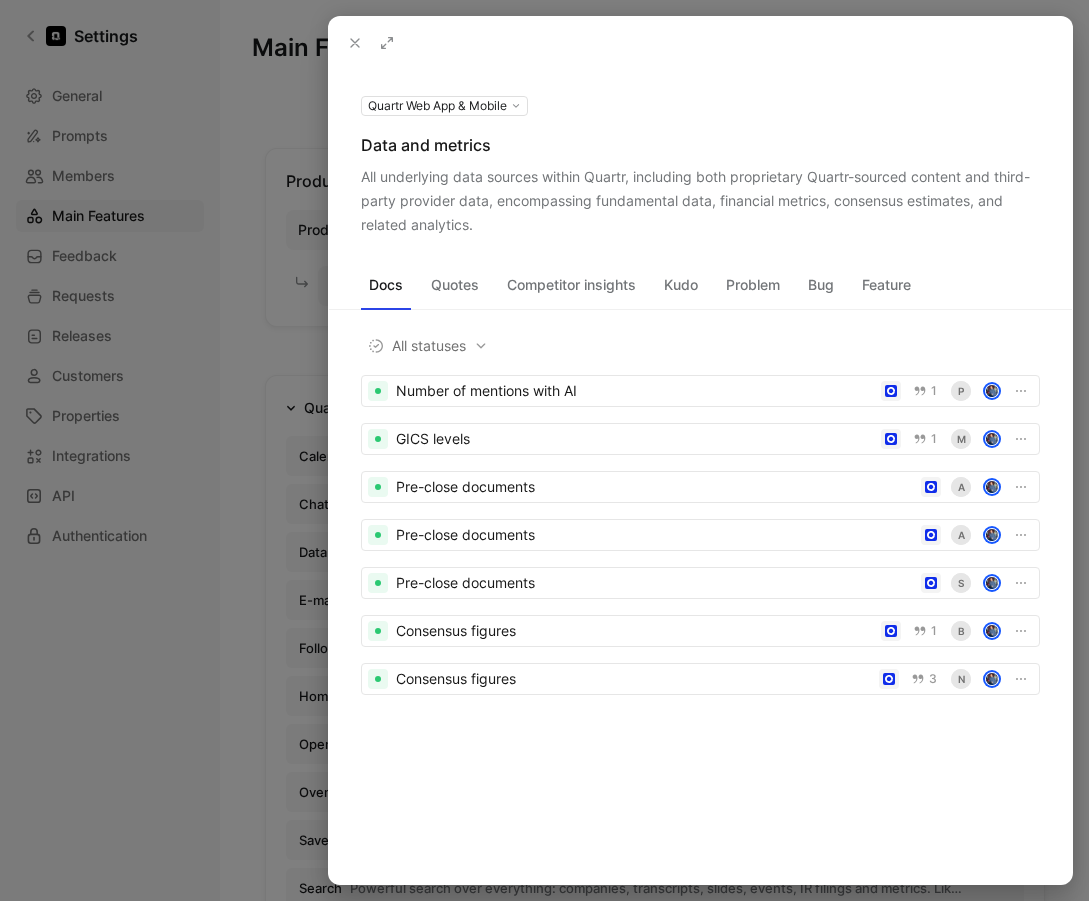 click at bounding box center (700, 43) 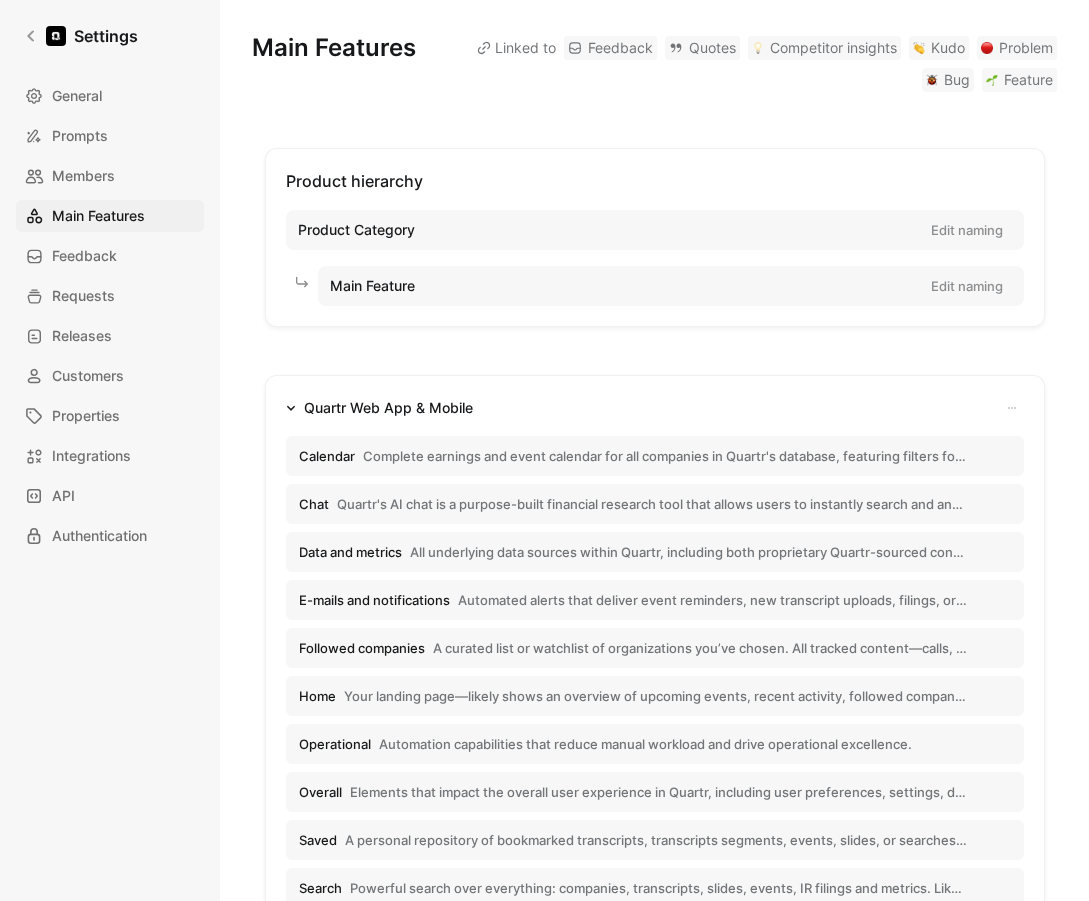 click on "Automated alerts that deliver event reminders, new transcript uploads, filings, or data updates right into your inbox or via in‑app notifications, keeping stakeholders informed." at bounding box center (712, 600) 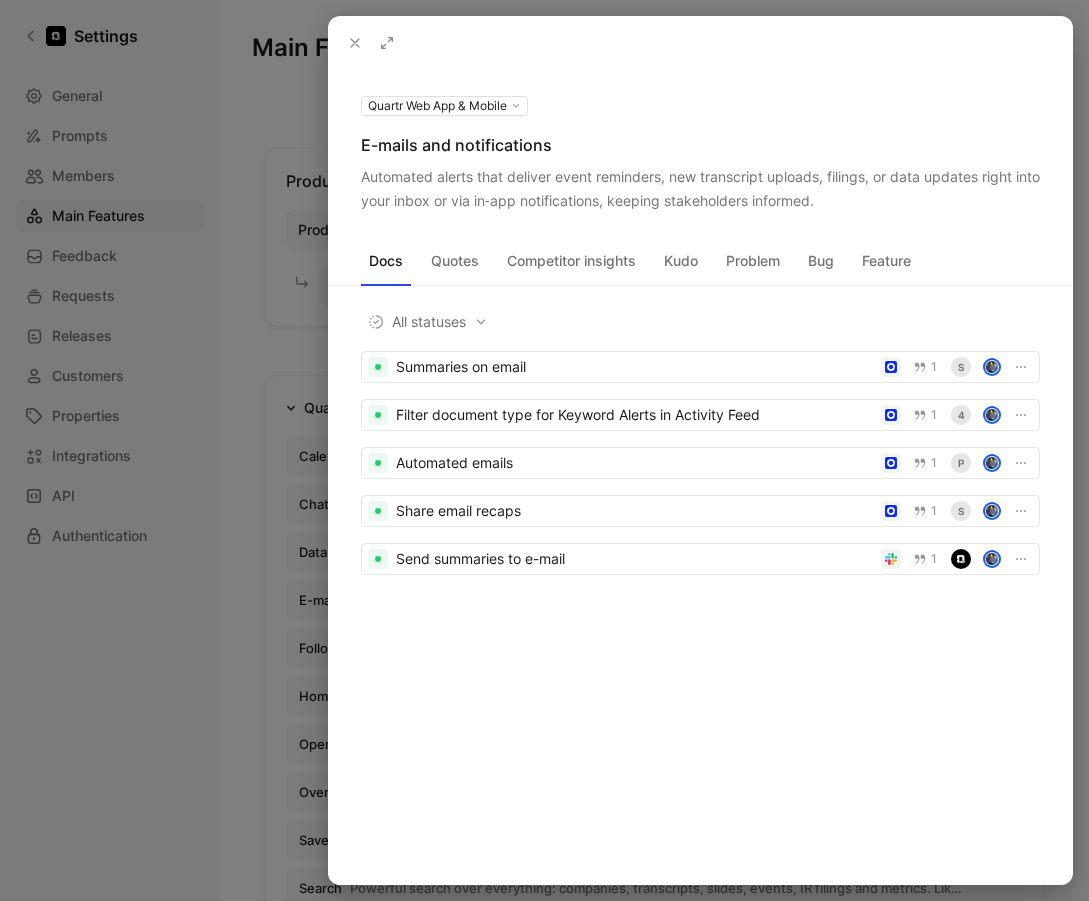 click on "Automated alerts that deliver event reminders, new transcript uploads, filings, or data updates right into your inbox or via in‑app notifications, keeping stakeholders informed." at bounding box center [700, 189] 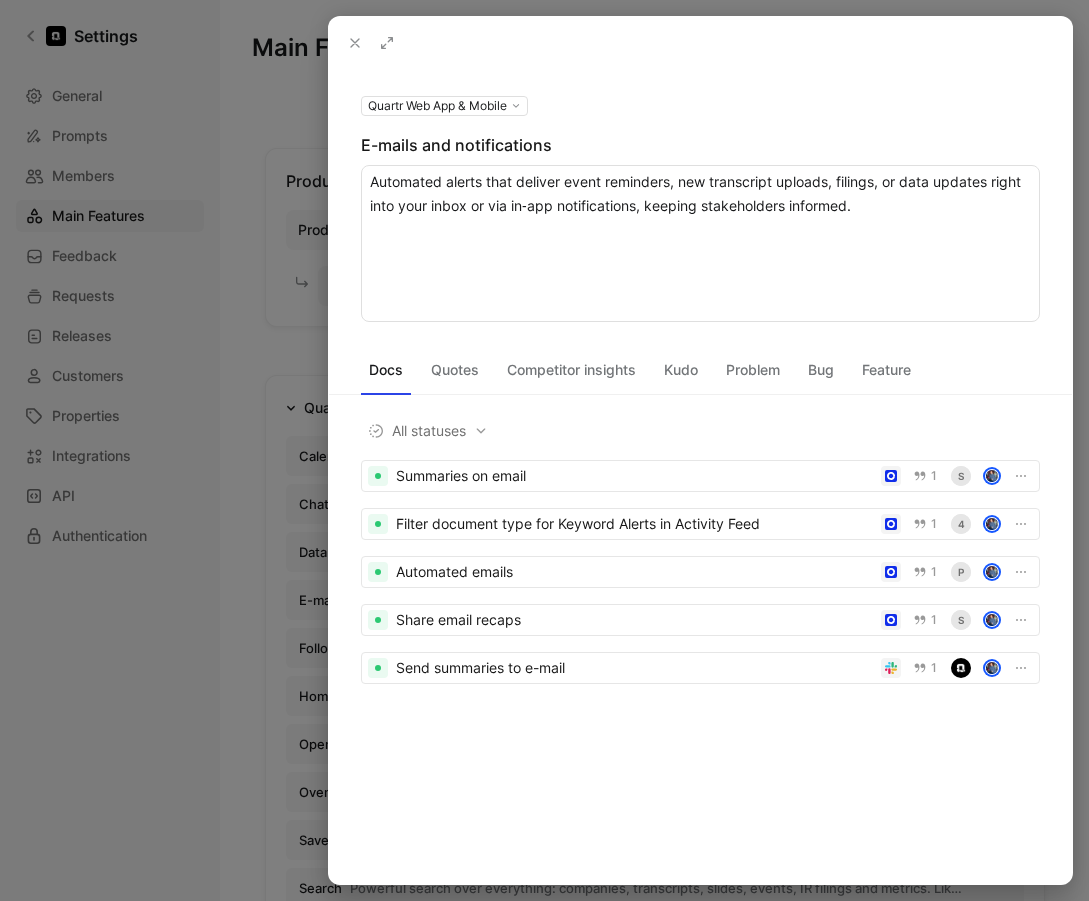 drag, startPoint x: 868, startPoint y: 215, endPoint x: 347, endPoint y: 179, distance: 522.2423 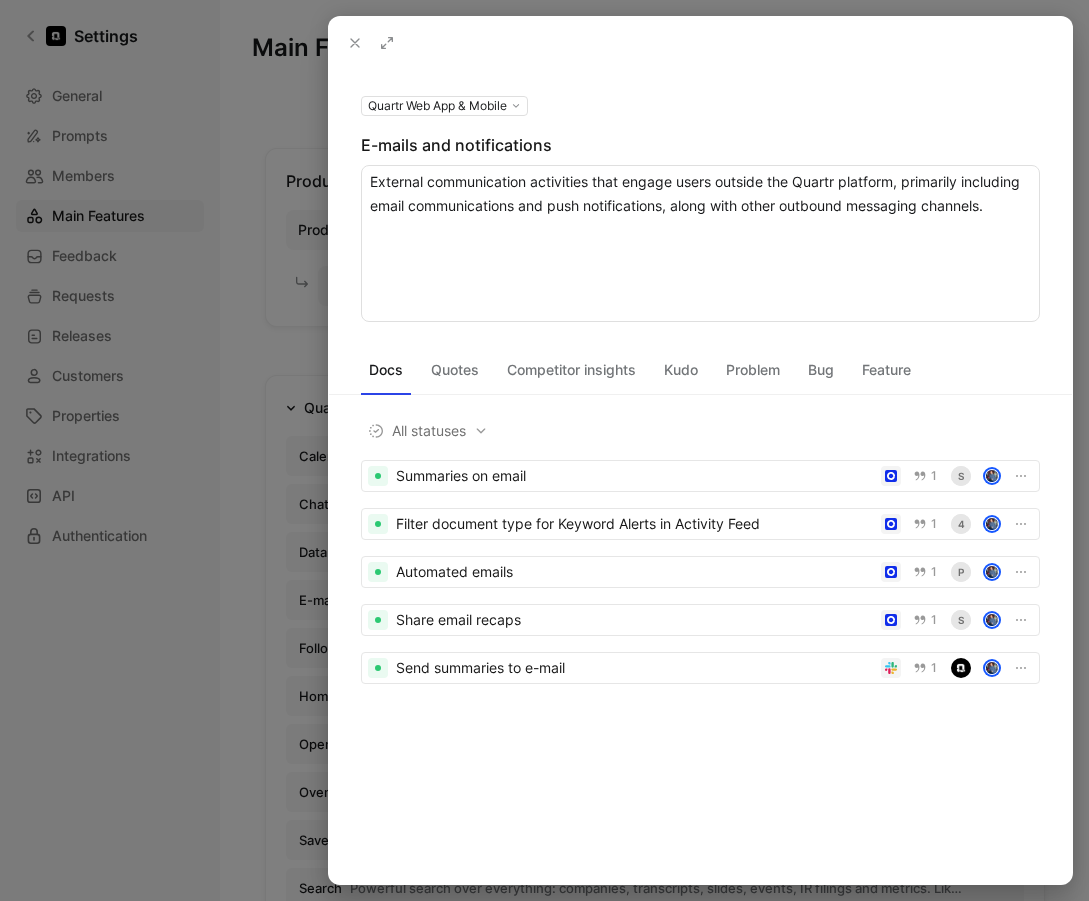 click at bounding box center [700, 43] 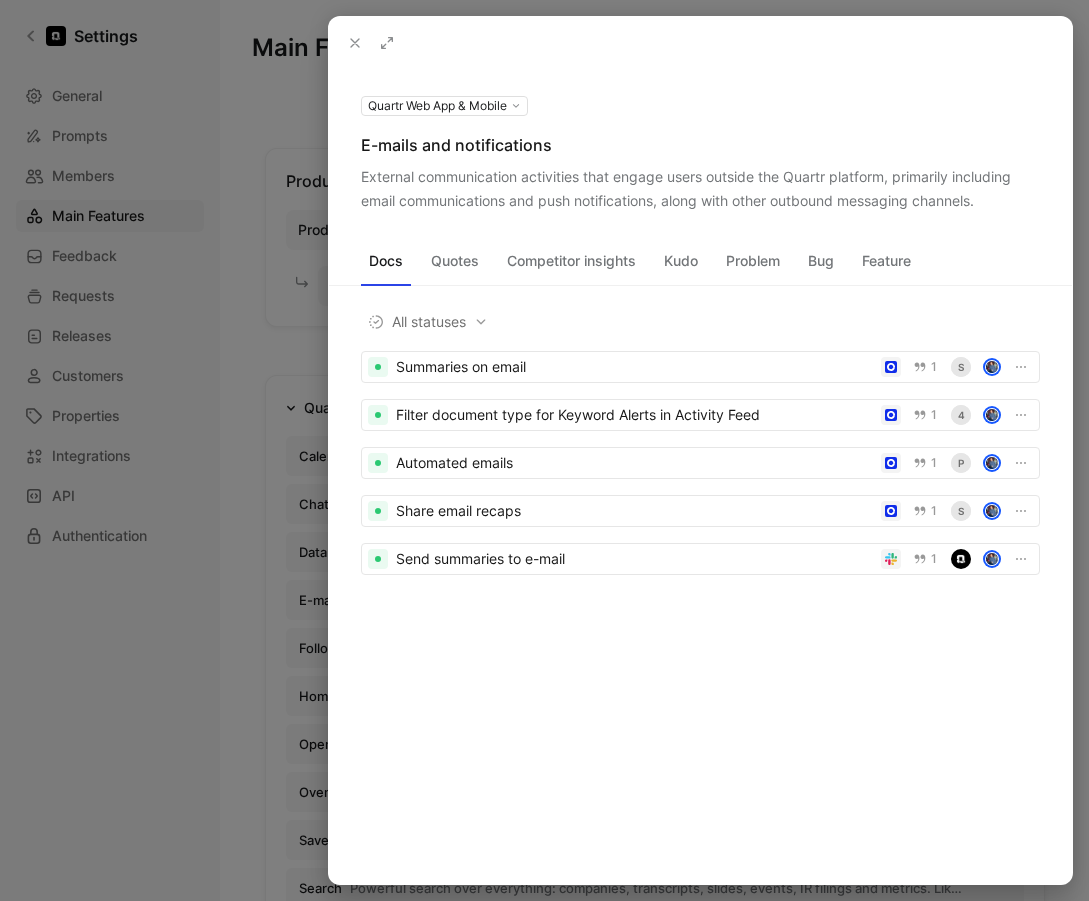 click 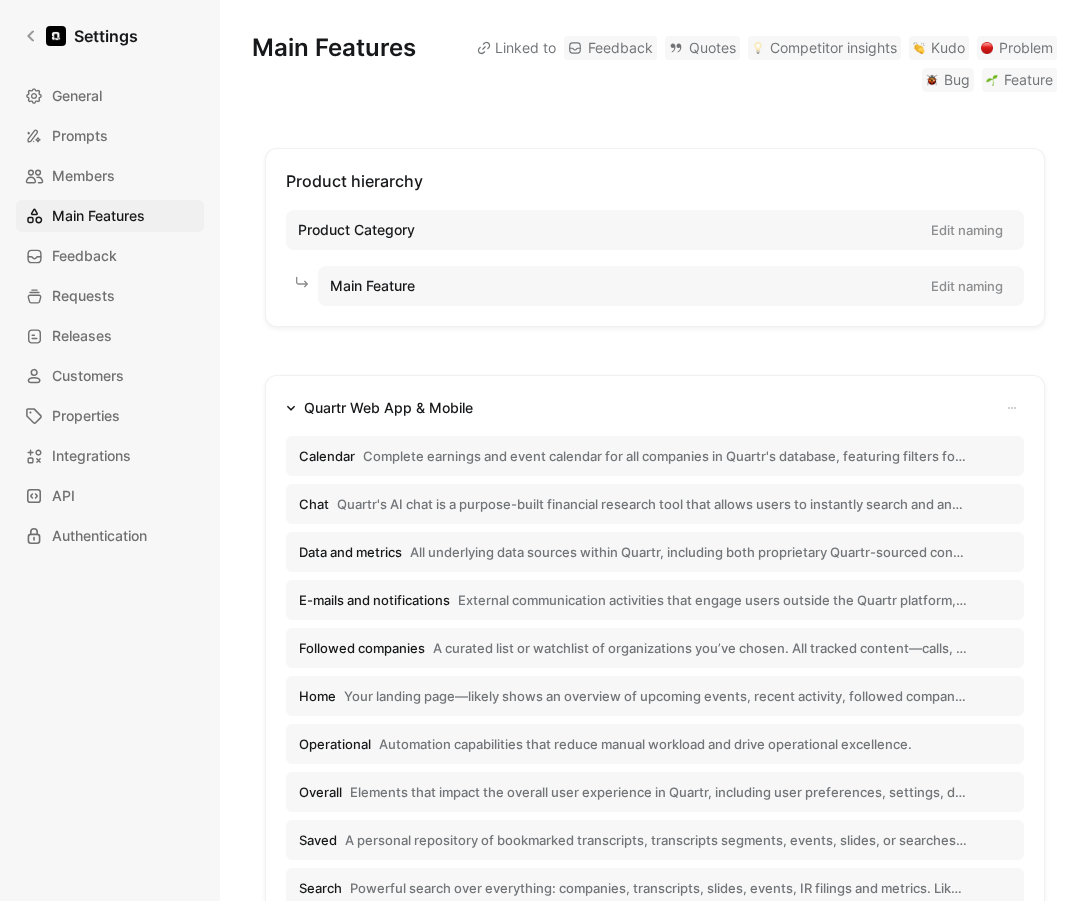 click on "A curated list or watchlist of organizations you’ve chosen. All tracked content—calls, filings, news—is filtered here for quick access and prioritization." at bounding box center (700, 648) 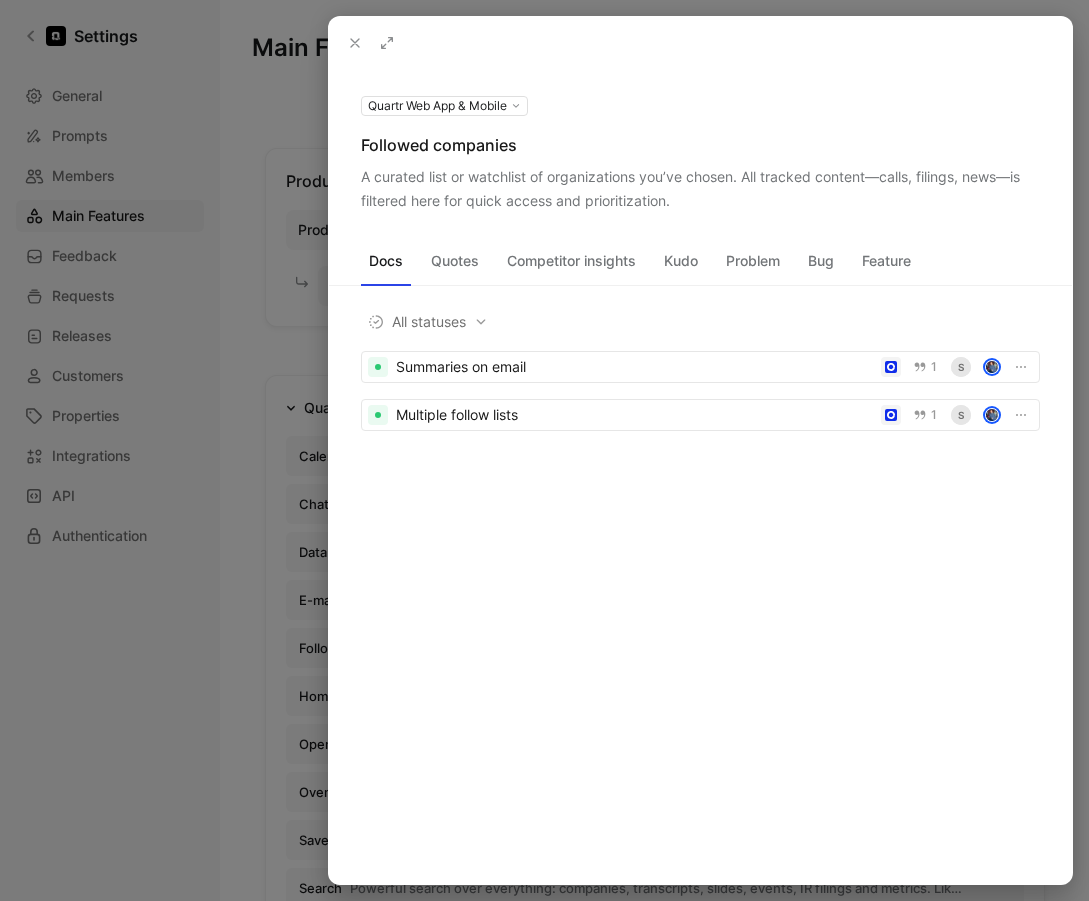 click 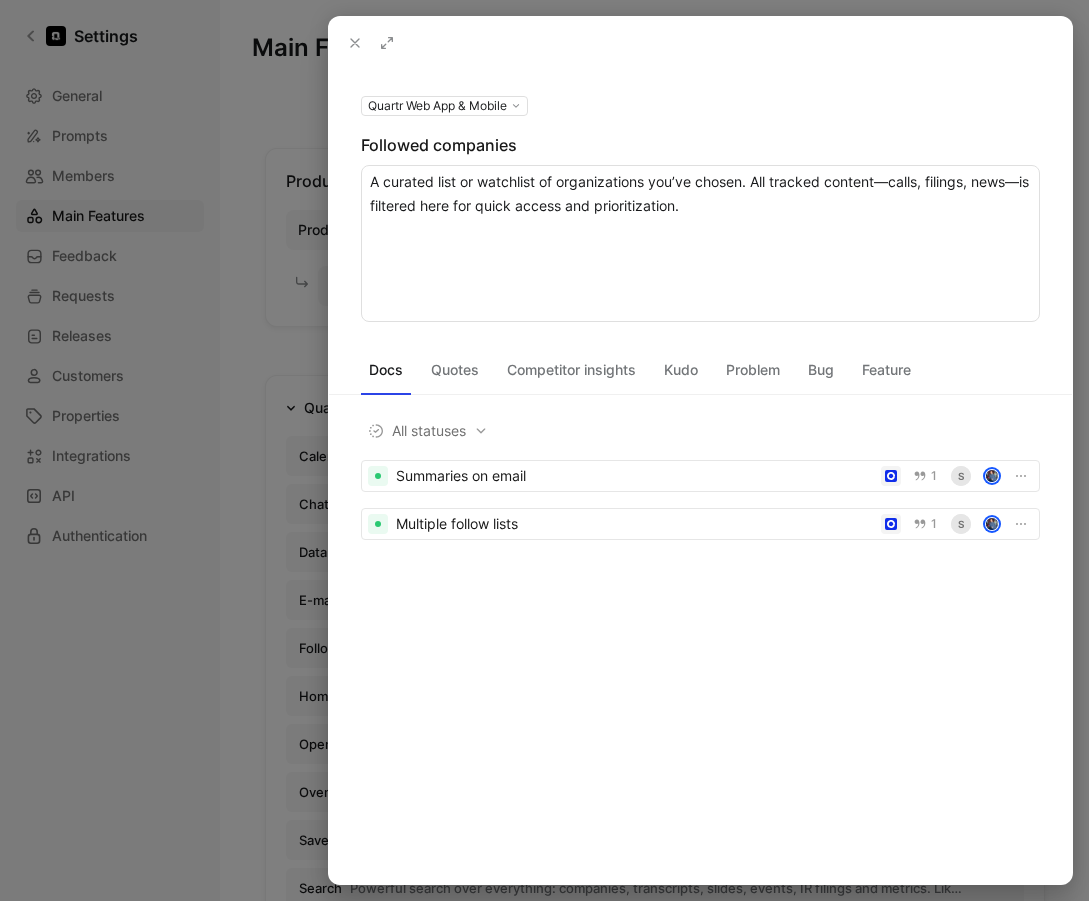 drag, startPoint x: 730, startPoint y: 206, endPoint x: 339, endPoint y: 169, distance: 392.74673 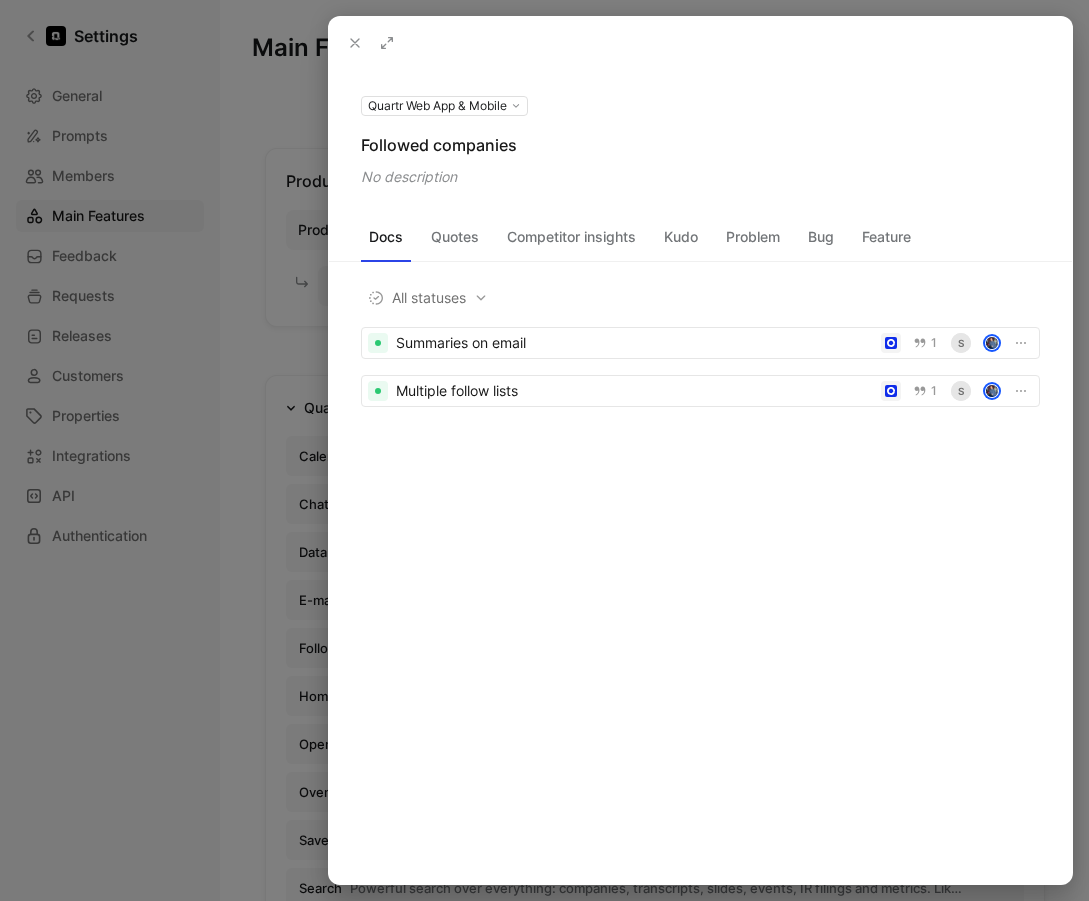 click on "No description" at bounding box center (700, 177) 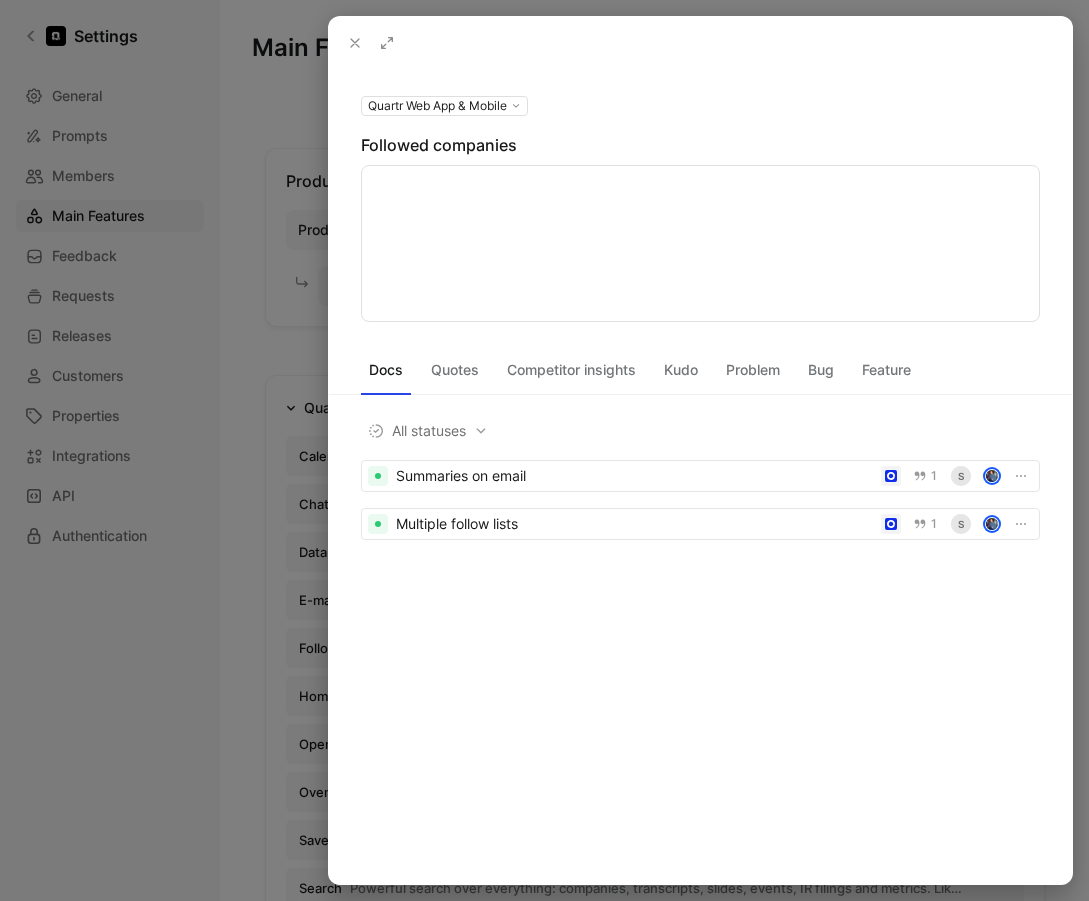 click at bounding box center (700, 243) 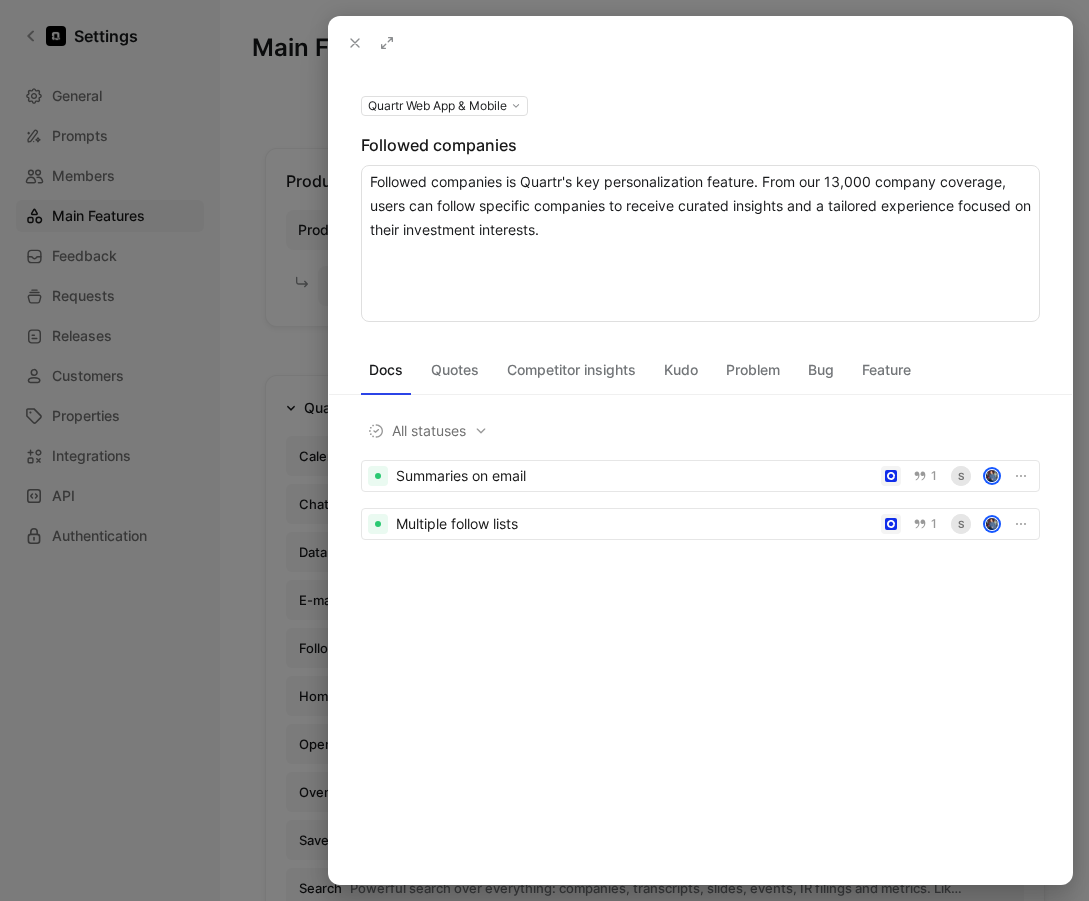 click on "Quartr Web App & Mobile Followed companies Followed companies is Quartr's key personalization feature. From our 13,000 company coverage, users can follow specific companies to receive curated insights and a tailored experience focused on their investment interests." at bounding box center (700, 207) 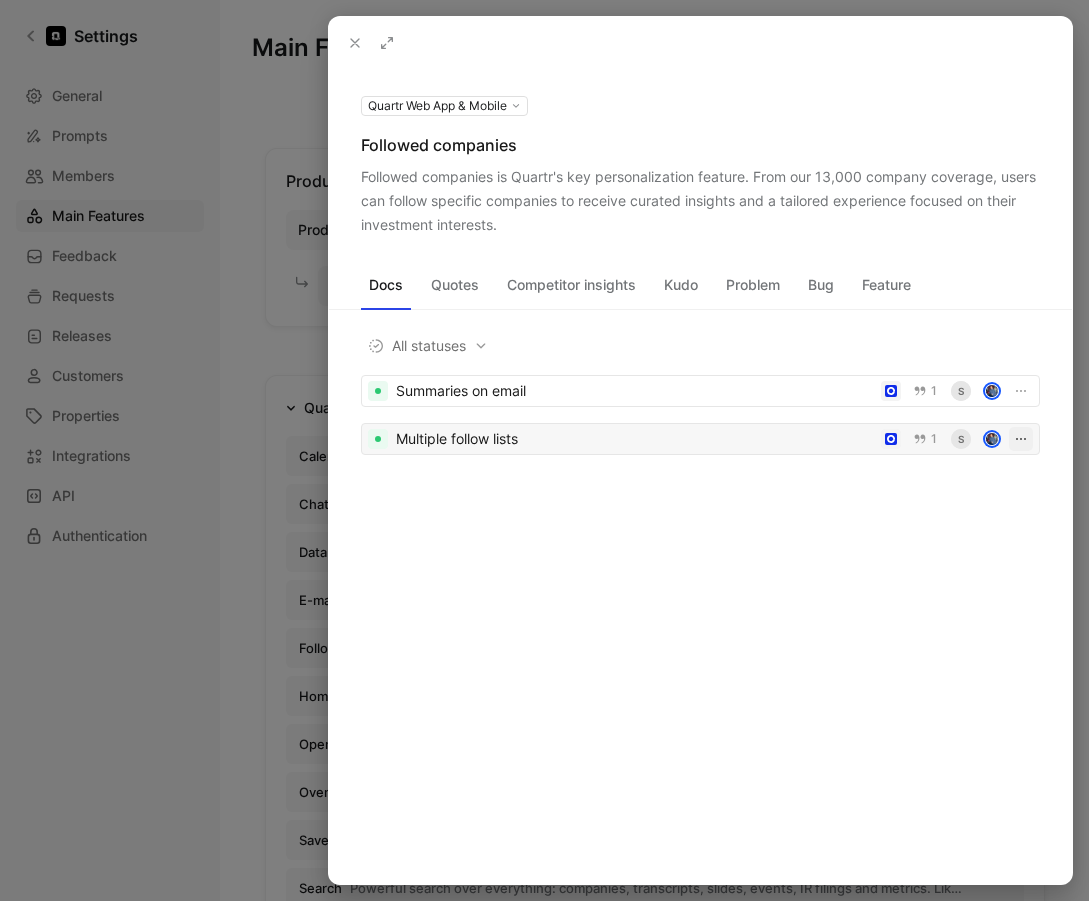 click 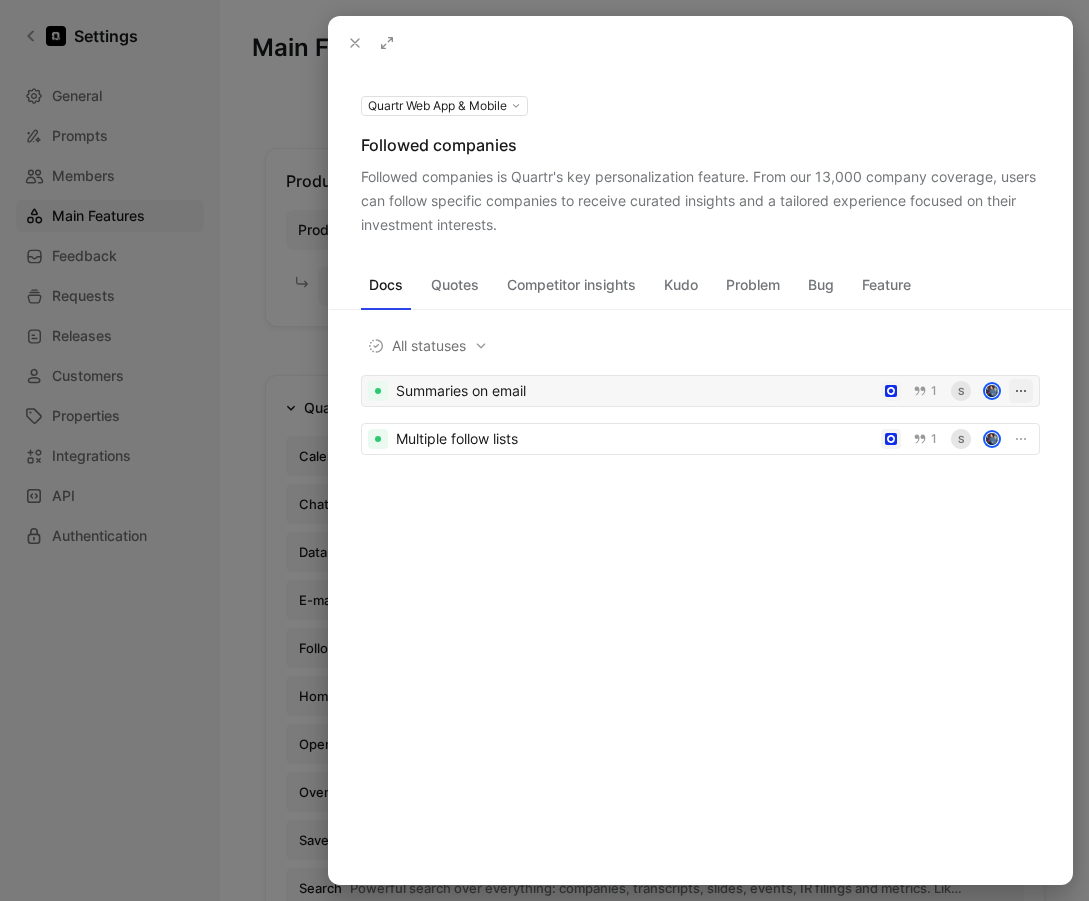 click 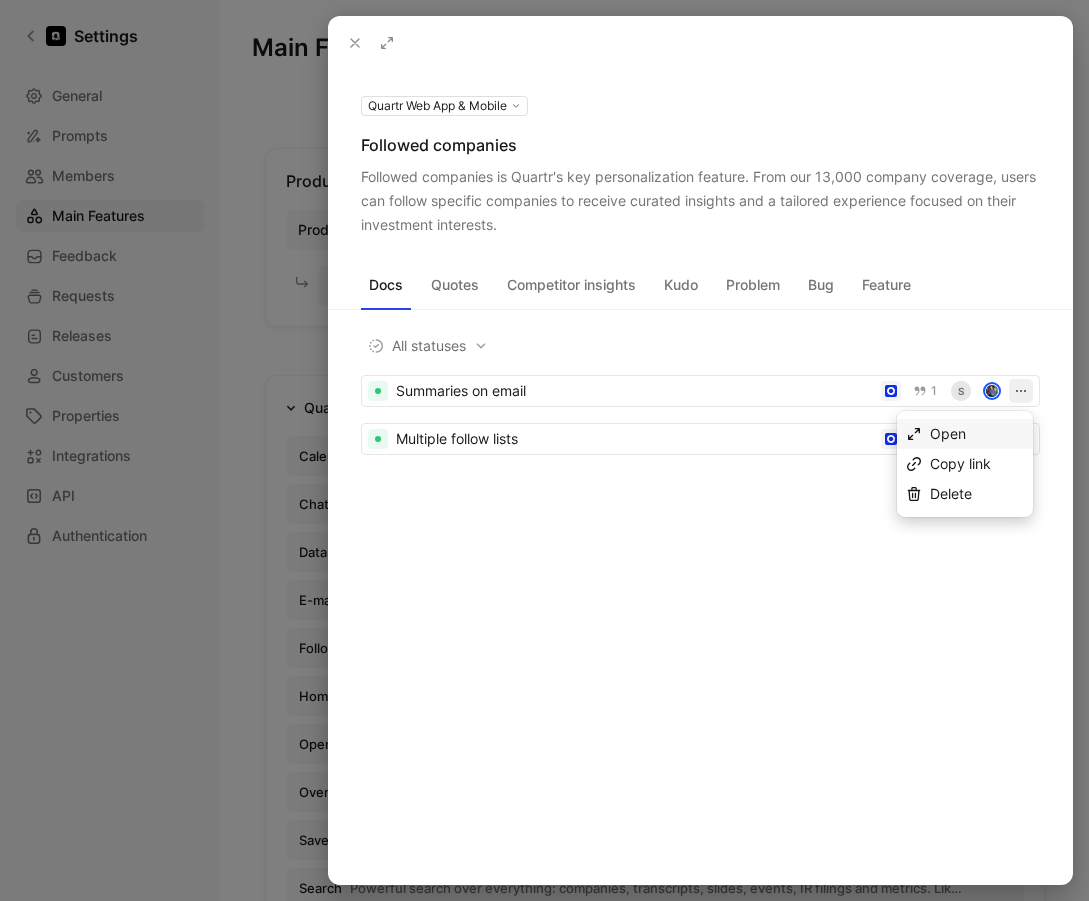 click on "Open" at bounding box center (948, 433) 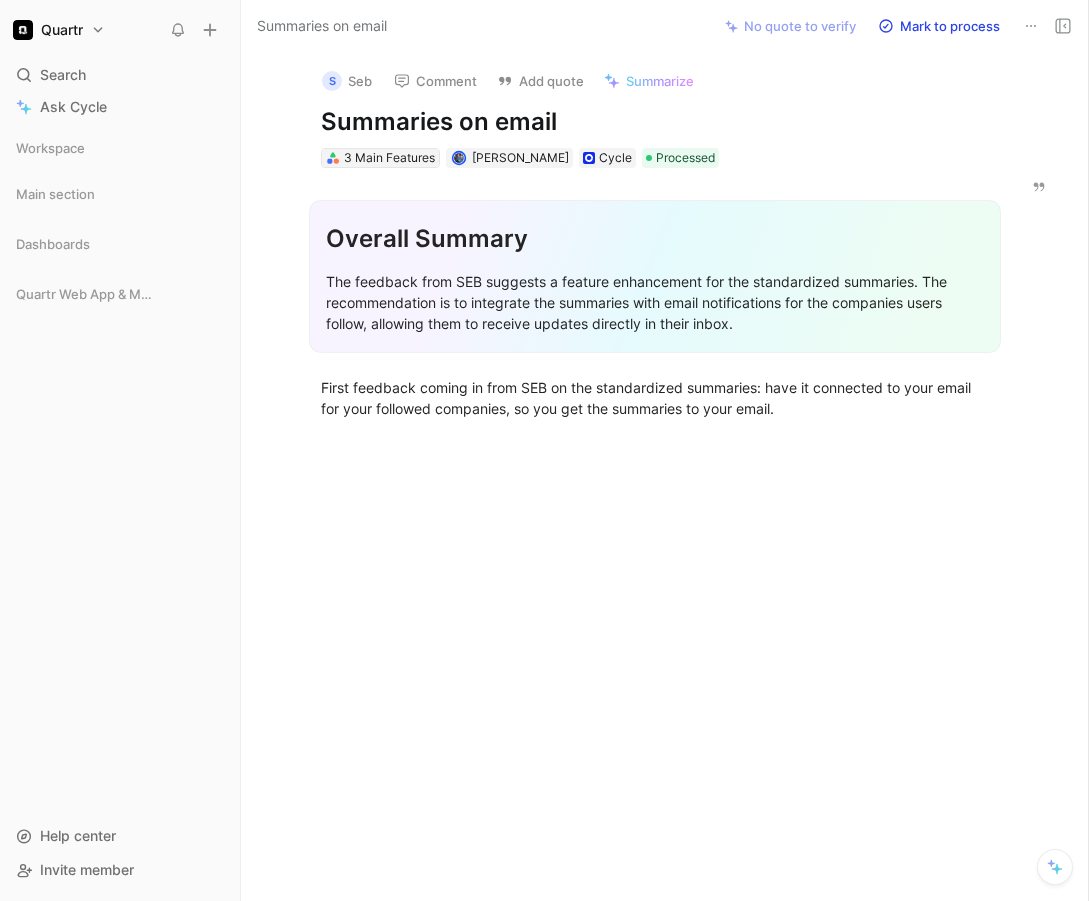 click on "3 Main Features" at bounding box center [389, 158] 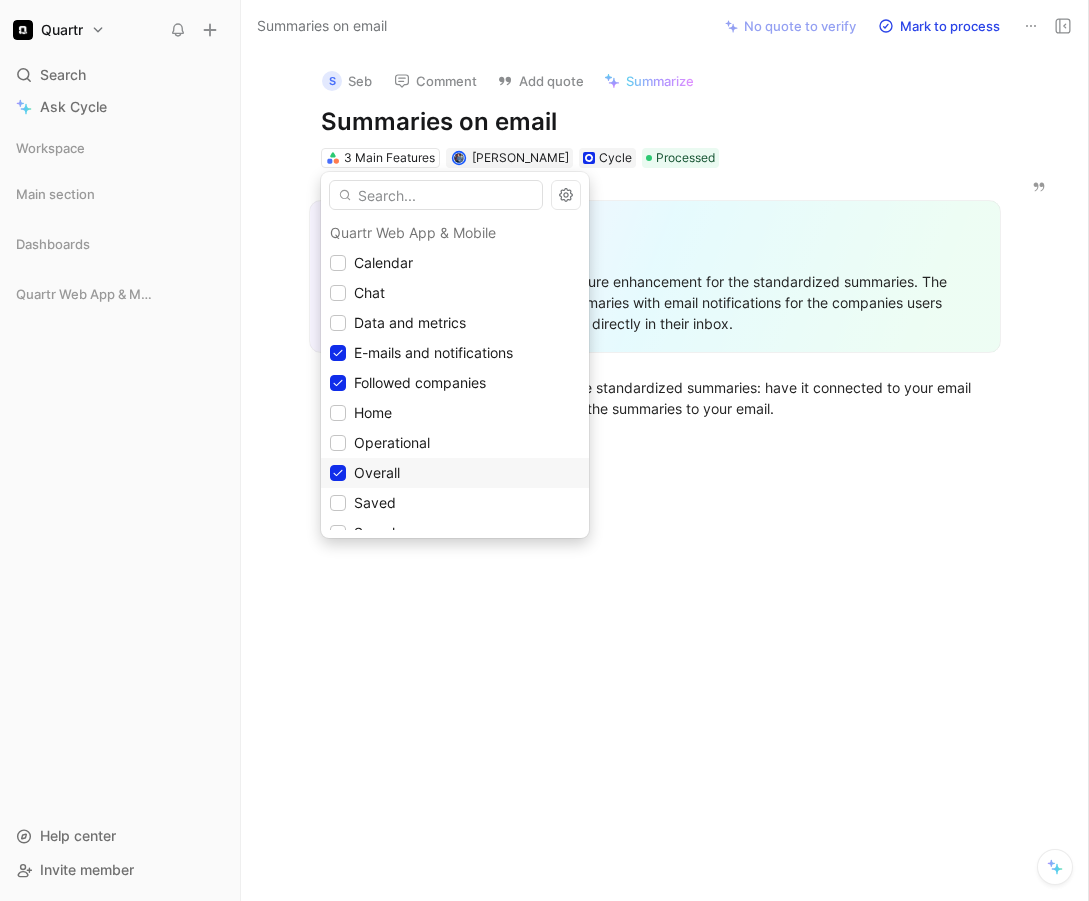 click on "Overall" at bounding box center (377, 472) 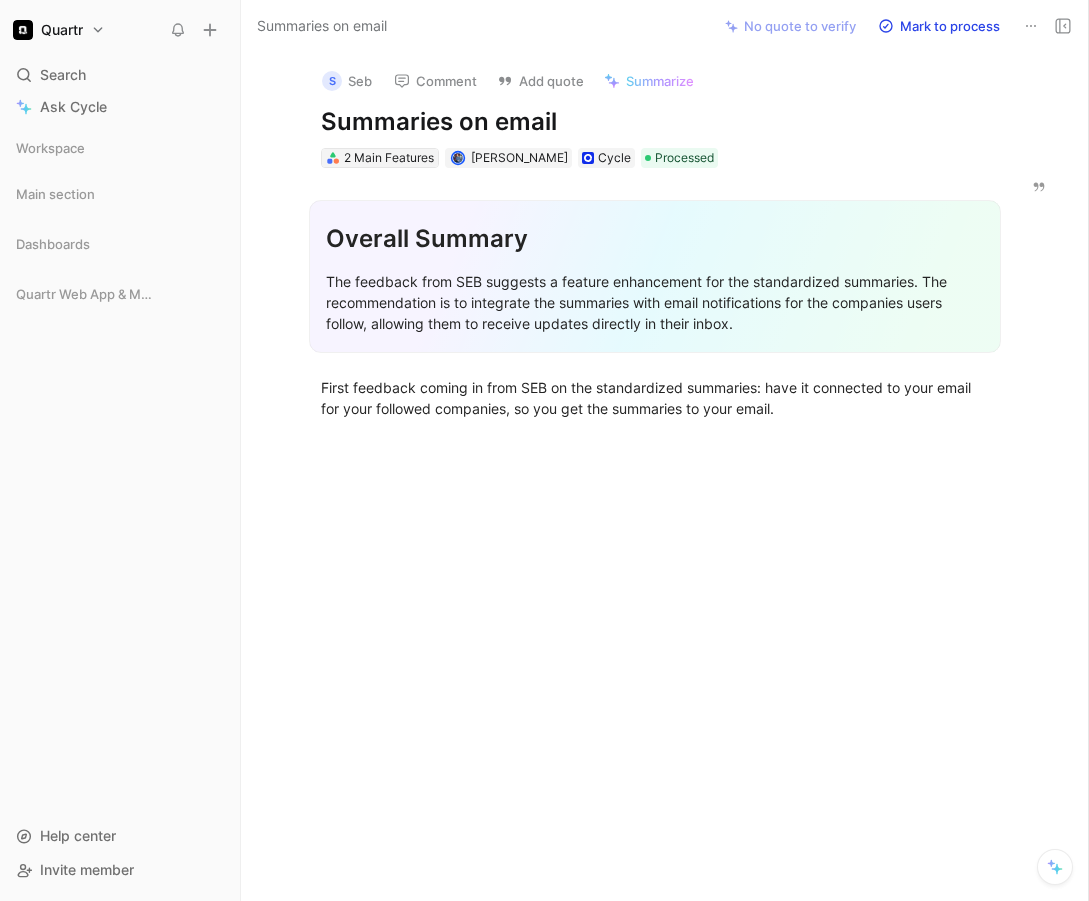 click on "2 Main Features" at bounding box center [389, 158] 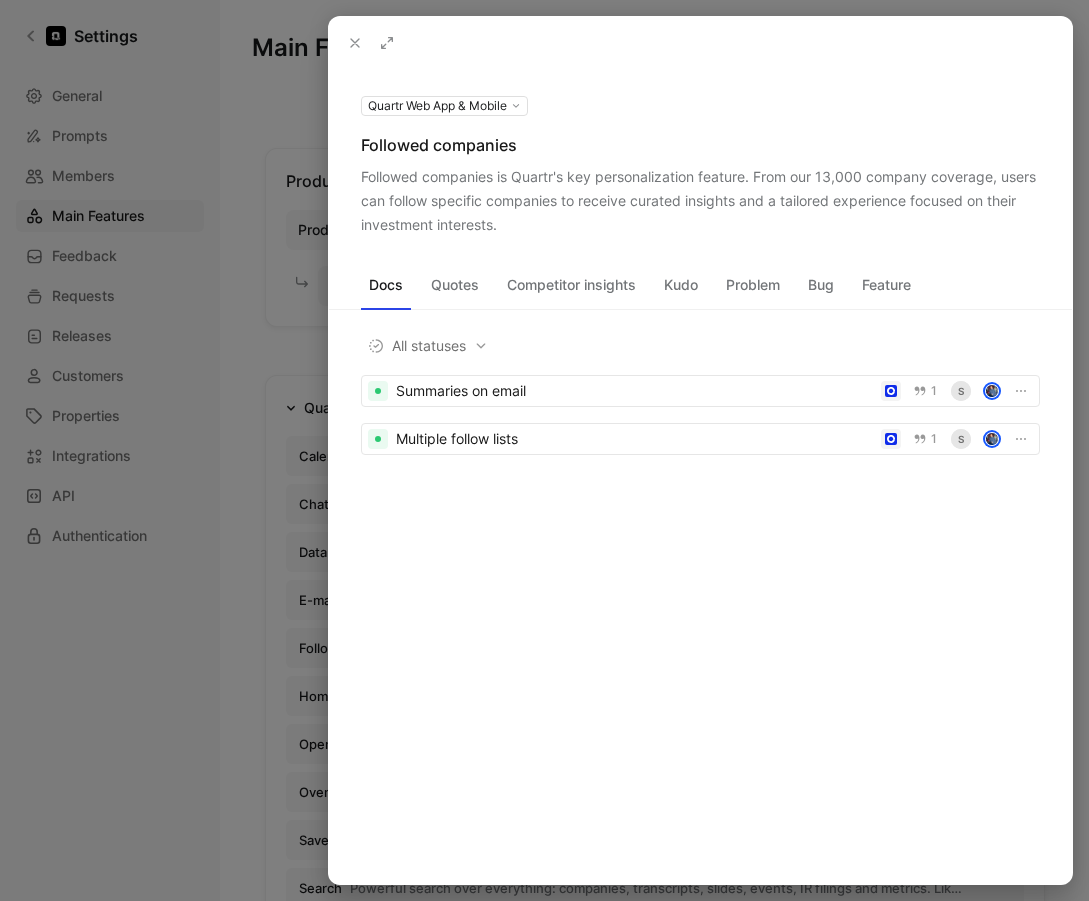 click 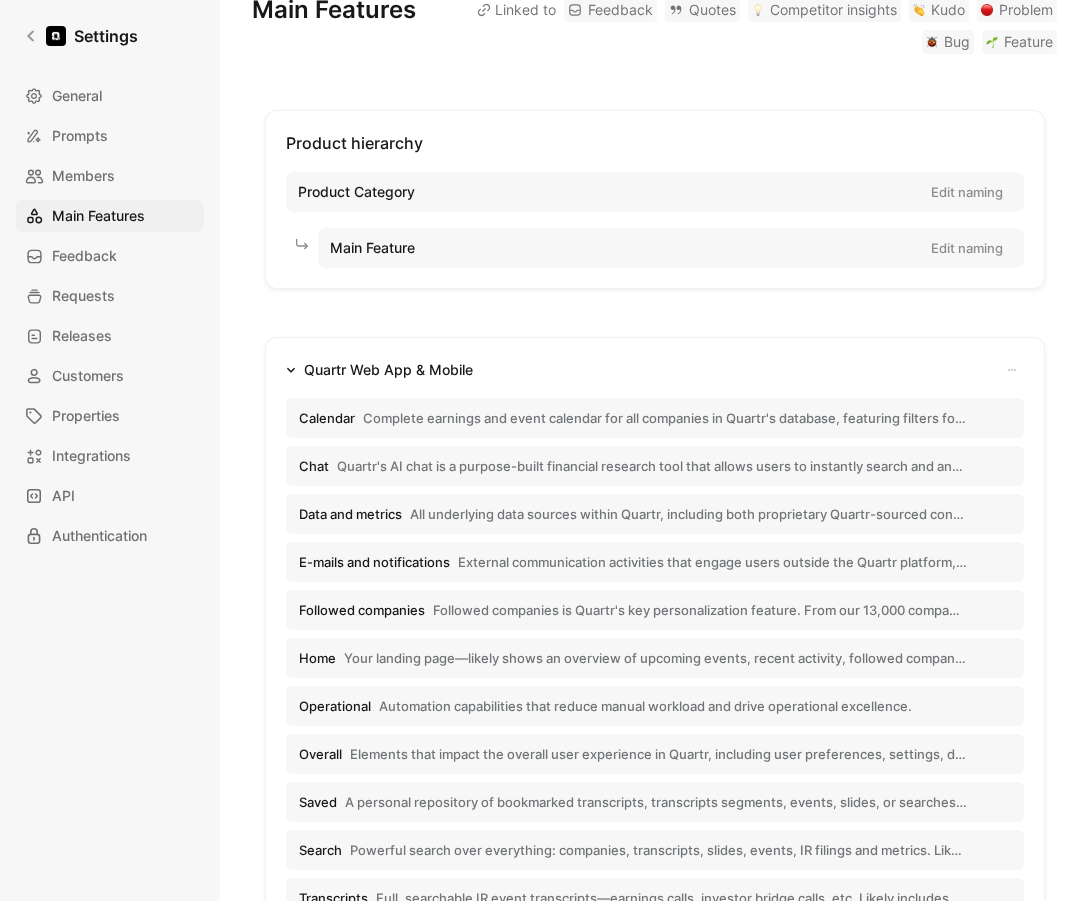 scroll, scrollTop: 72, scrollLeft: 0, axis: vertical 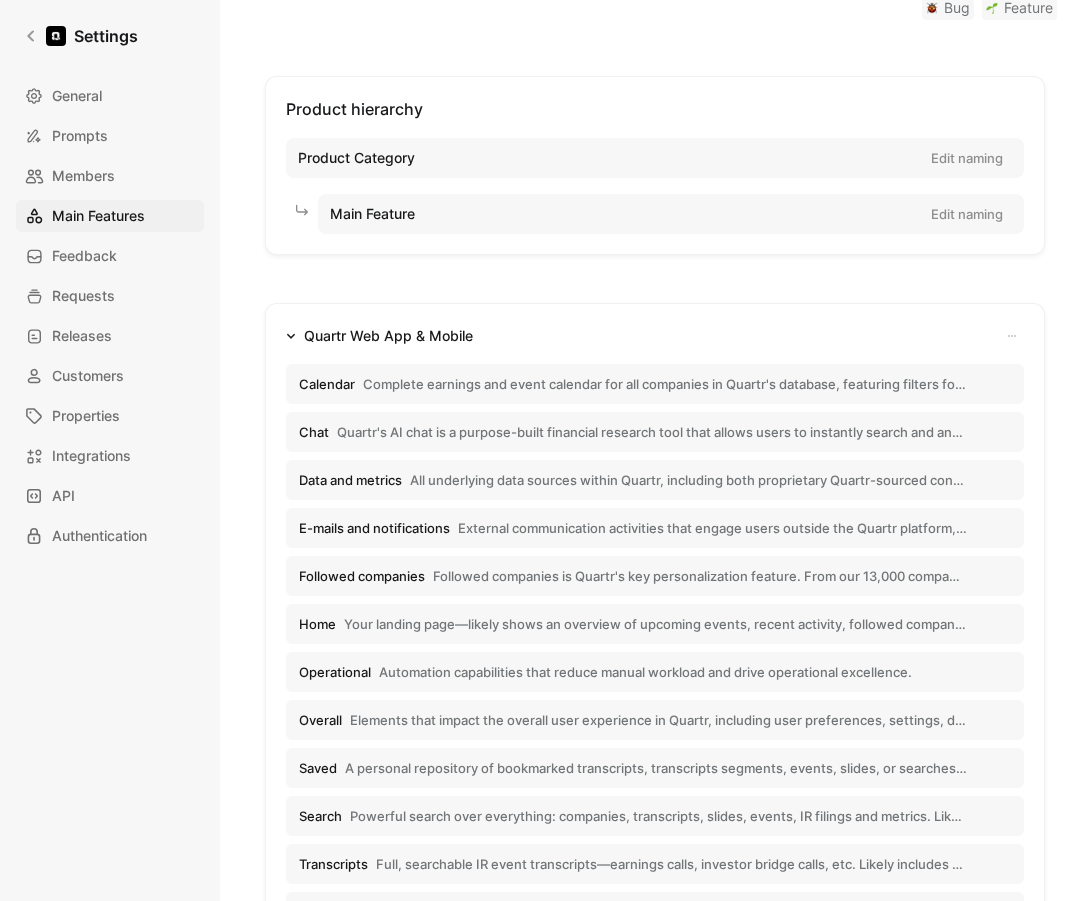 click on "A personal repository of bookmarked transcripts, transcripts segments, events, slides, or searches. Think of it like reading later or flagging for deeper review." at bounding box center (656, 768) 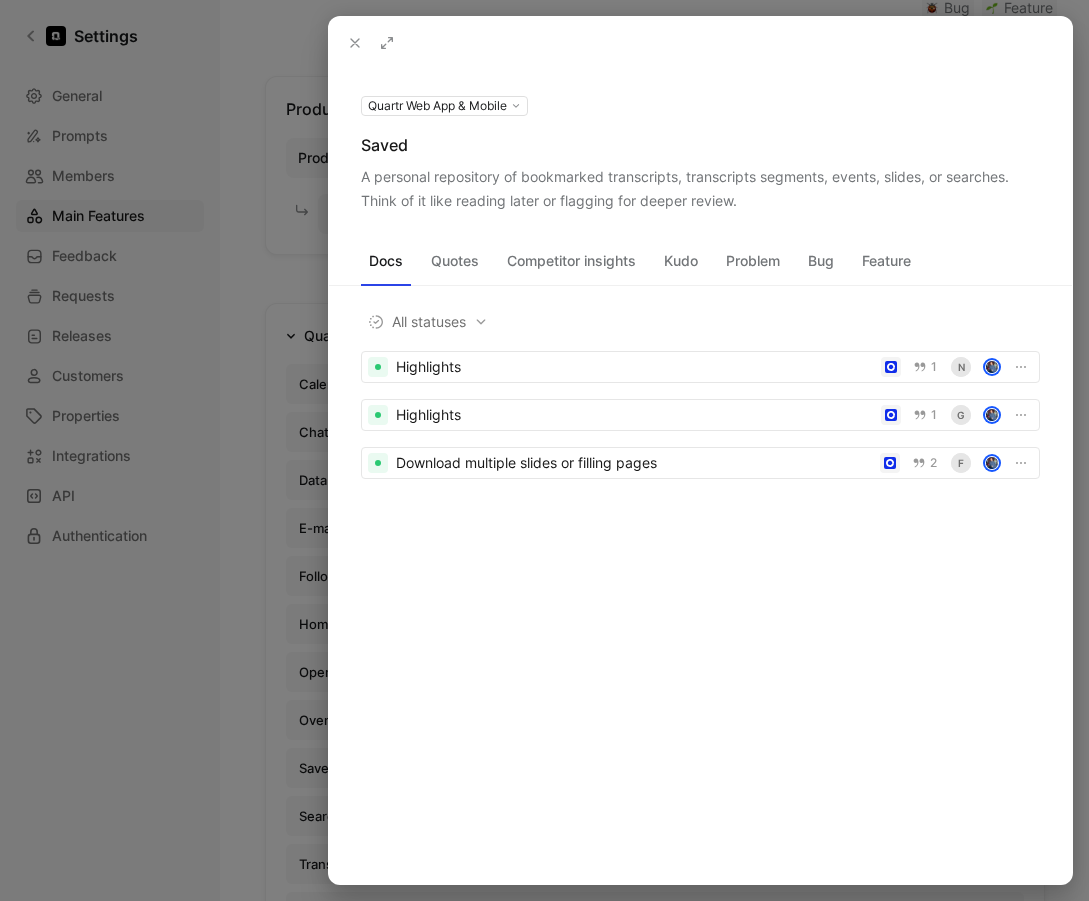 click 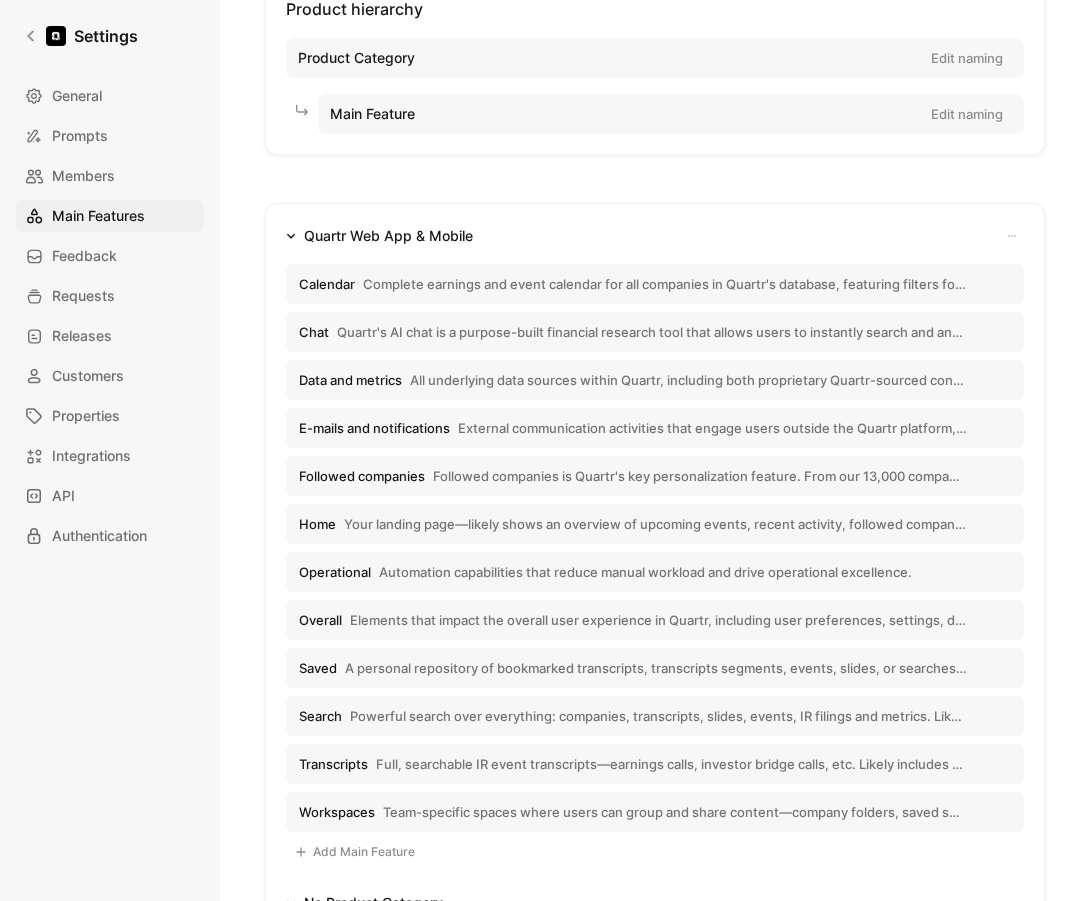 scroll, scrollTop: 174, scrollLeft: 0, axis: vertical 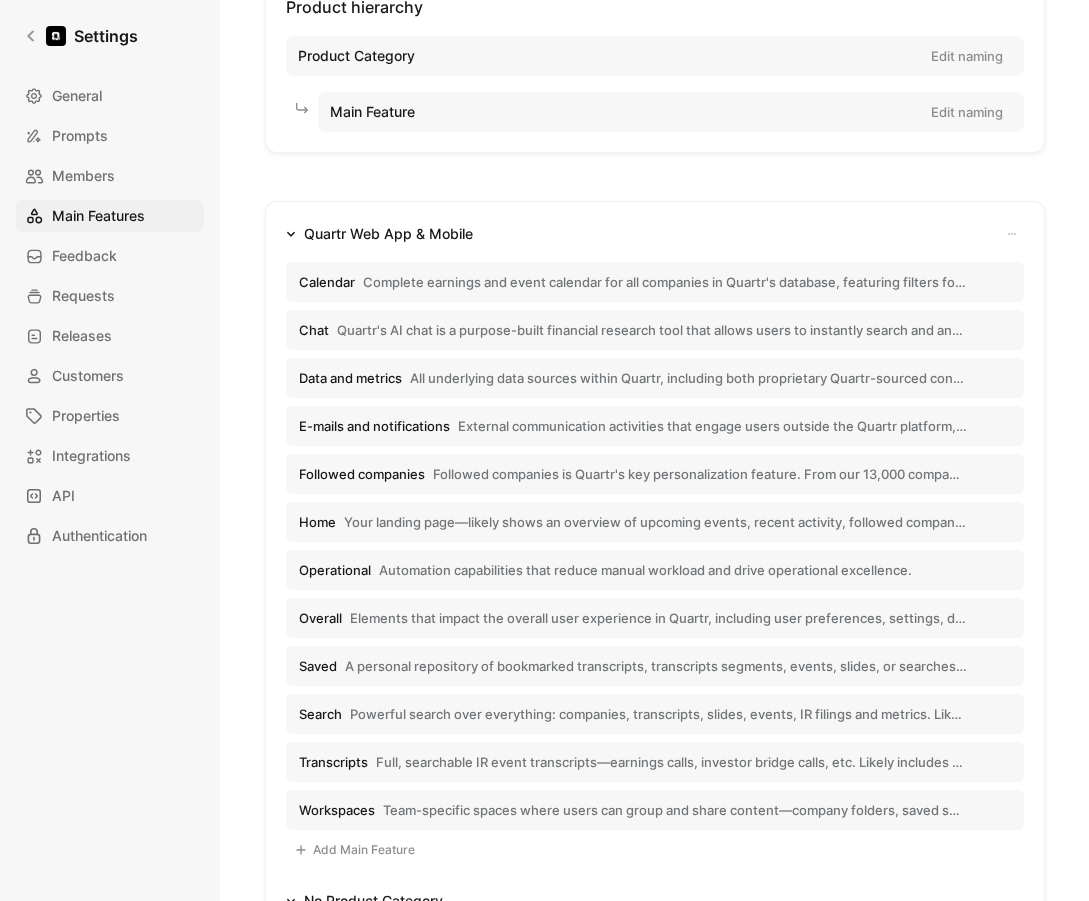 click on "Elements that impact the overall user experience in Quartr, including user preferences, settings, design elements, and interface configurations." at bounding box center [658, 618] 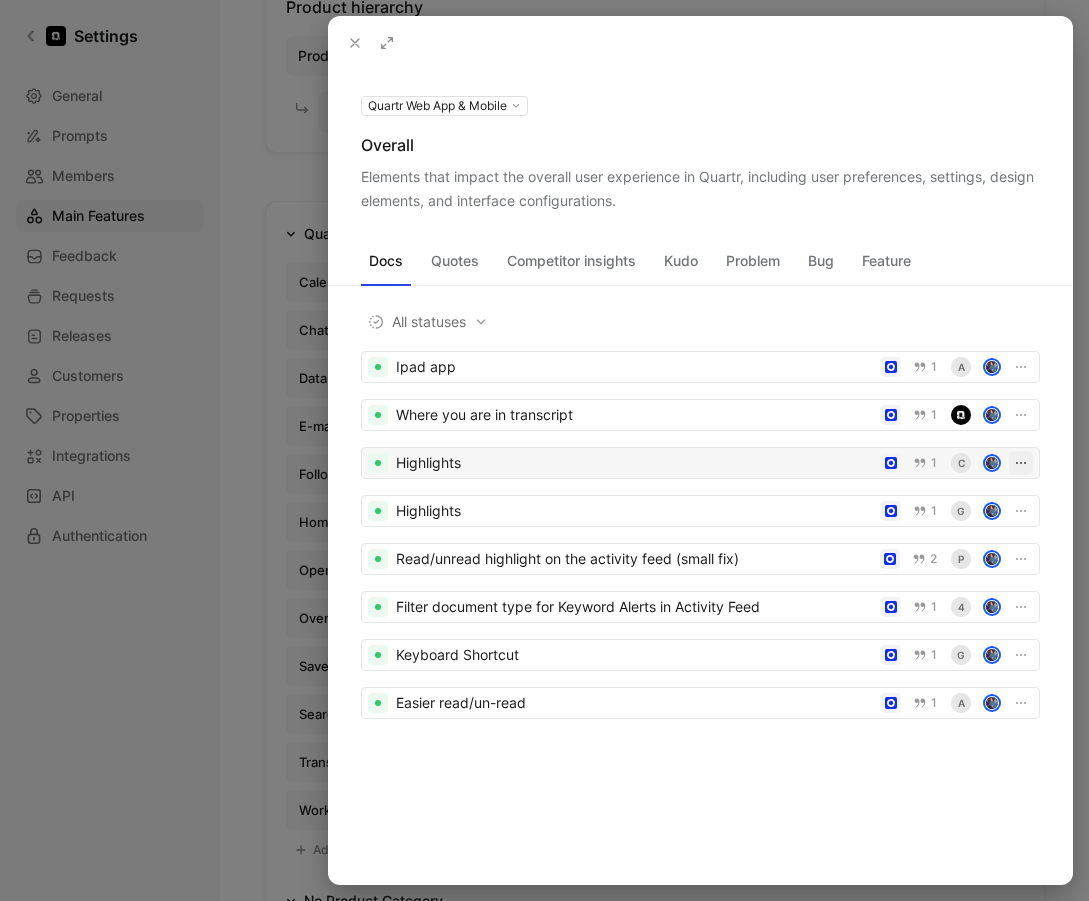 click 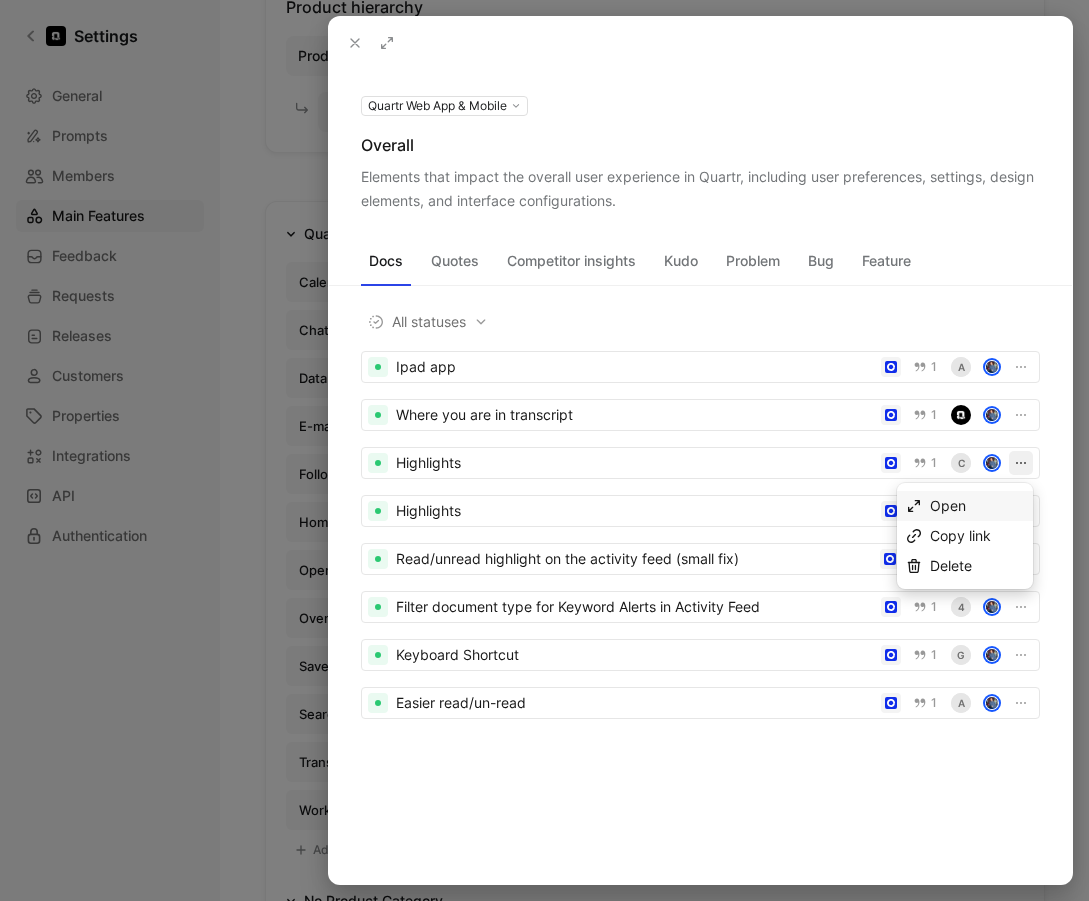 click on "Open" at bounding box center (977, 506) 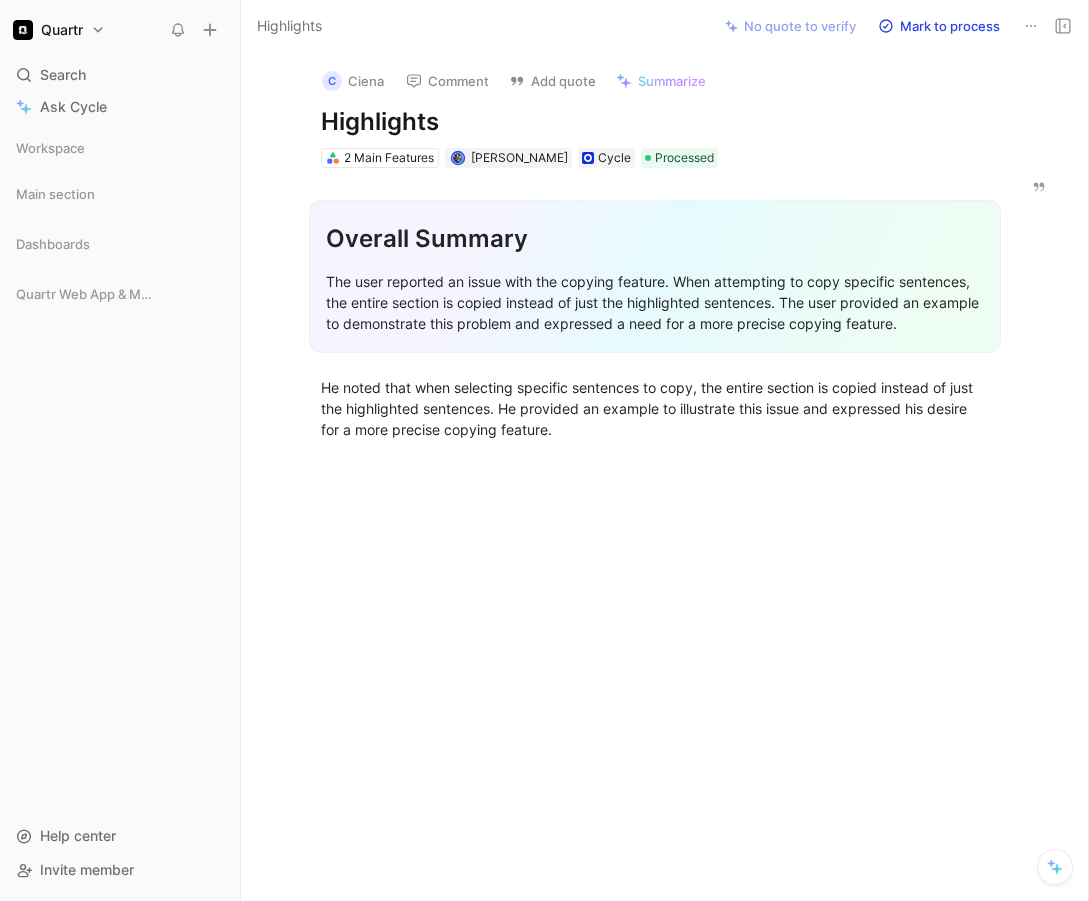 click on "Overall Summary The user reported an issue with the copying feature. When attempting to copy specific sentences, the entire section is copied instead of just the highlighted sentences. The user provided an example to demonstrate this problem and expressed a need for a more precise copying feature. He noted that when selecting specific sentences to copy, the entire section is copied instead of just the highlighted sentences. He provided an example to illustrate this issue and expressed his desire for a more precise copying feature." at bounding box center (655, 315) 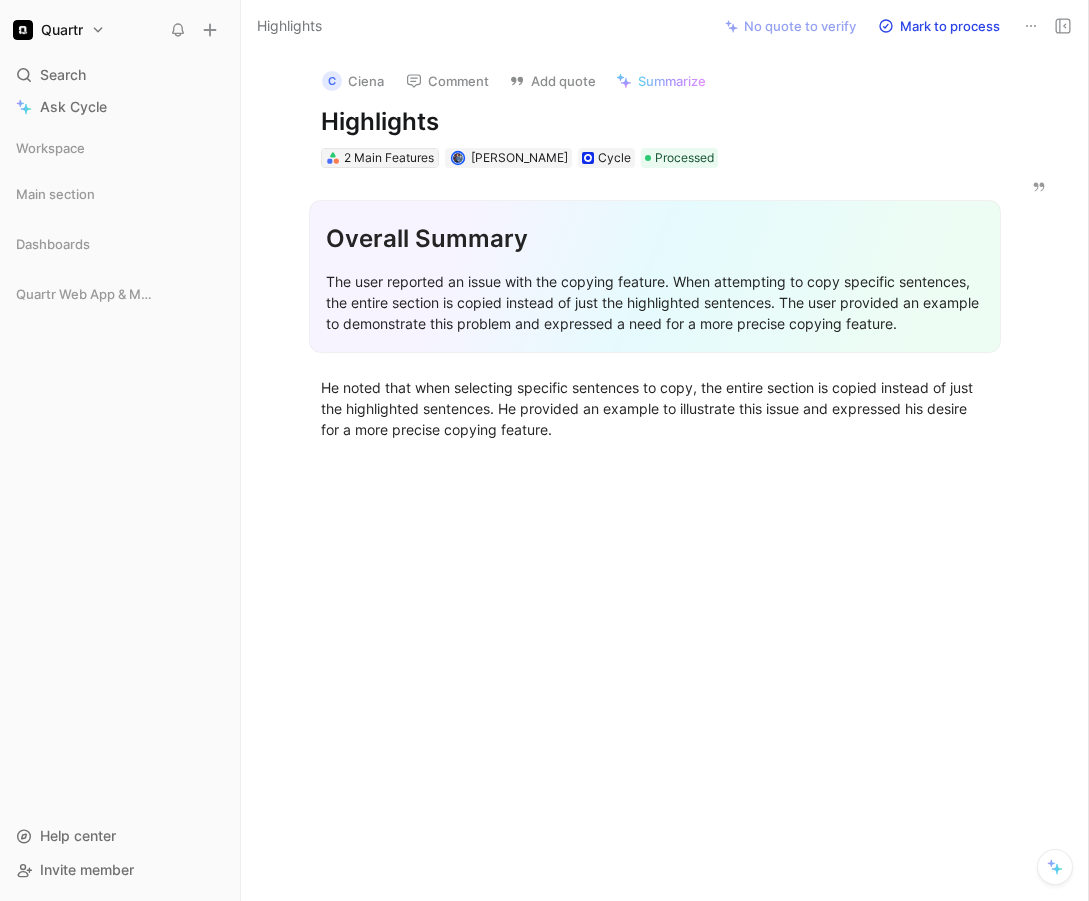 click on "2 Main Features" at bounding box center [389, 158] 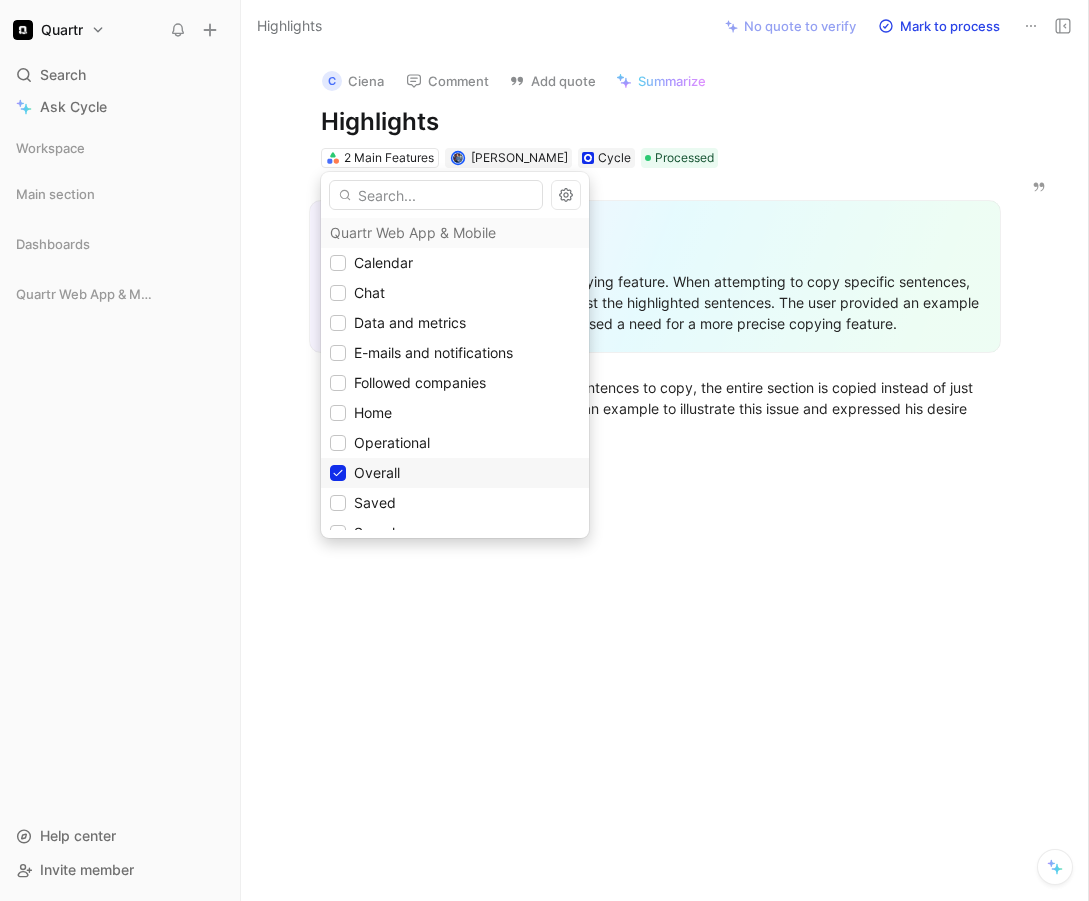 click on "Overall" at bounding box center (455, 473) 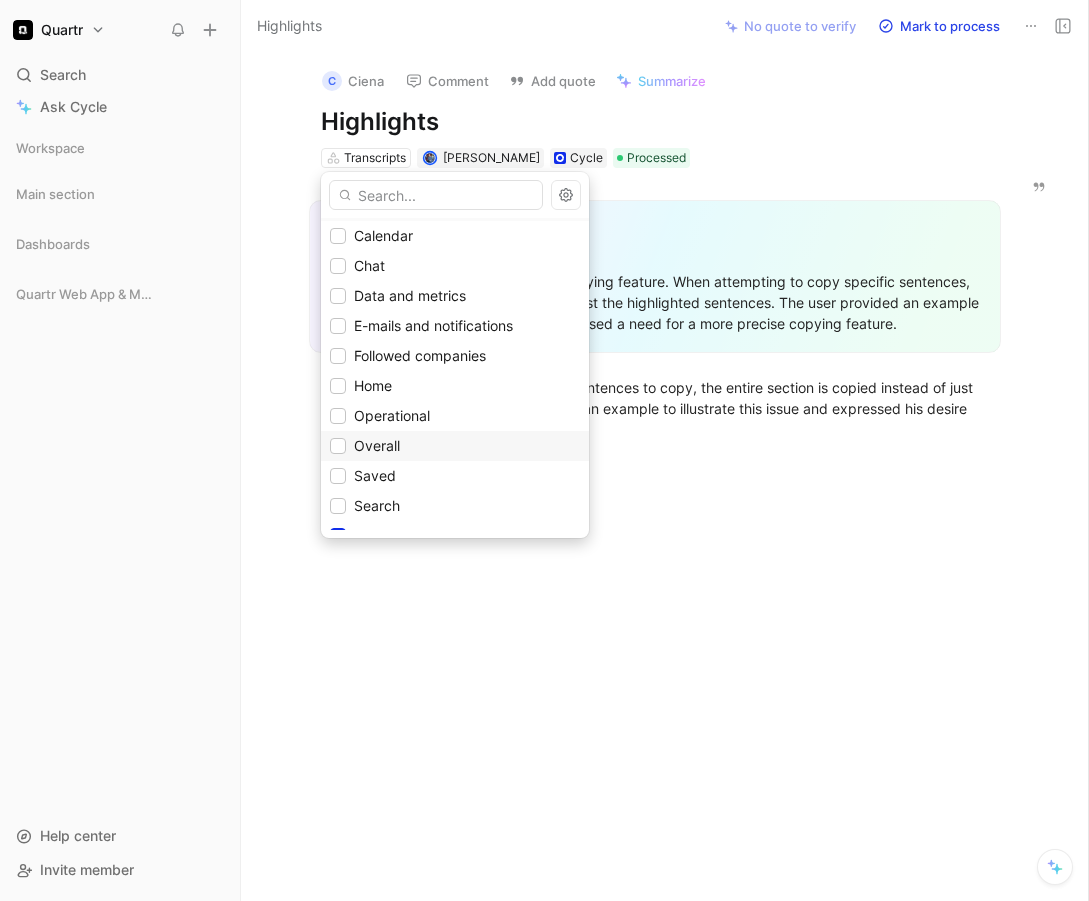 scroll, scrollTop: 41, scrollLeft: 0, axis: vertical 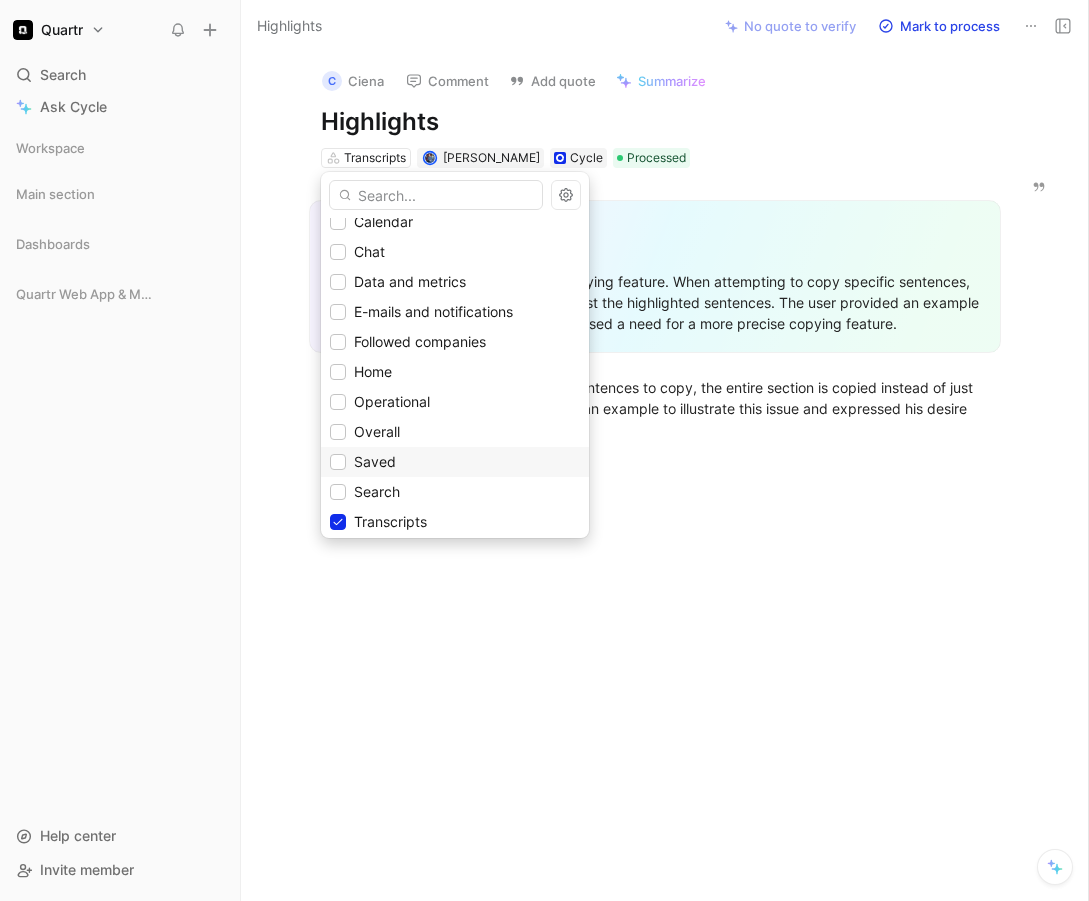 click on "Saved" at bounding box center (455, 462) 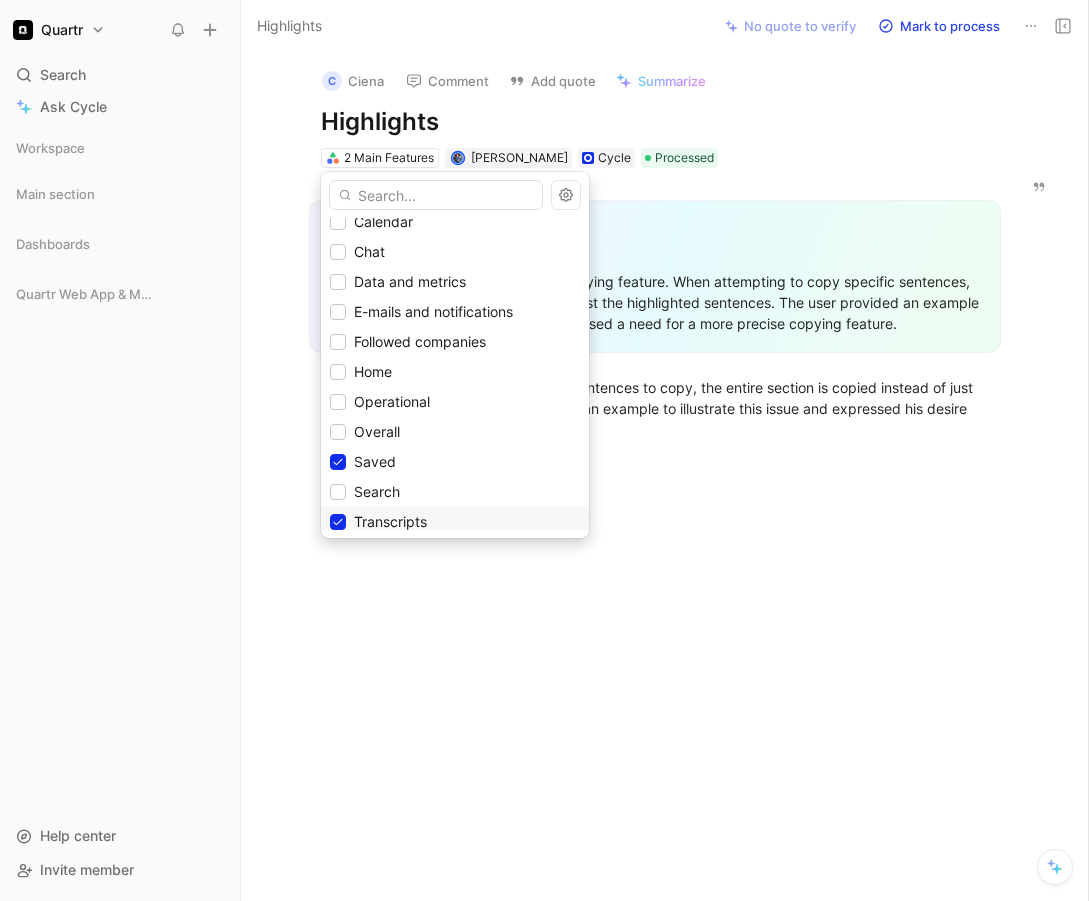 click on "Transcripts" at bounding box center (390, 521) 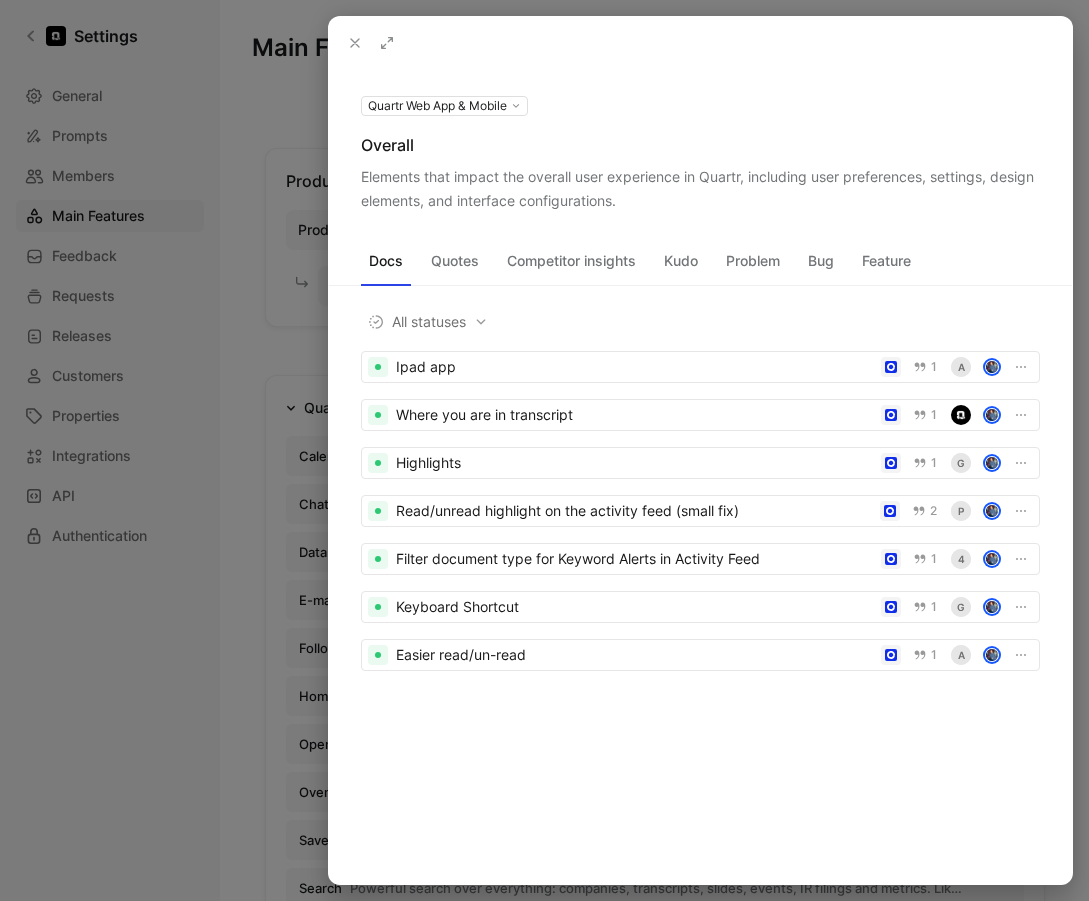 click 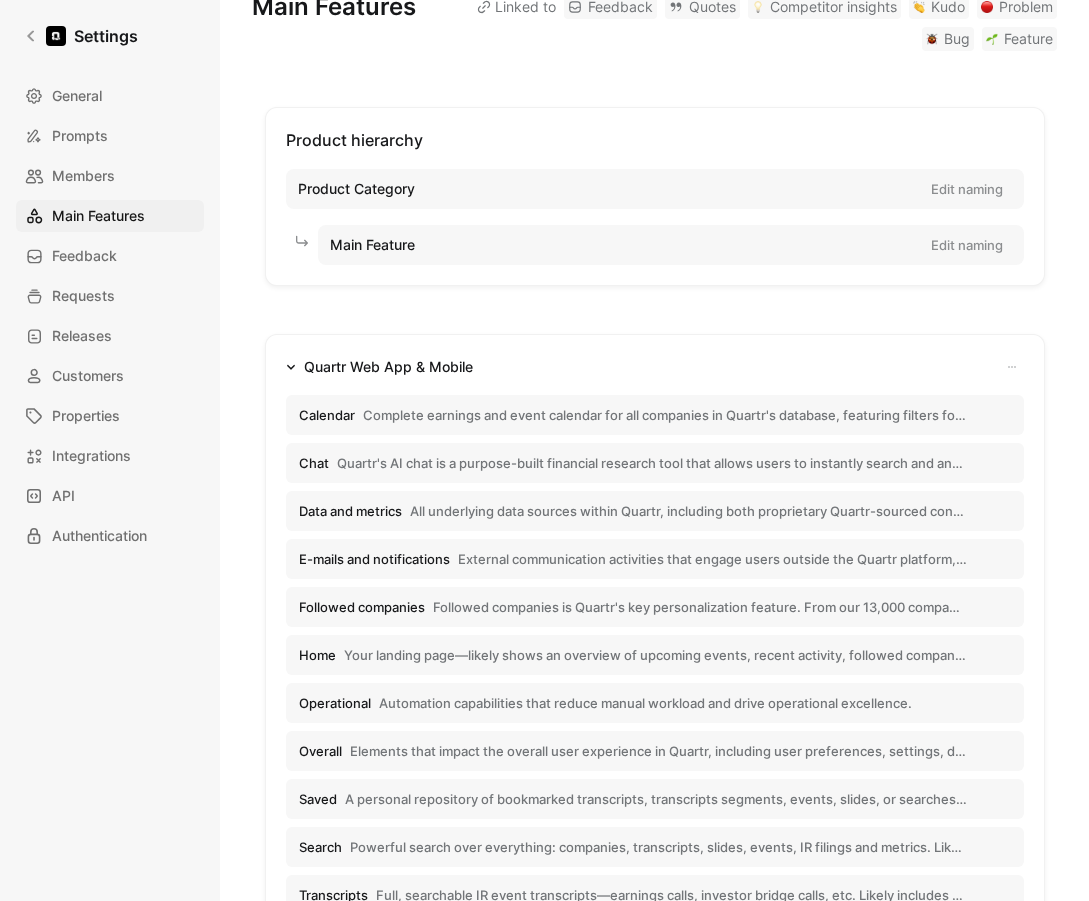 scroll, scrollTop: 78, scrollLeft: 0, axis: vertical 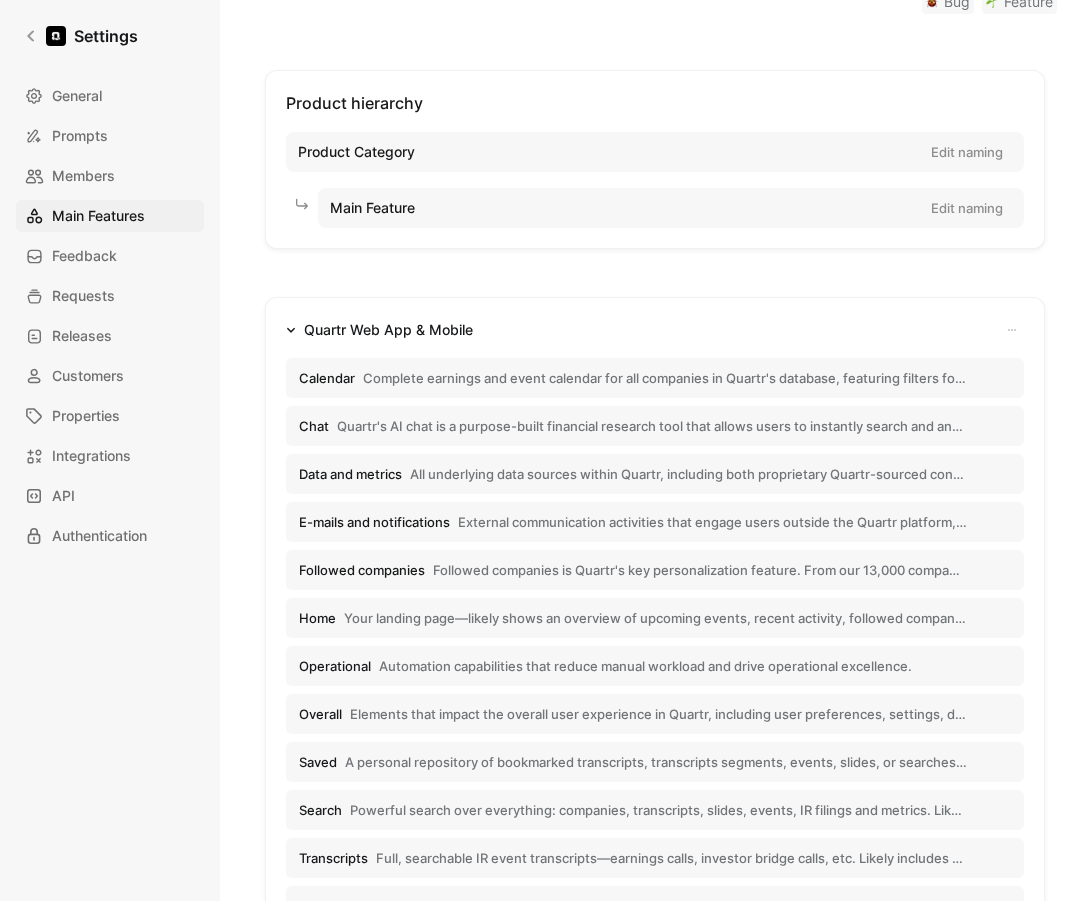 click on "Powerful search over everything: companies, transcripts, slides, events, IR filings and metrics. Likely includes filters by date, company, event type, etc." at bounding box center (658, 810) 